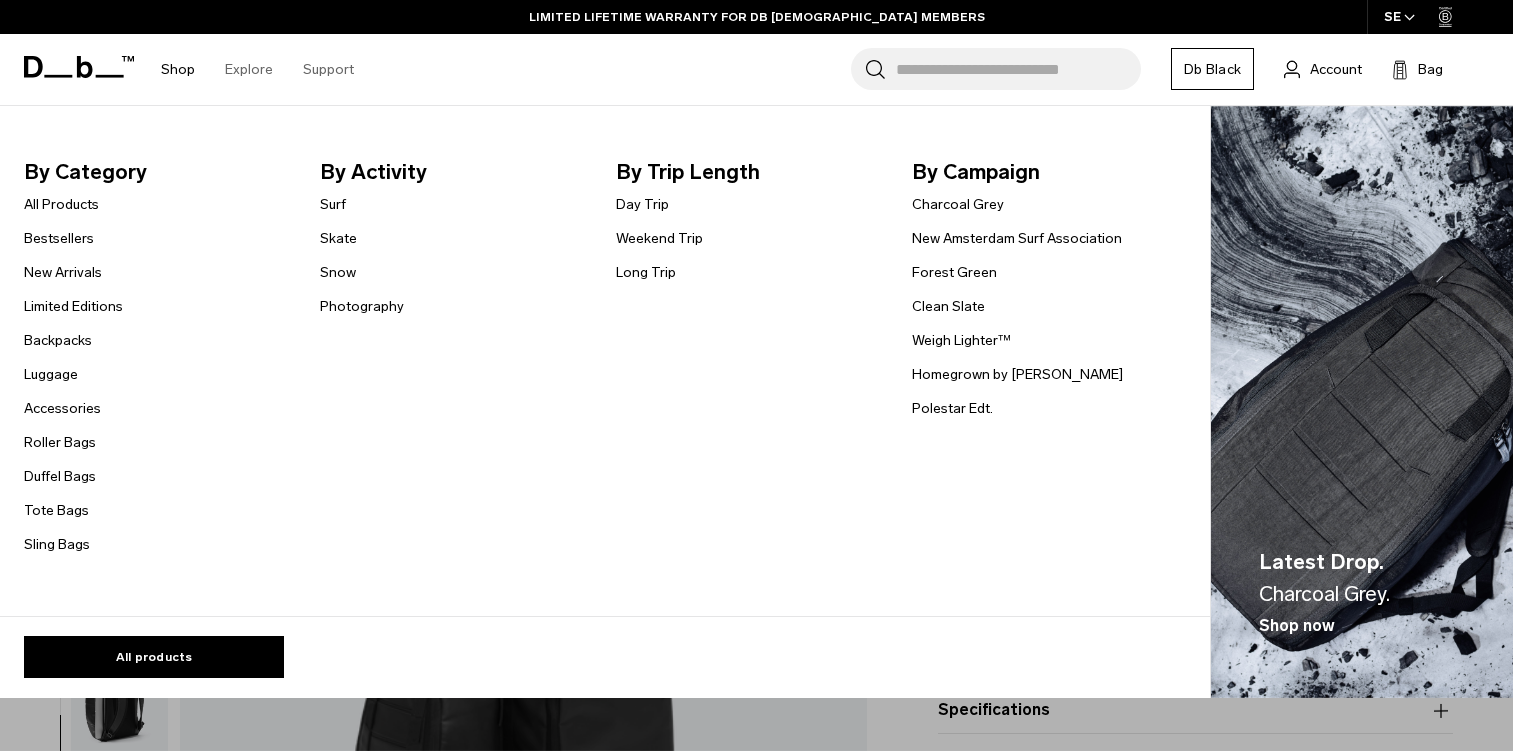 scroll, scrollTop: 0, scrollLeft: 0, axis: both 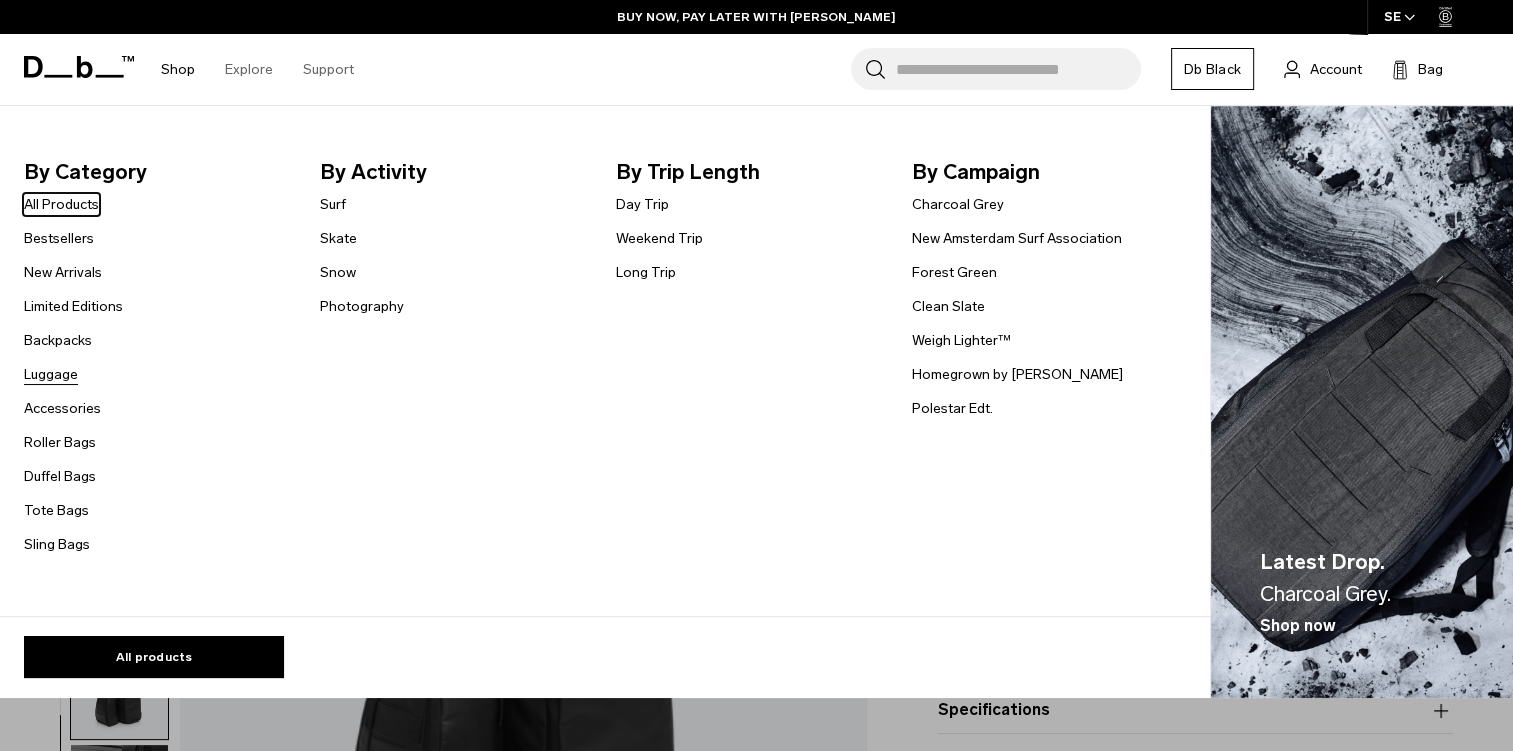 click on "Luggage" at bounding box center (51, 374) 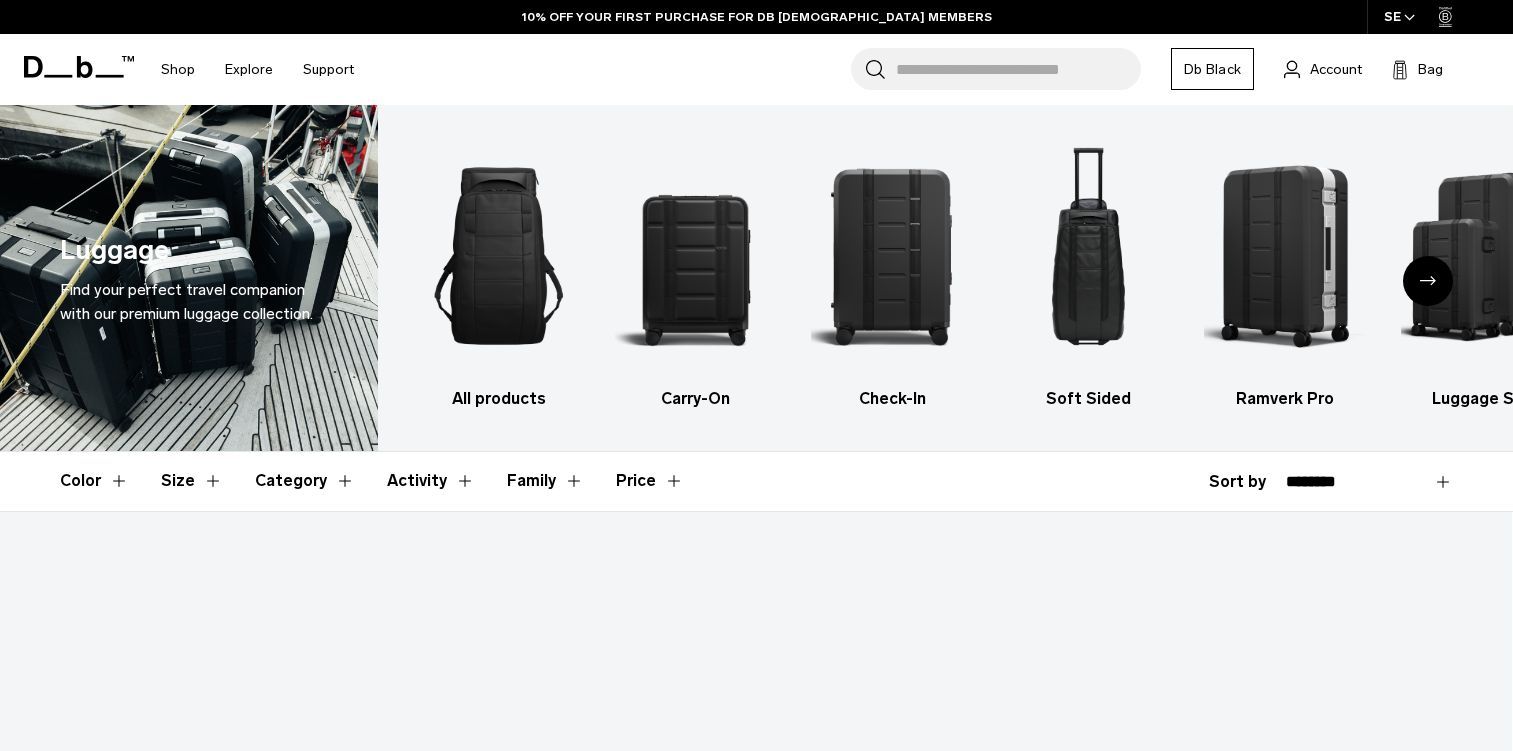 scroll, scrollTop: 0, scrollLeft: 0, axis: both 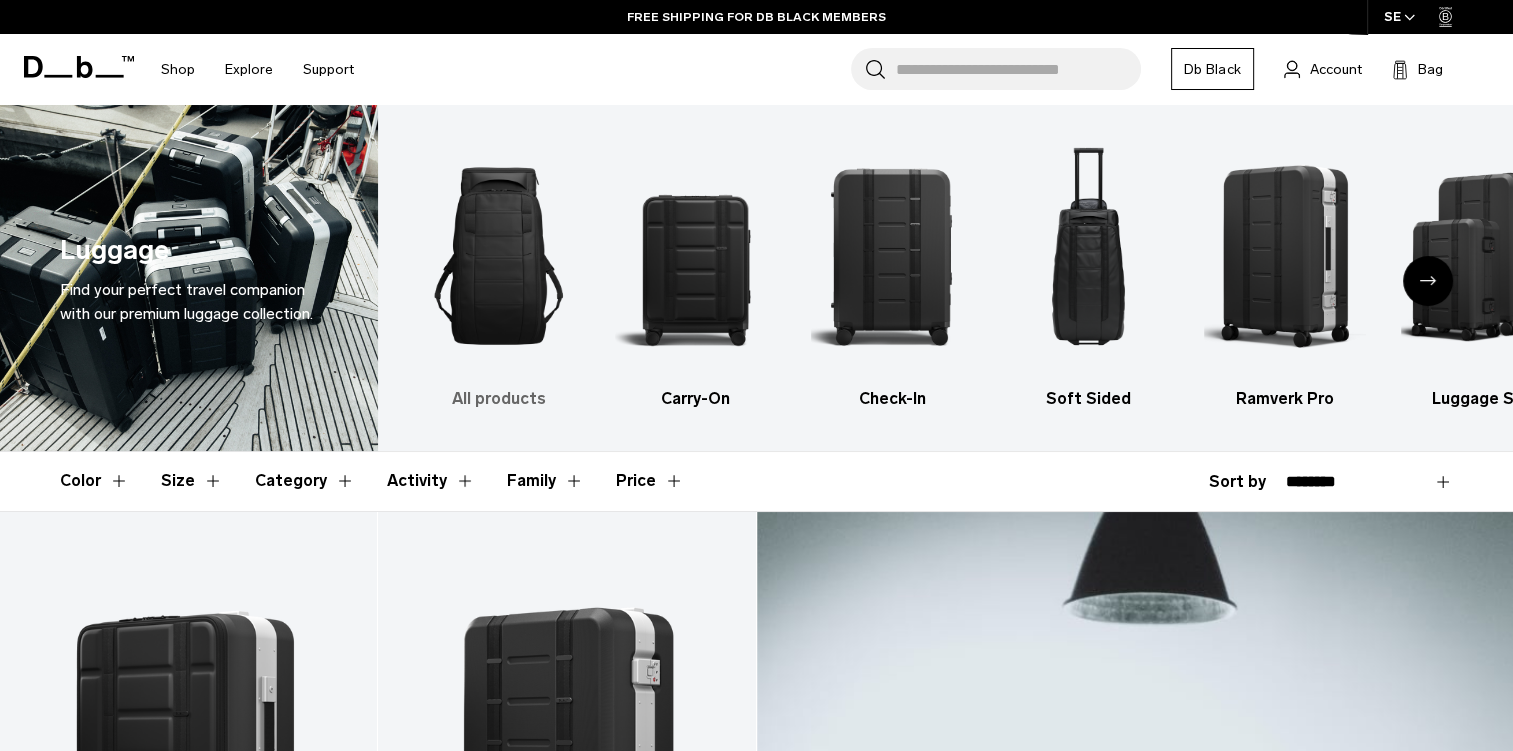 click at bounding box center (499, 256) 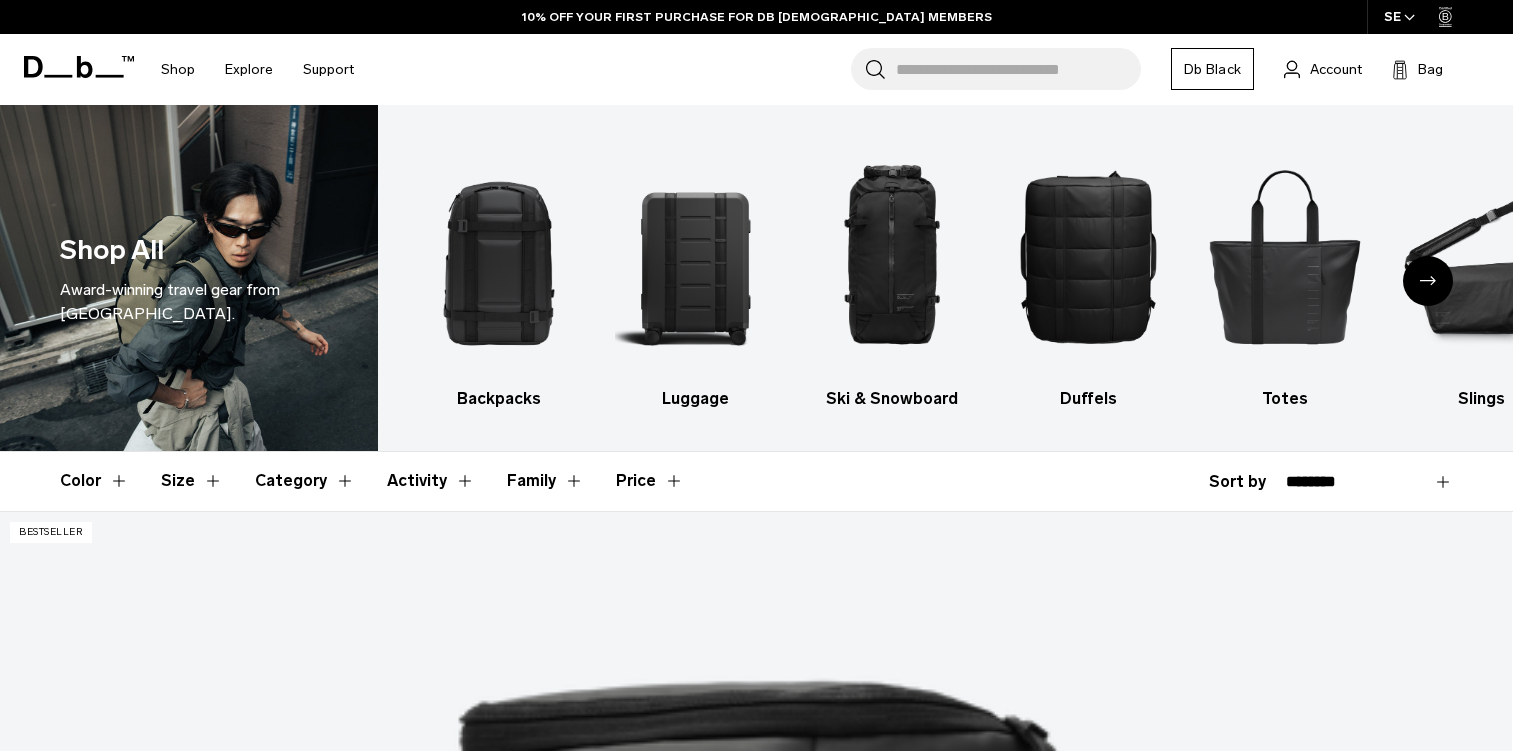 scroll, scrollTop: 0, scrollLeft: 0, axis: both 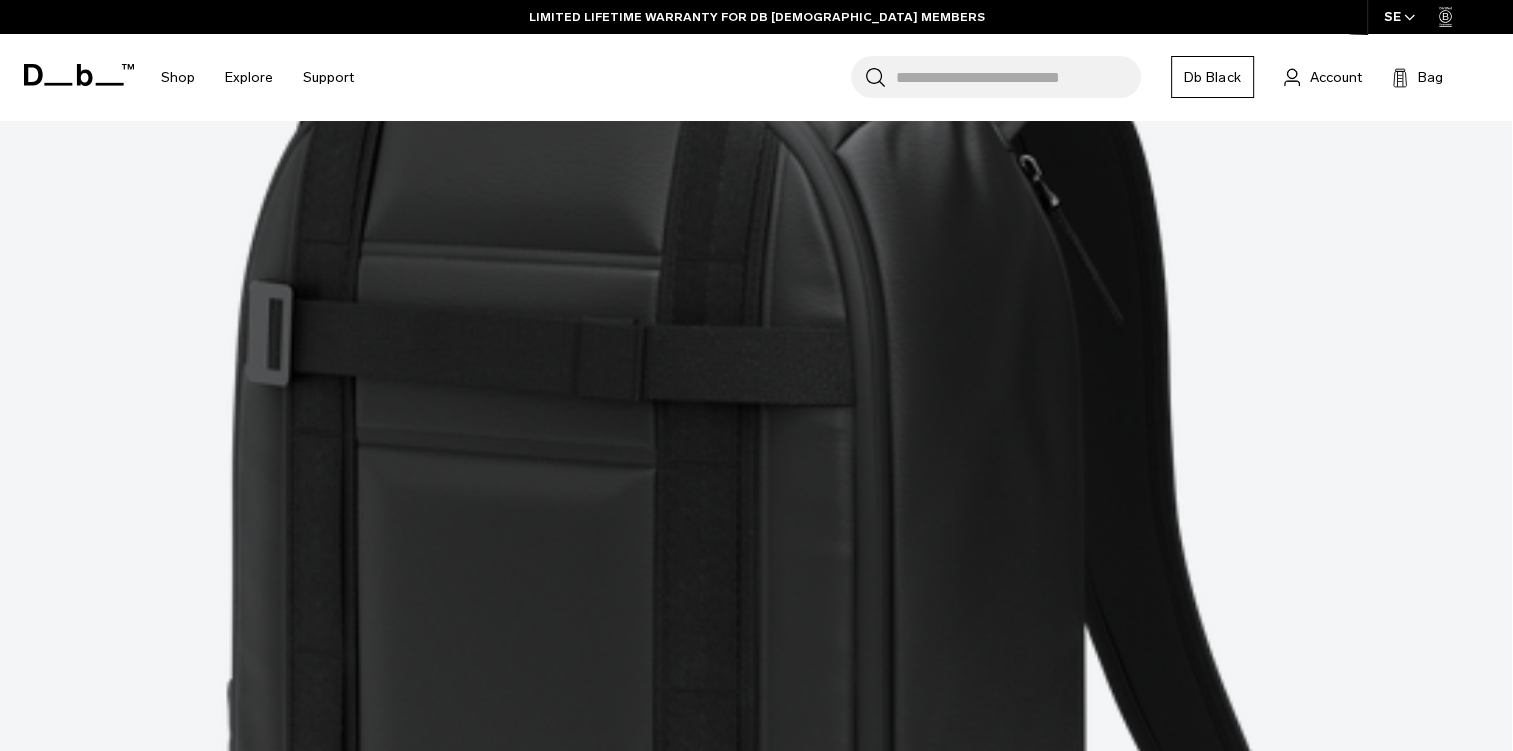 drag, startPoint x: 1510, startPoint y: 511, endPoint x: 1493, endPoint y: 548, distance: 40.718548 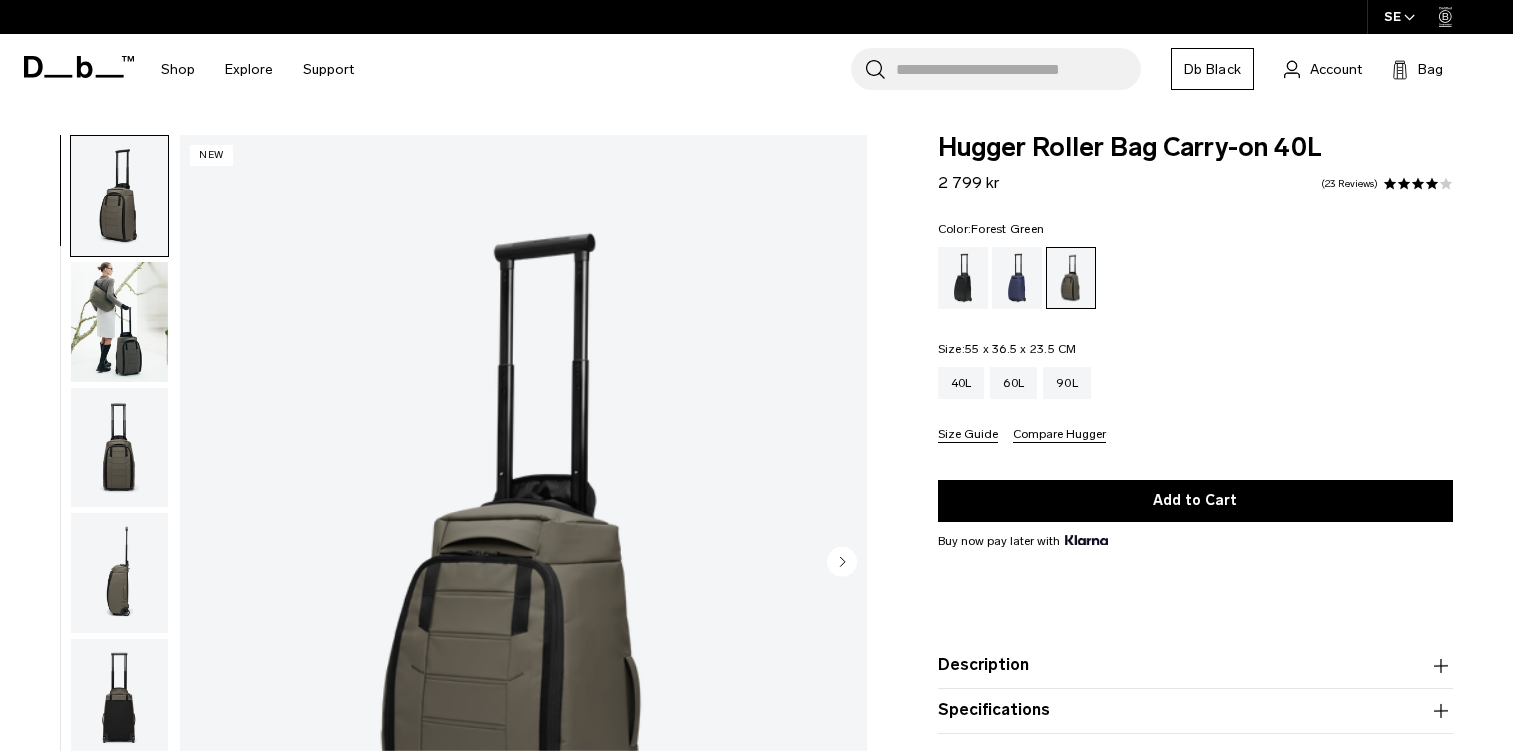 scroll, scrollTop: 0, scrollLeft: 0, axis: both 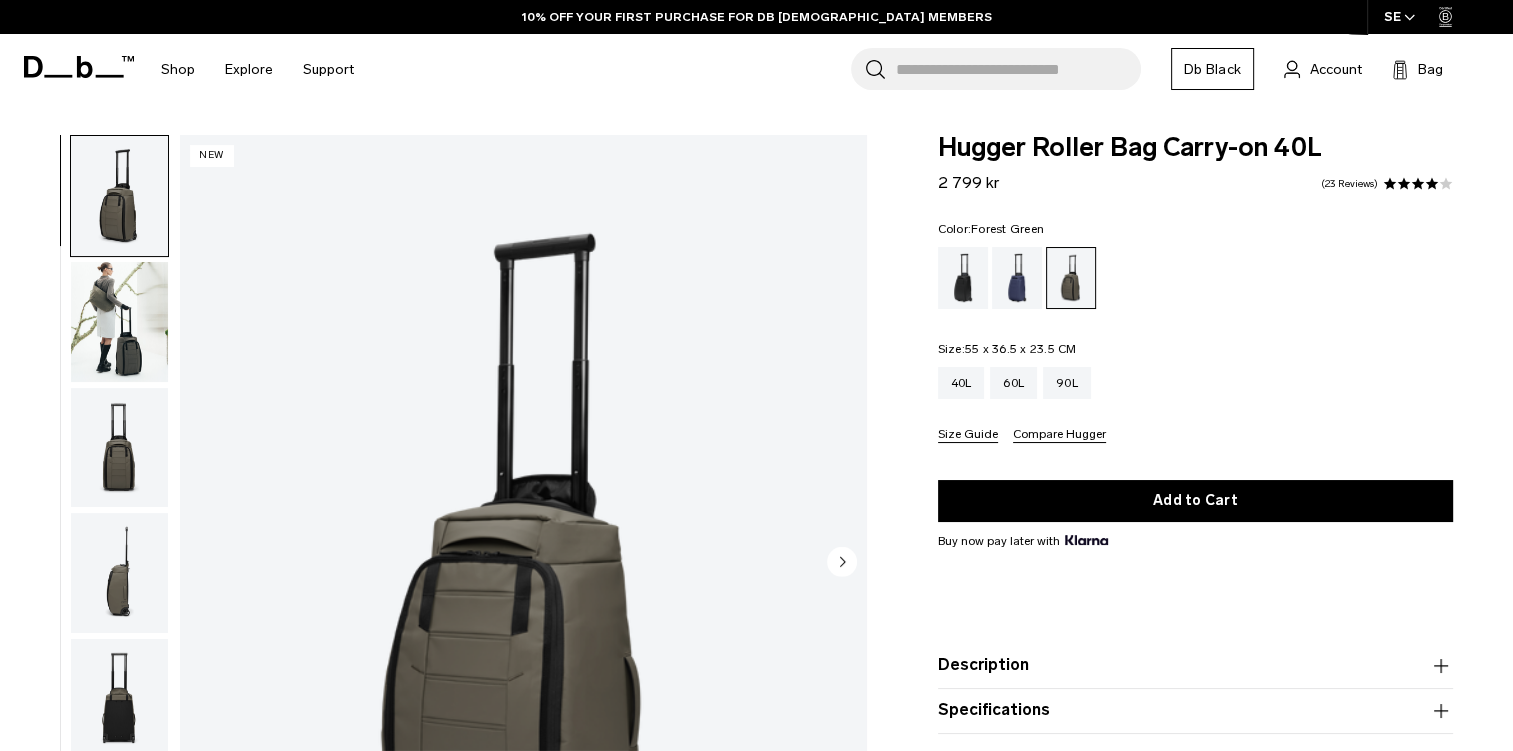 click at bounding box center [119, 322] 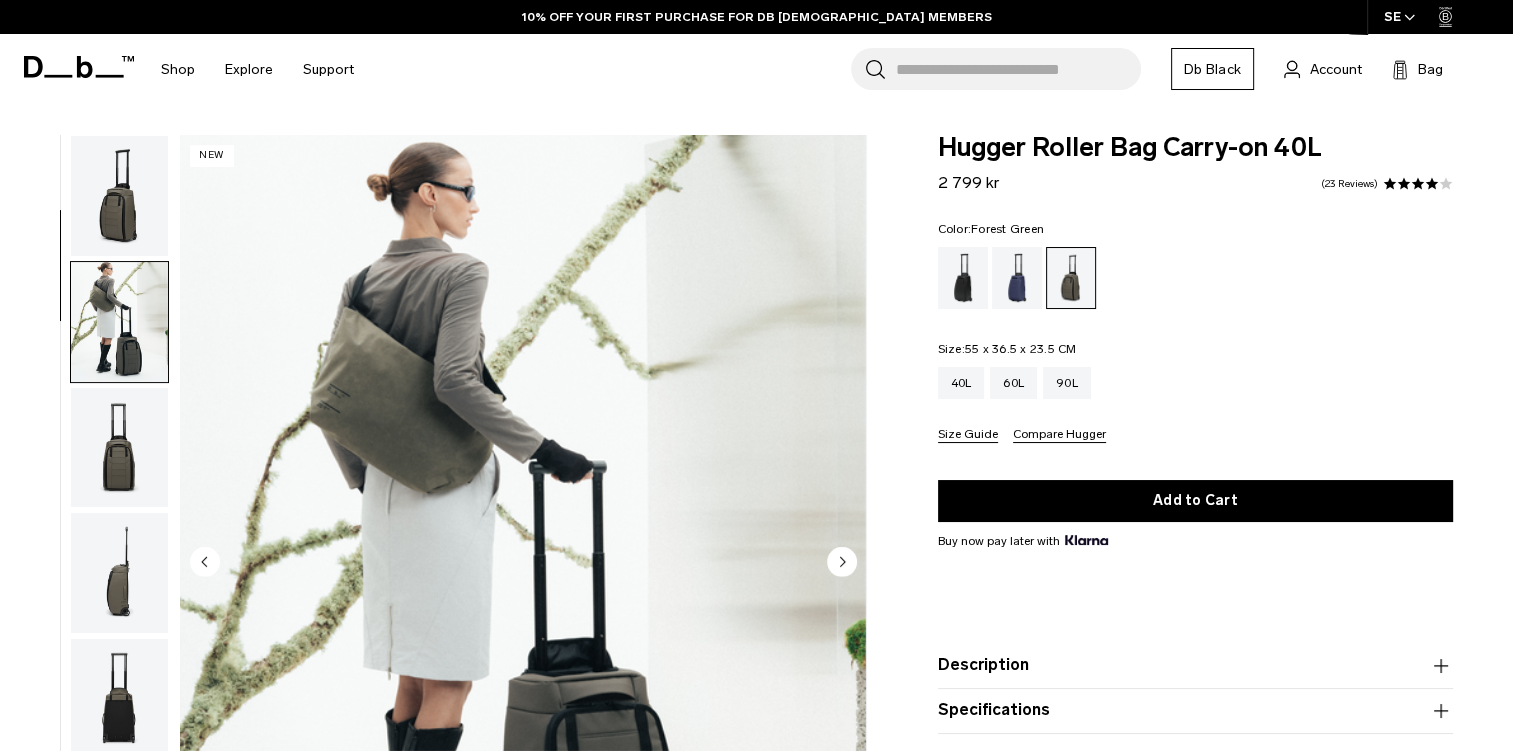 scroll, scrollTop: 126, scrollLeft: 0, axis: vertical 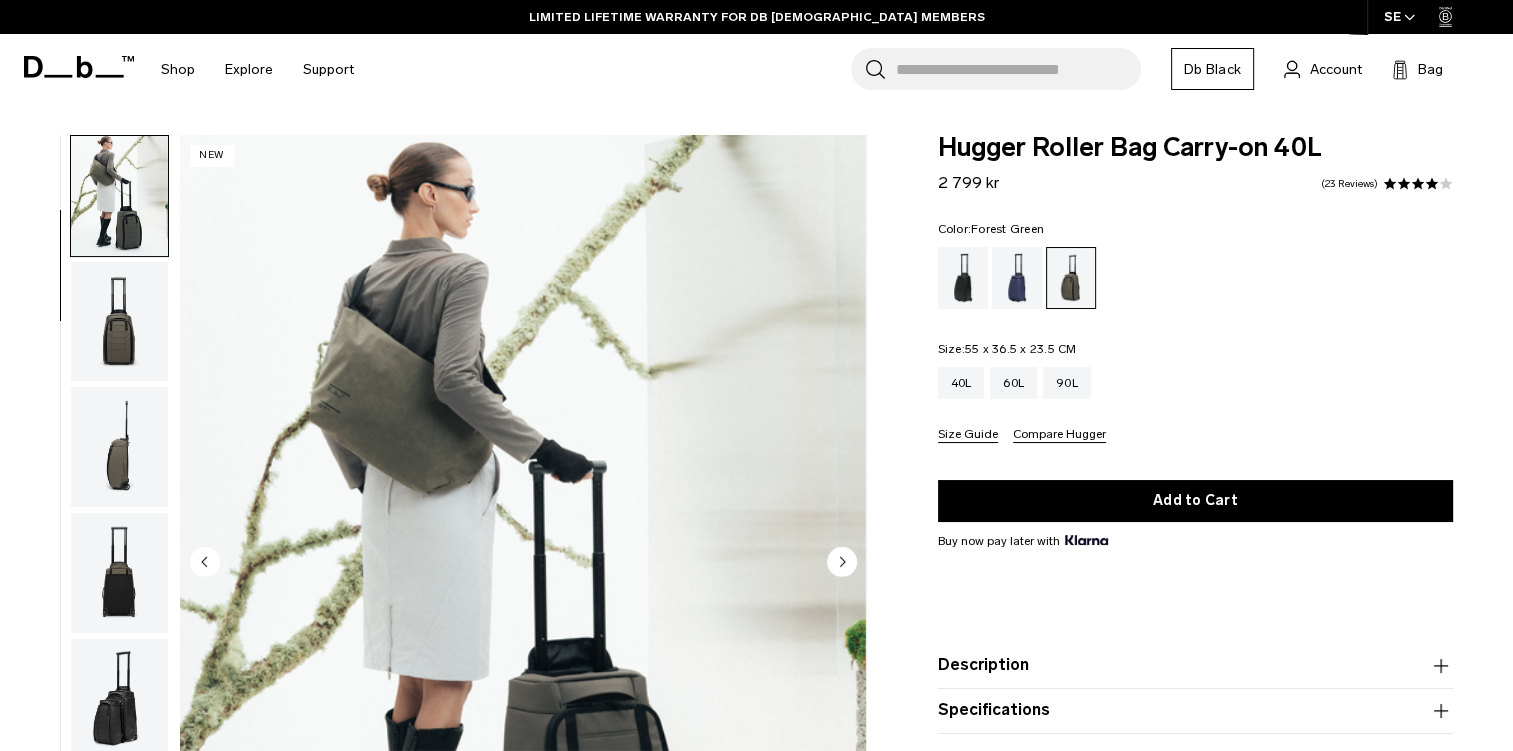 click at bounding box center [119, 322] 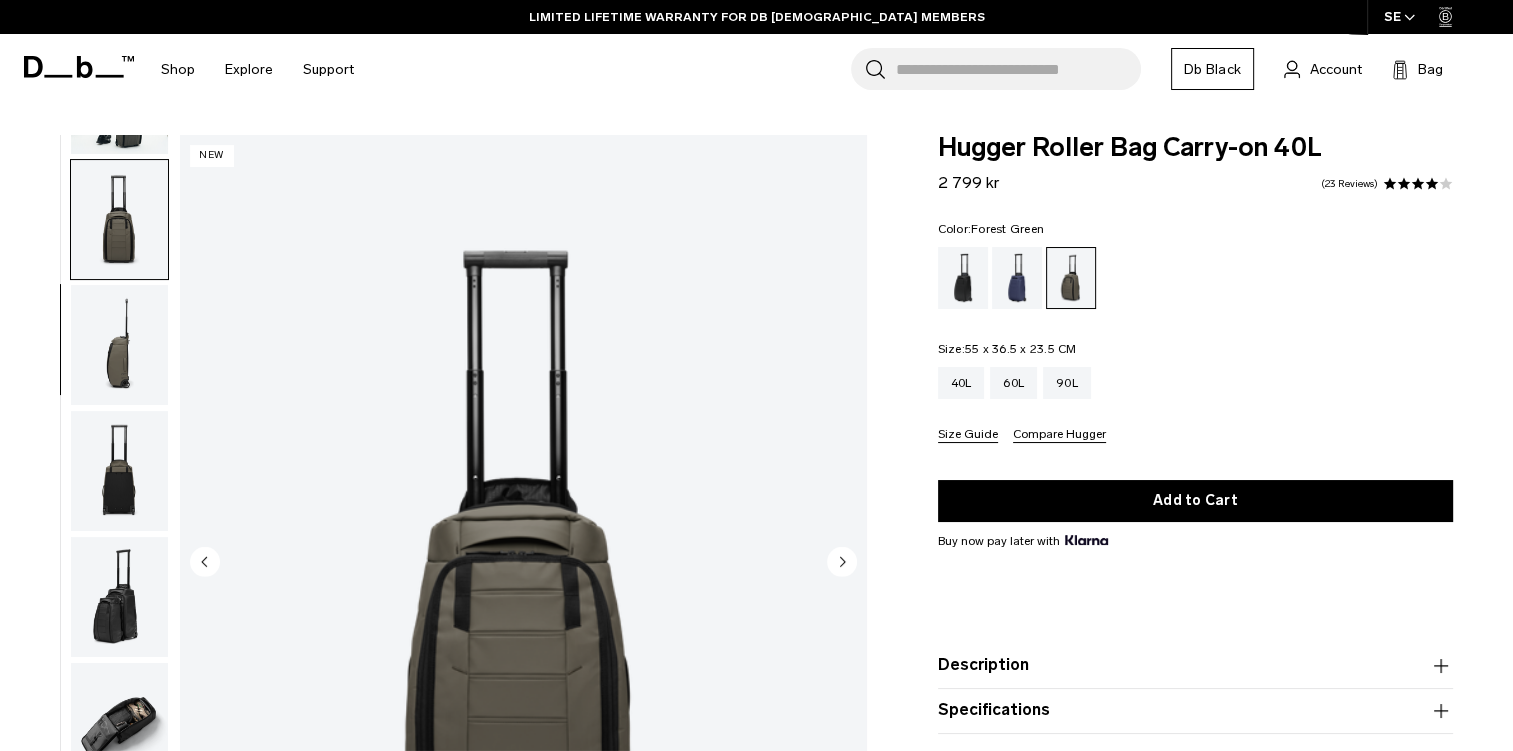 scroll, scrollTop: 218, scrollLeft: 0, axis: vertical 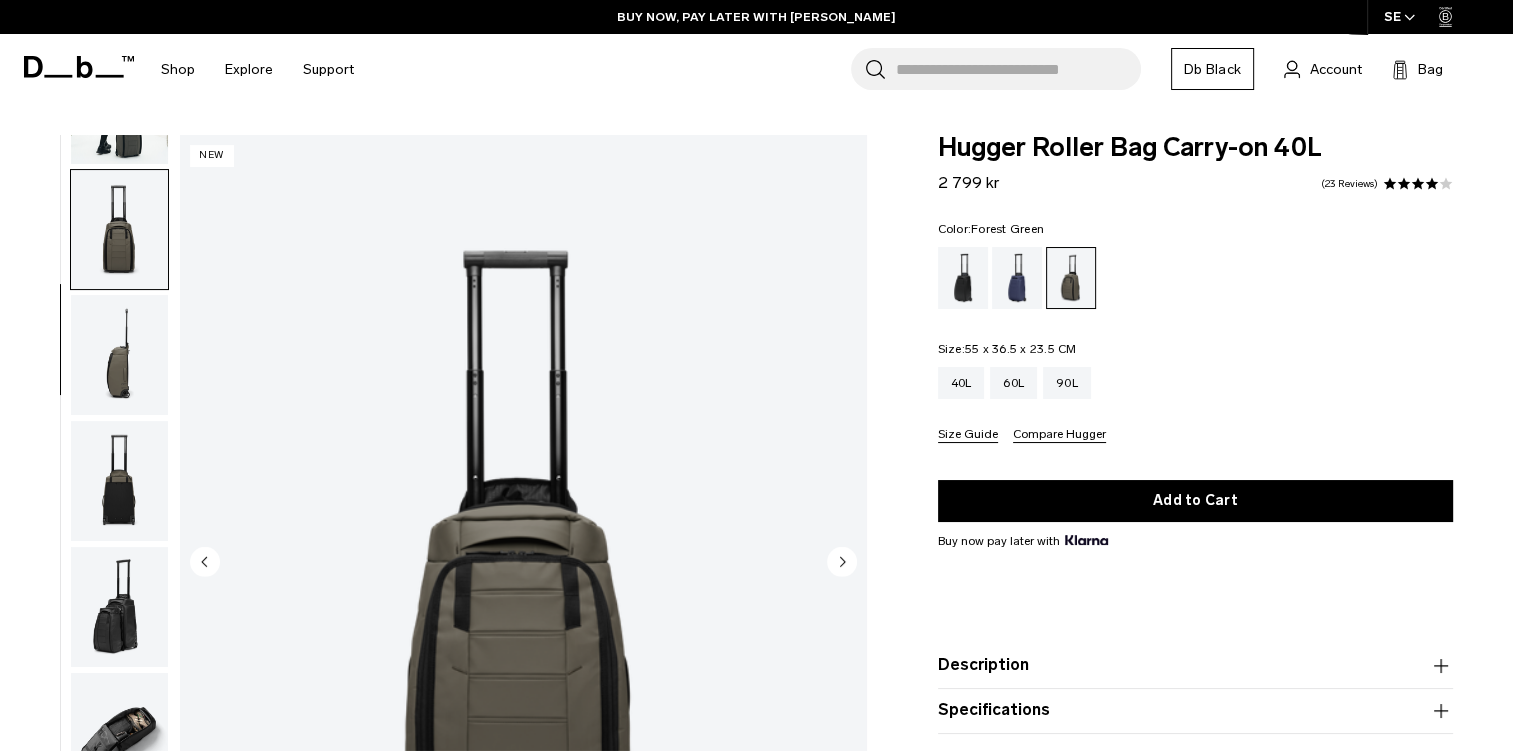 click at bounding box center (119, 481) 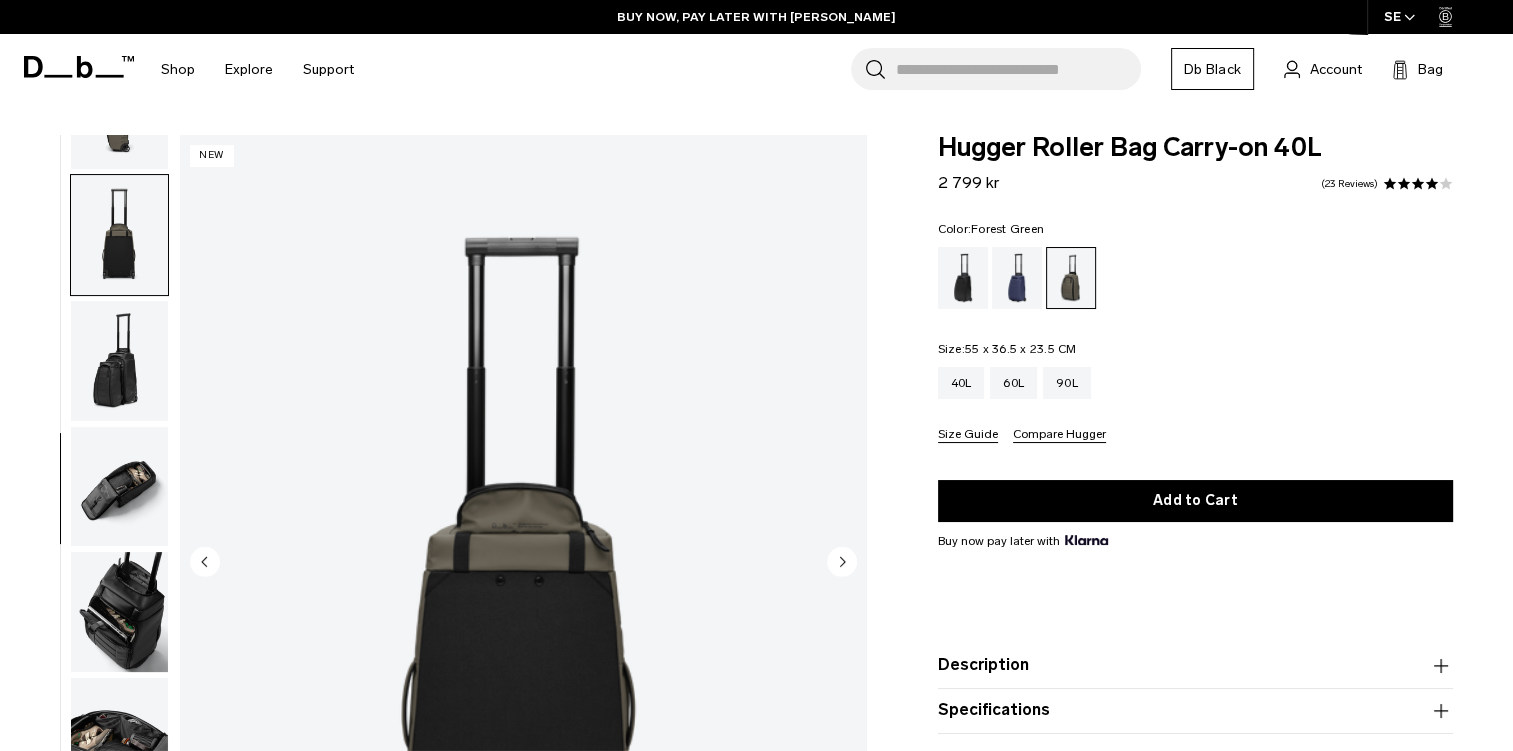 scroll, scrollTop: 504, scrollLeft: 0, axis: vertical 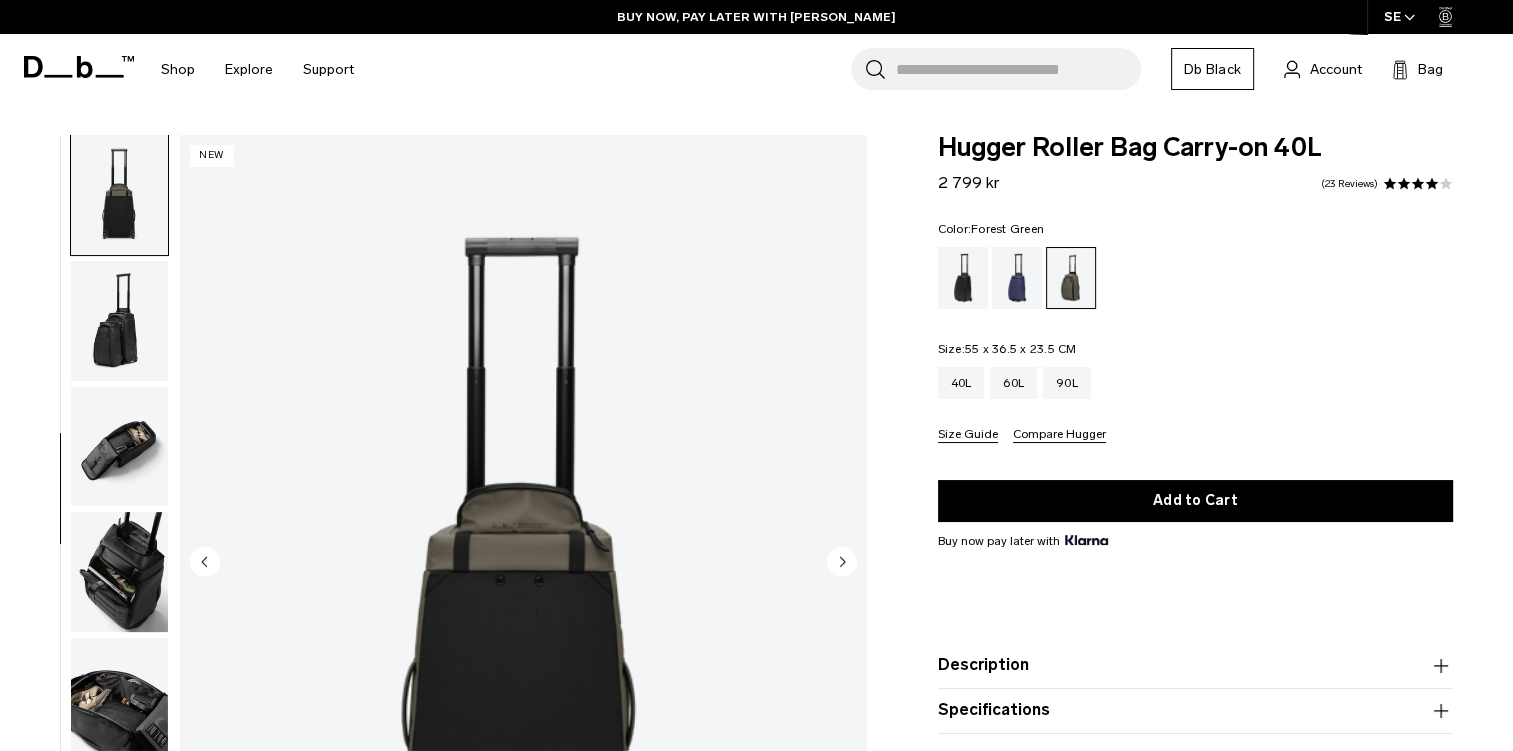 click at bounding box center [119, 447] 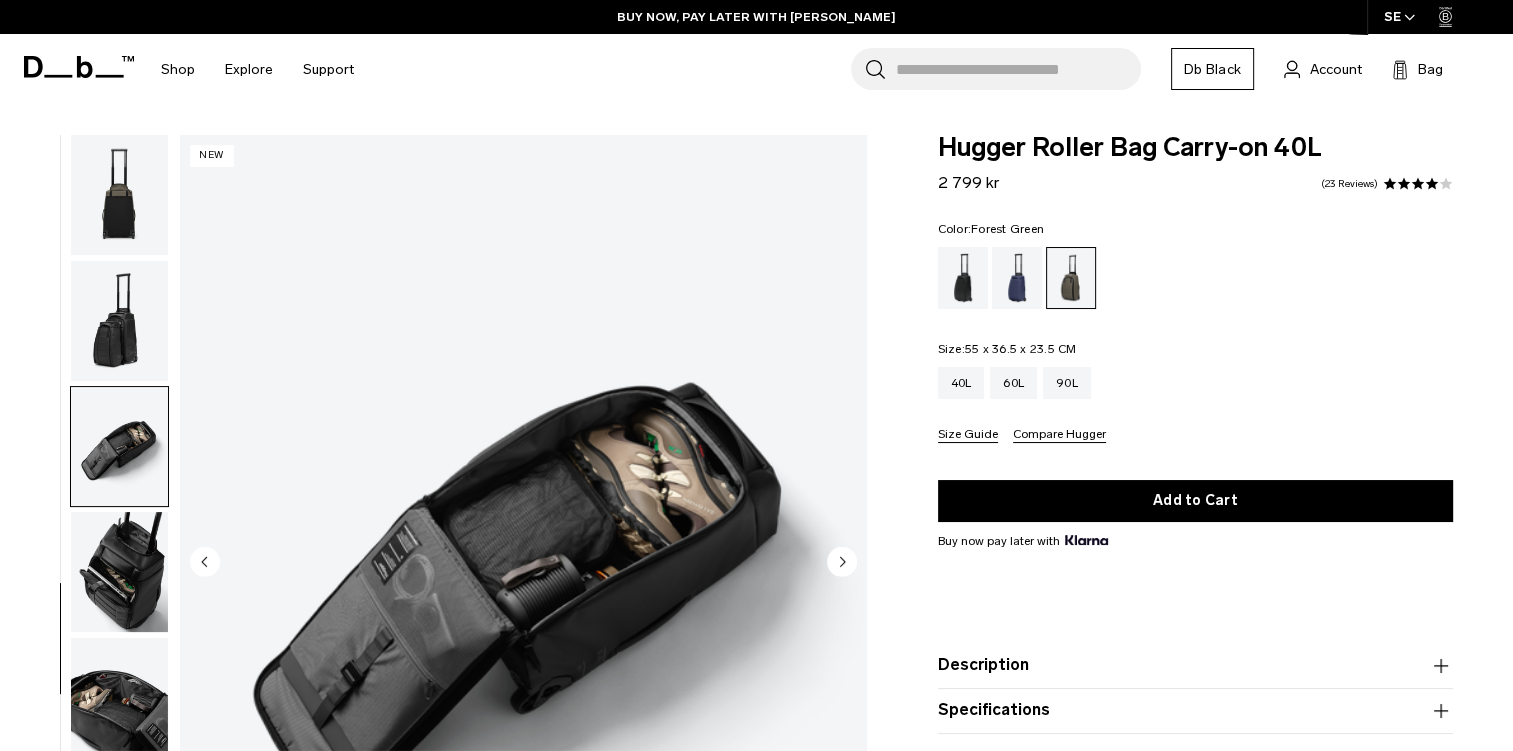scroll, scrollTop: 524, scrollLeft: 0, axis: vertical 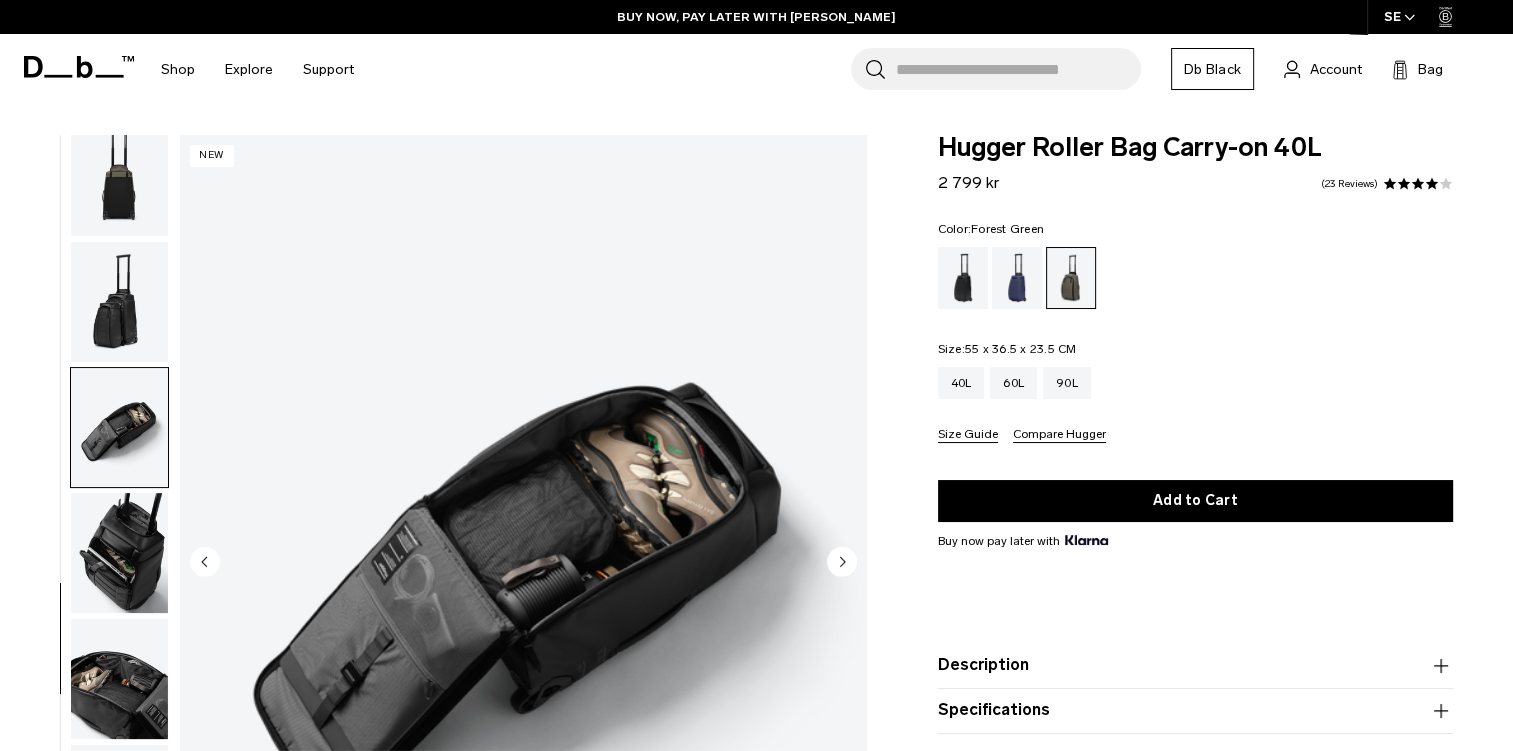 click at bounding box center (119, 553) 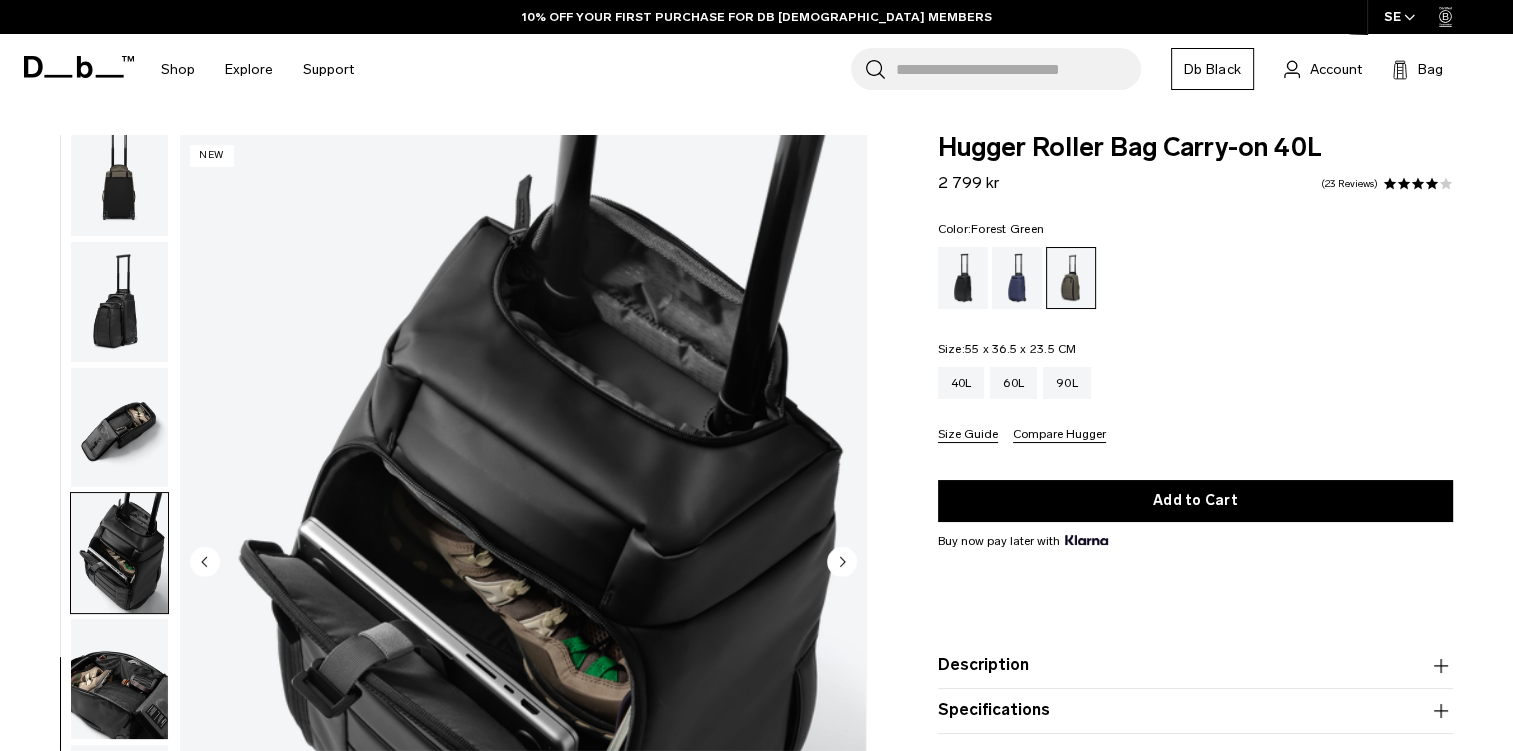 click at bounding box center (119, 176) 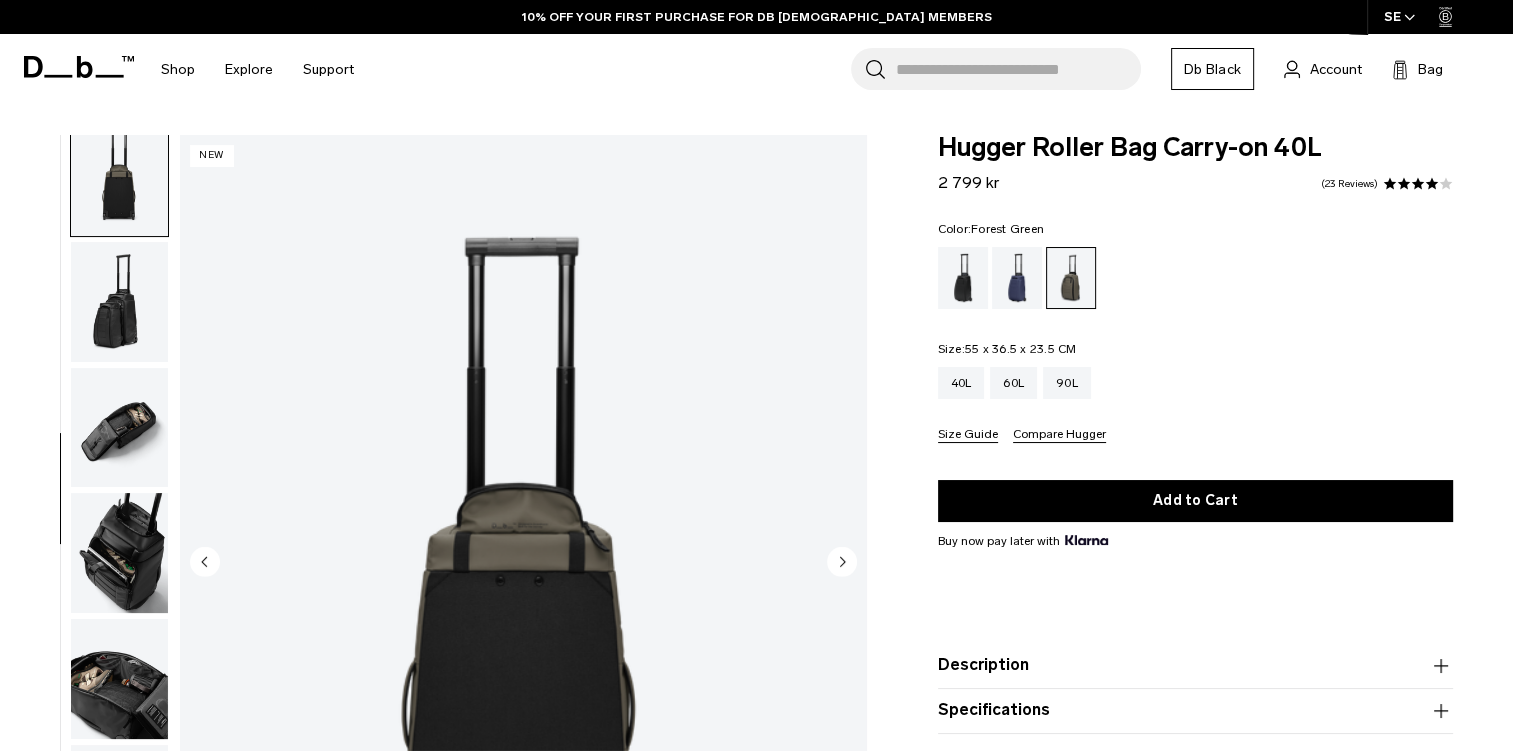 scroll, scrollTop: 504, scrollLeft: 0, axis: vertical 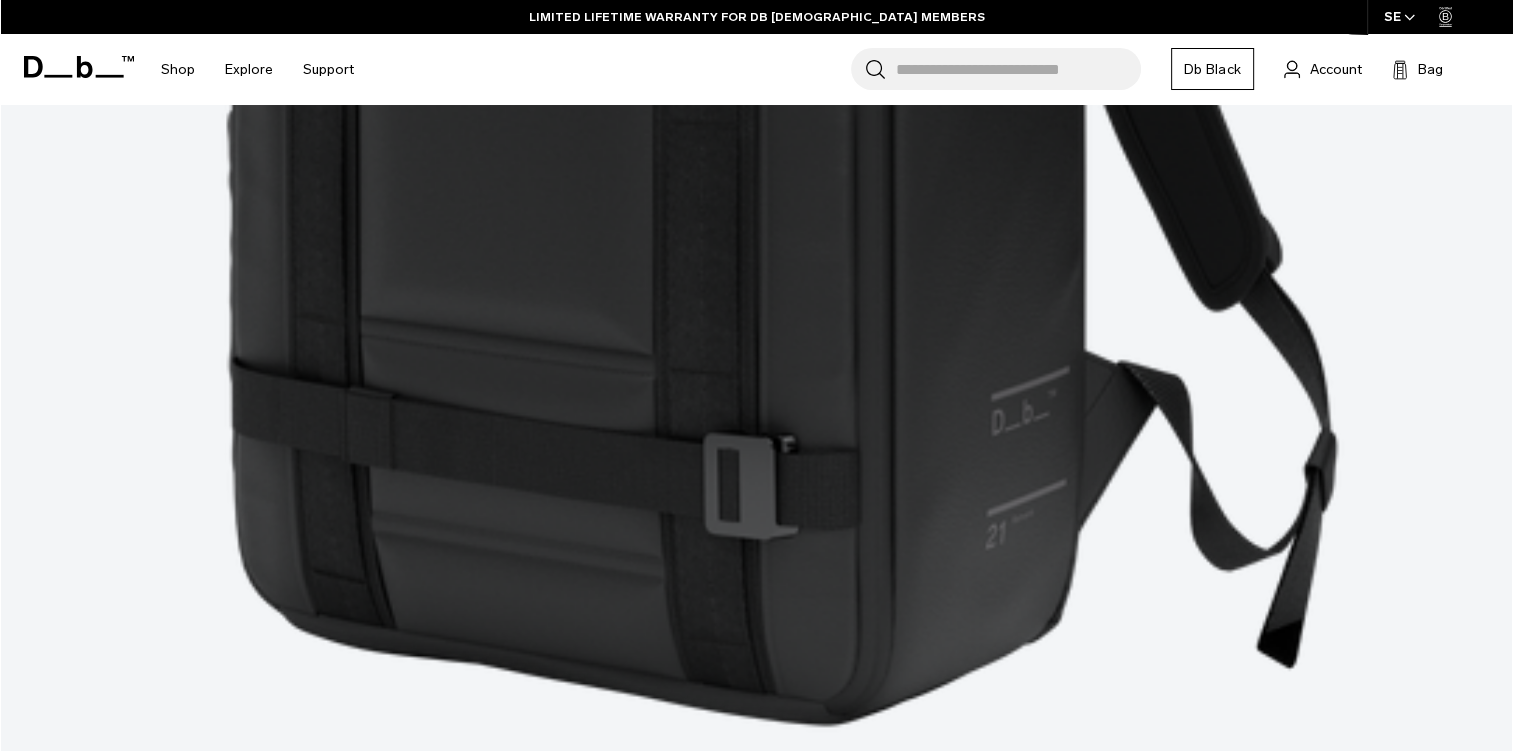 click at bounding box center [756, 56927] 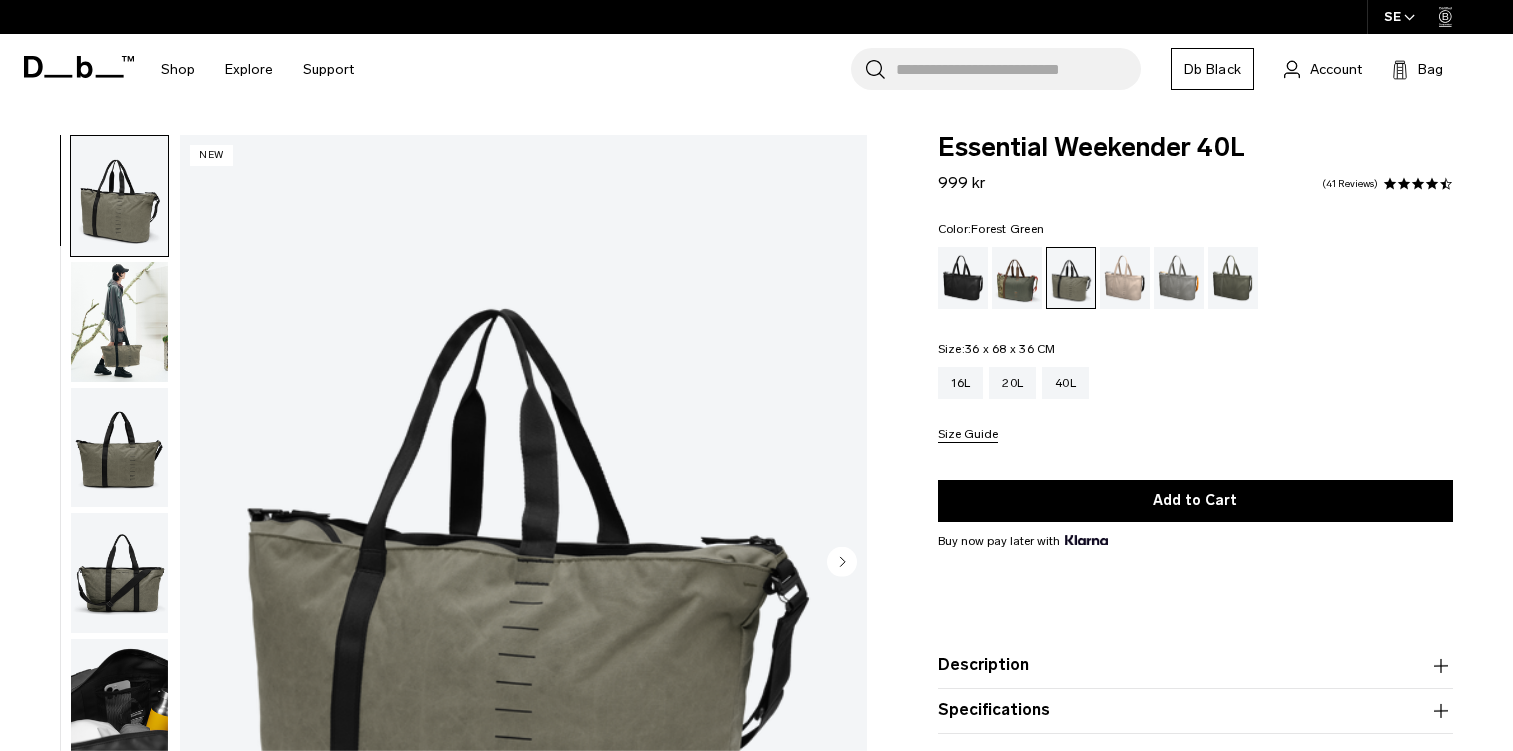 scroll, scrollTop: 0, scrollLeft: 0, axis: both 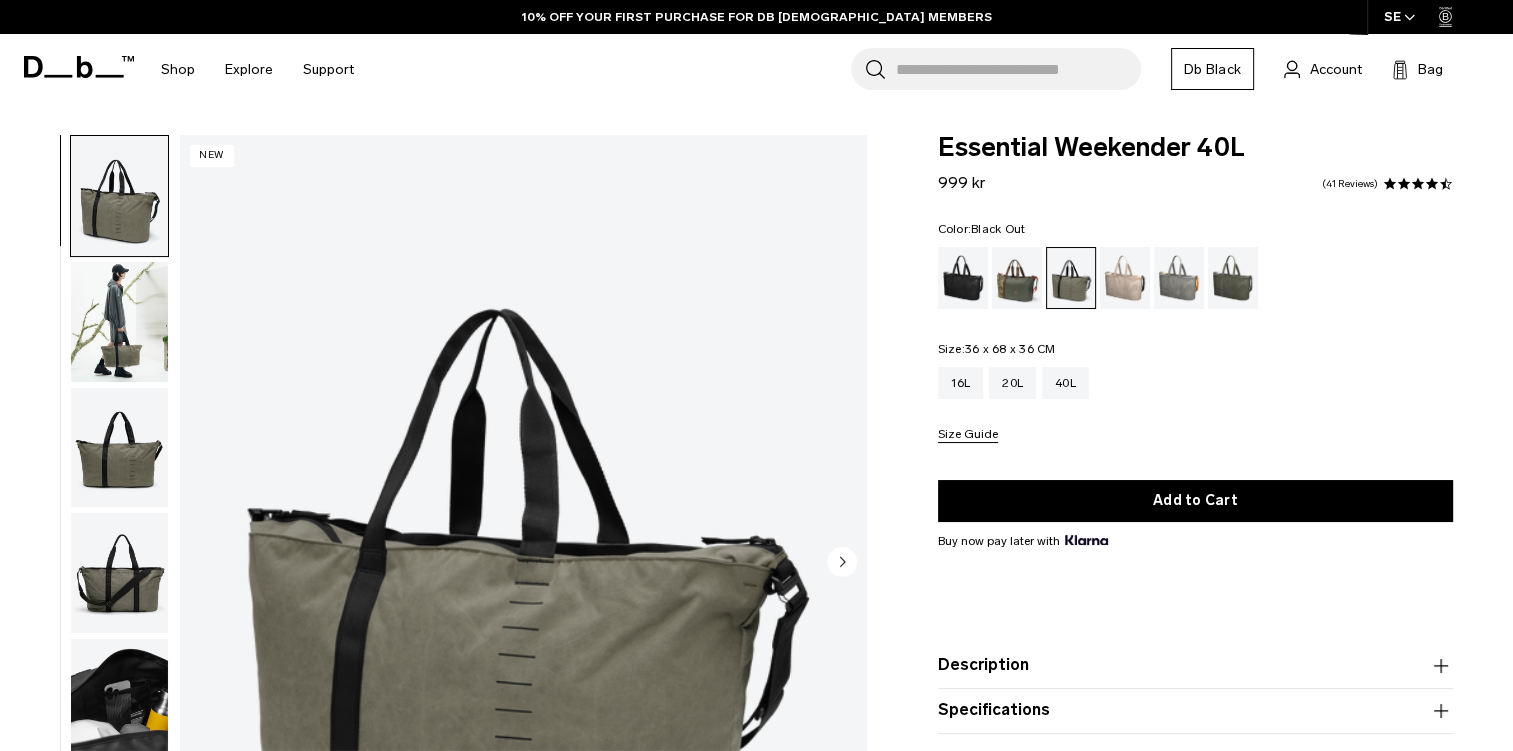 click at bounding box center [963, 278] 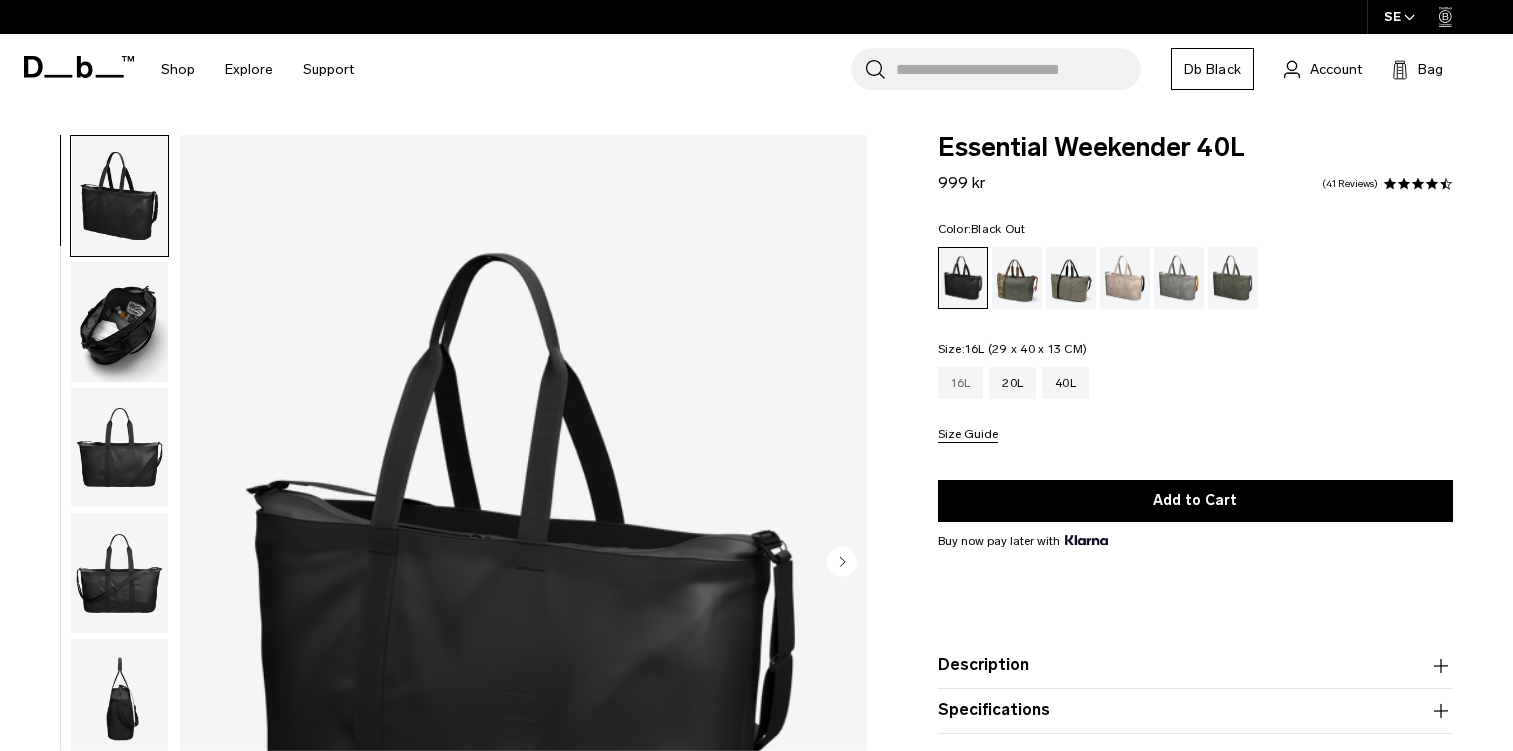 scroll, scrollTop: 0, scrollLeft: 0, axis: both 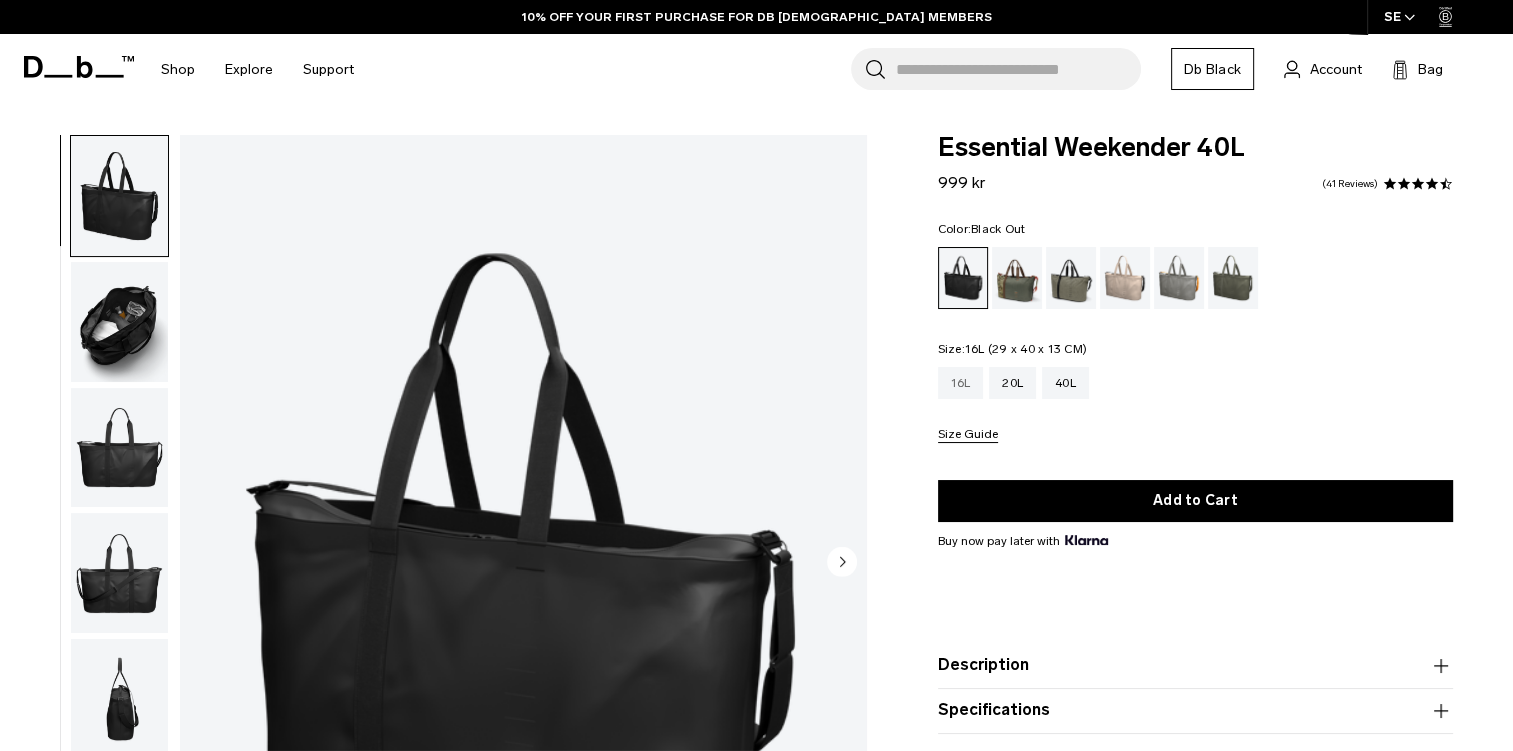 click on "16L" at bounding box center [961, 383] 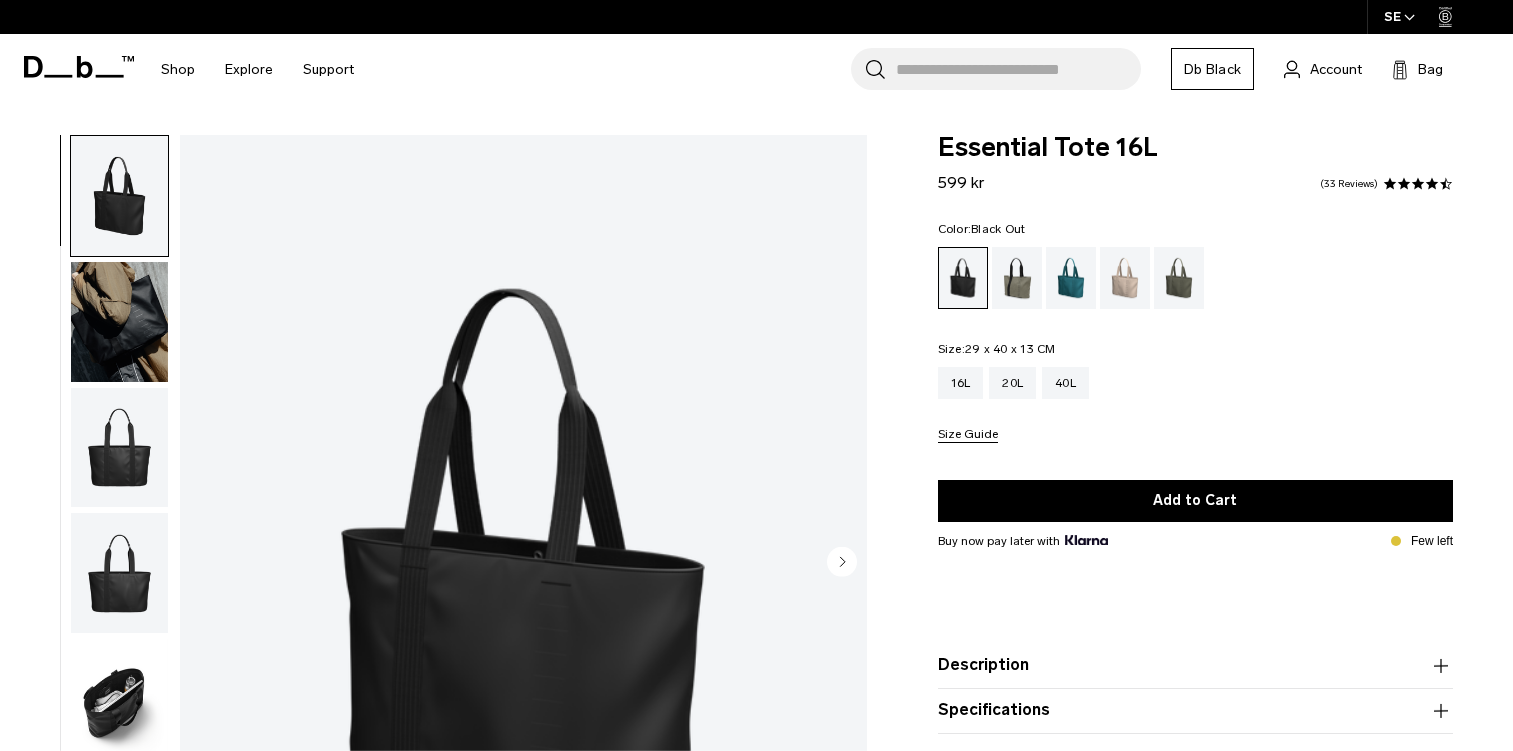 scroll, scrollTop: 0, scrollLeft: 0, axis: both 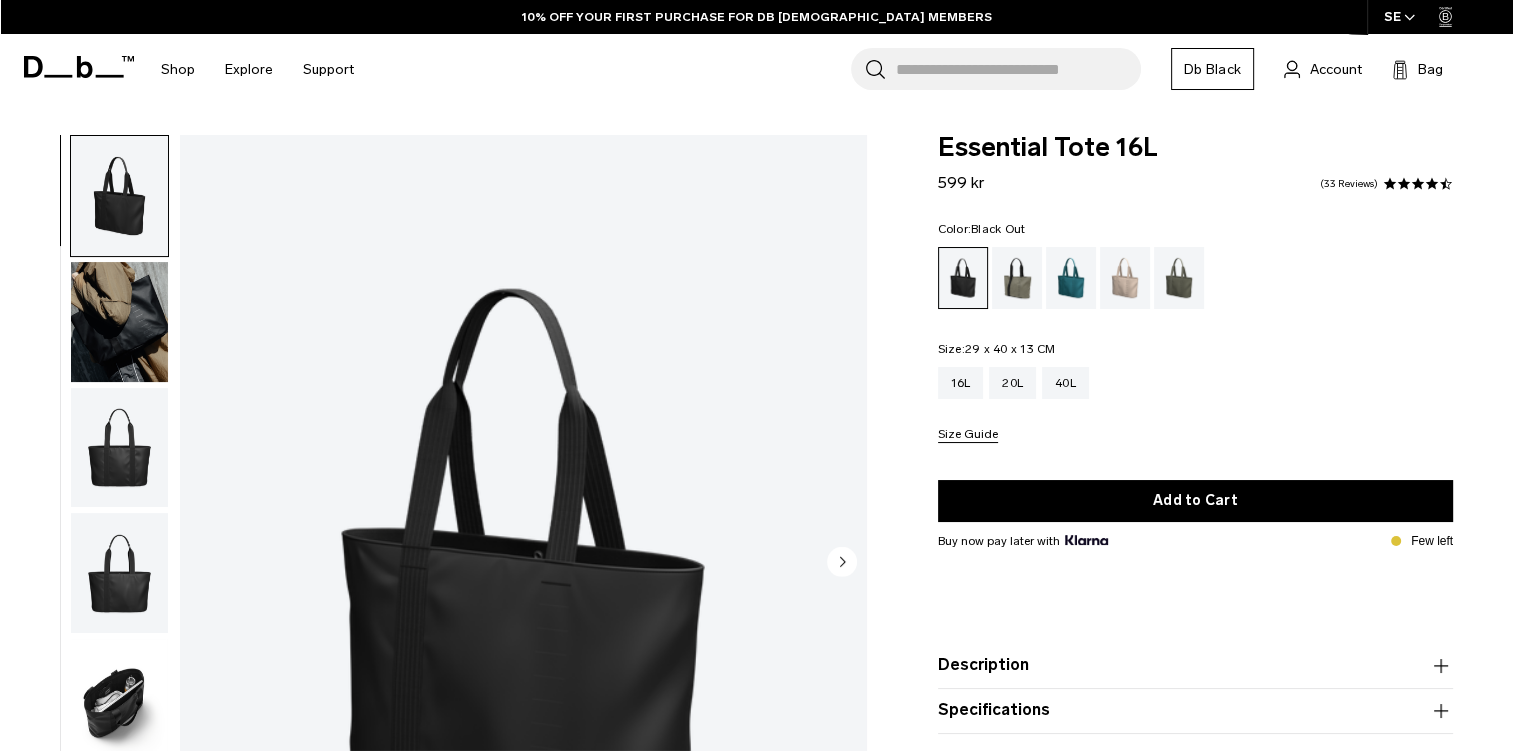 click at bounding box center (119, 322) 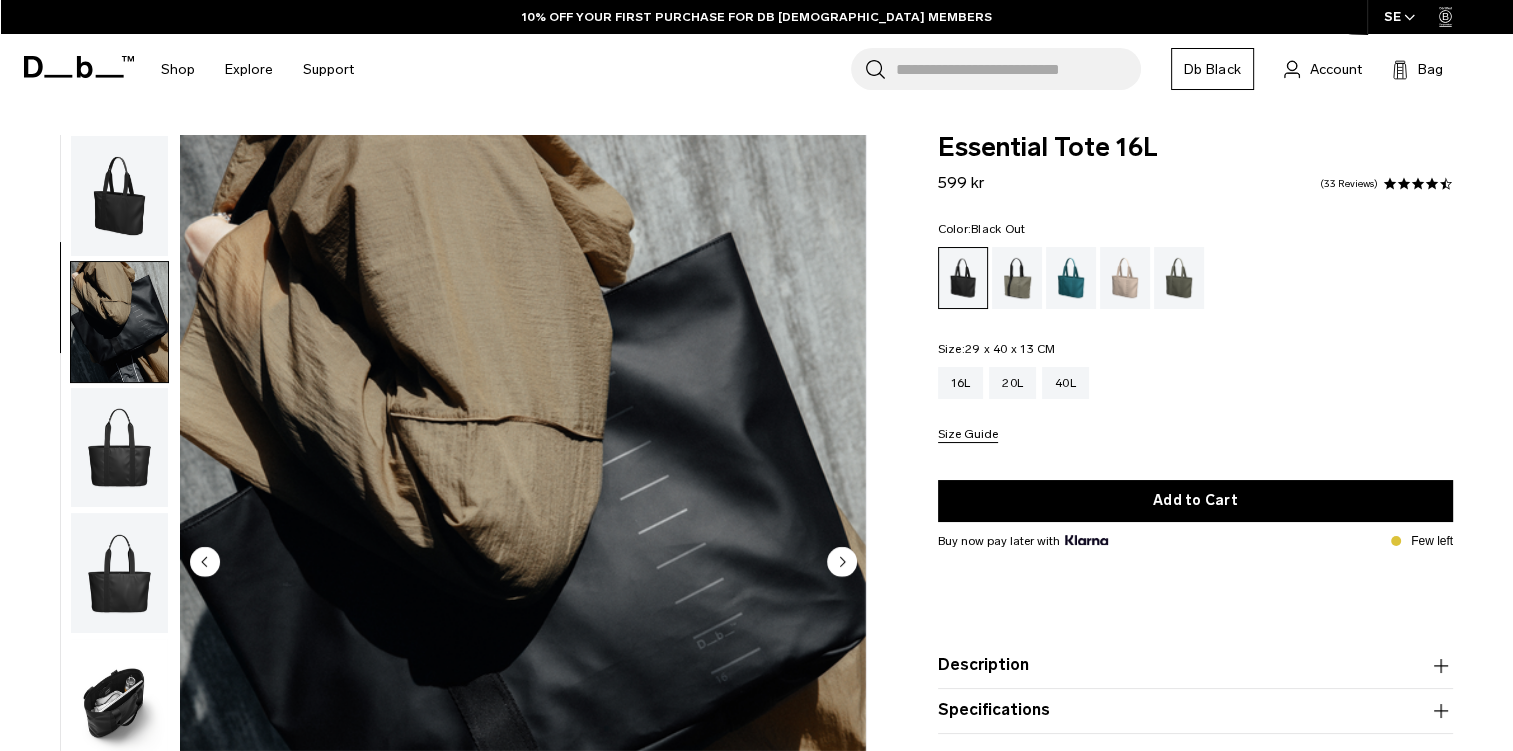 scroll, scrollTop: 126, scrollLeft: 0, axis: vertical 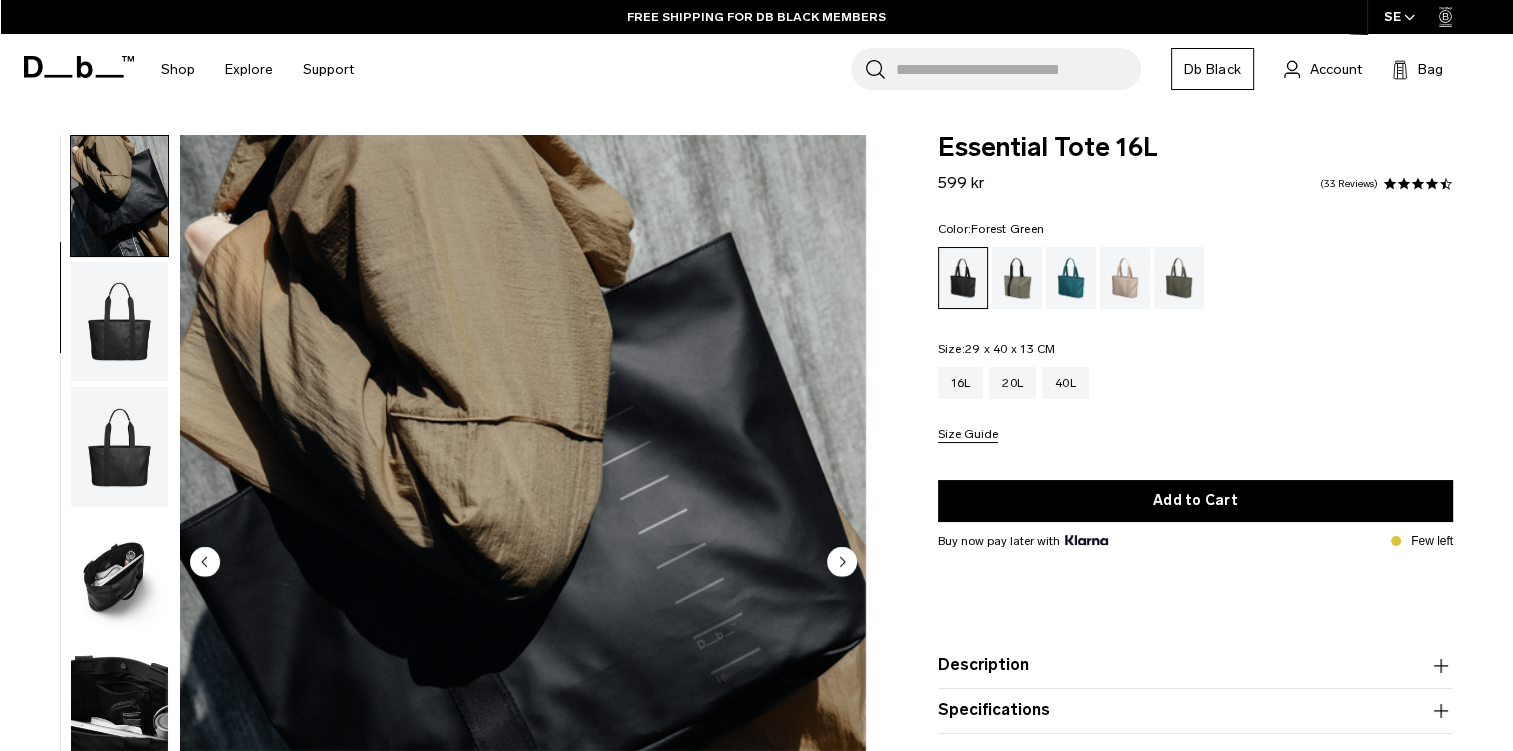 click at bounding box center (1017, 278) 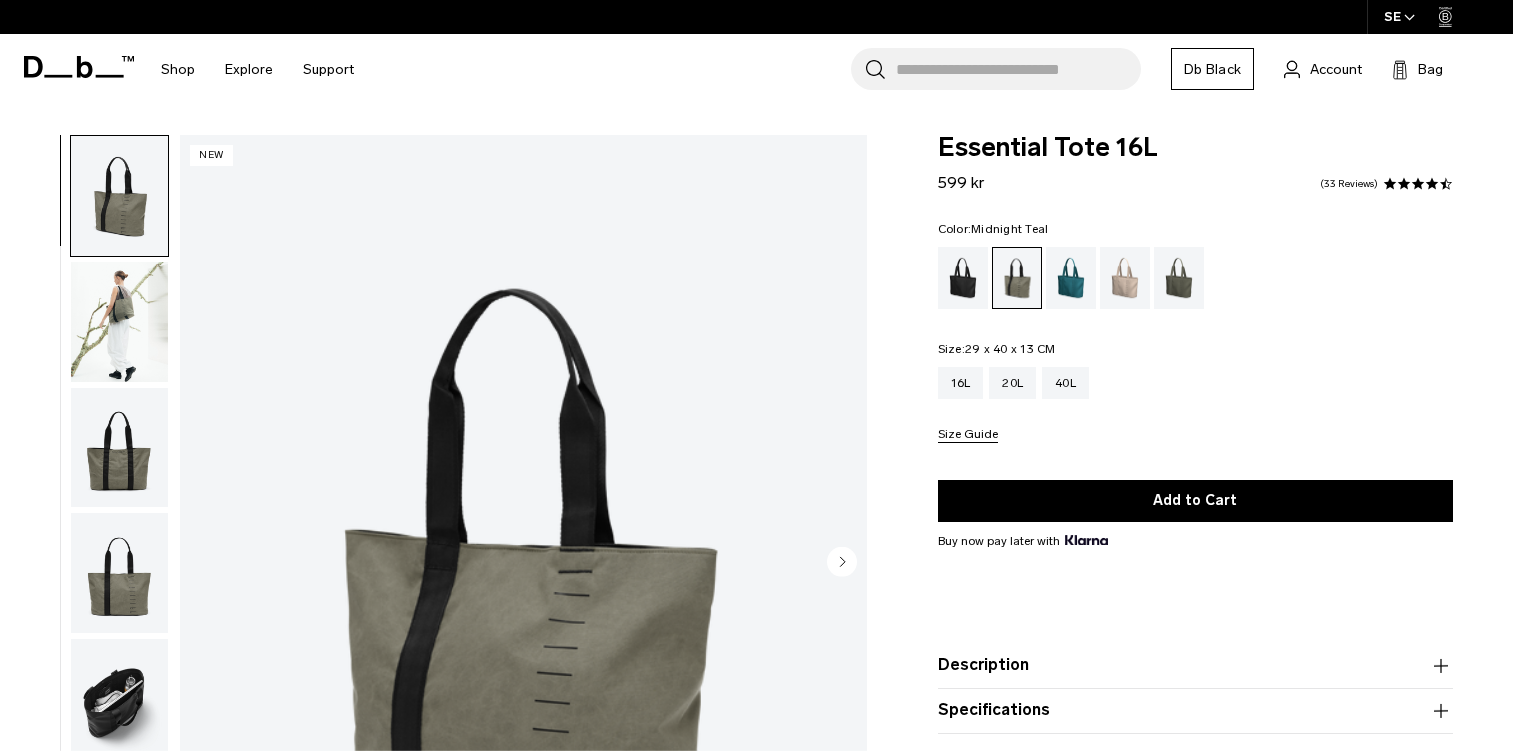 scroll, scrollTop: 0, scrollLeft: 0, axis: both 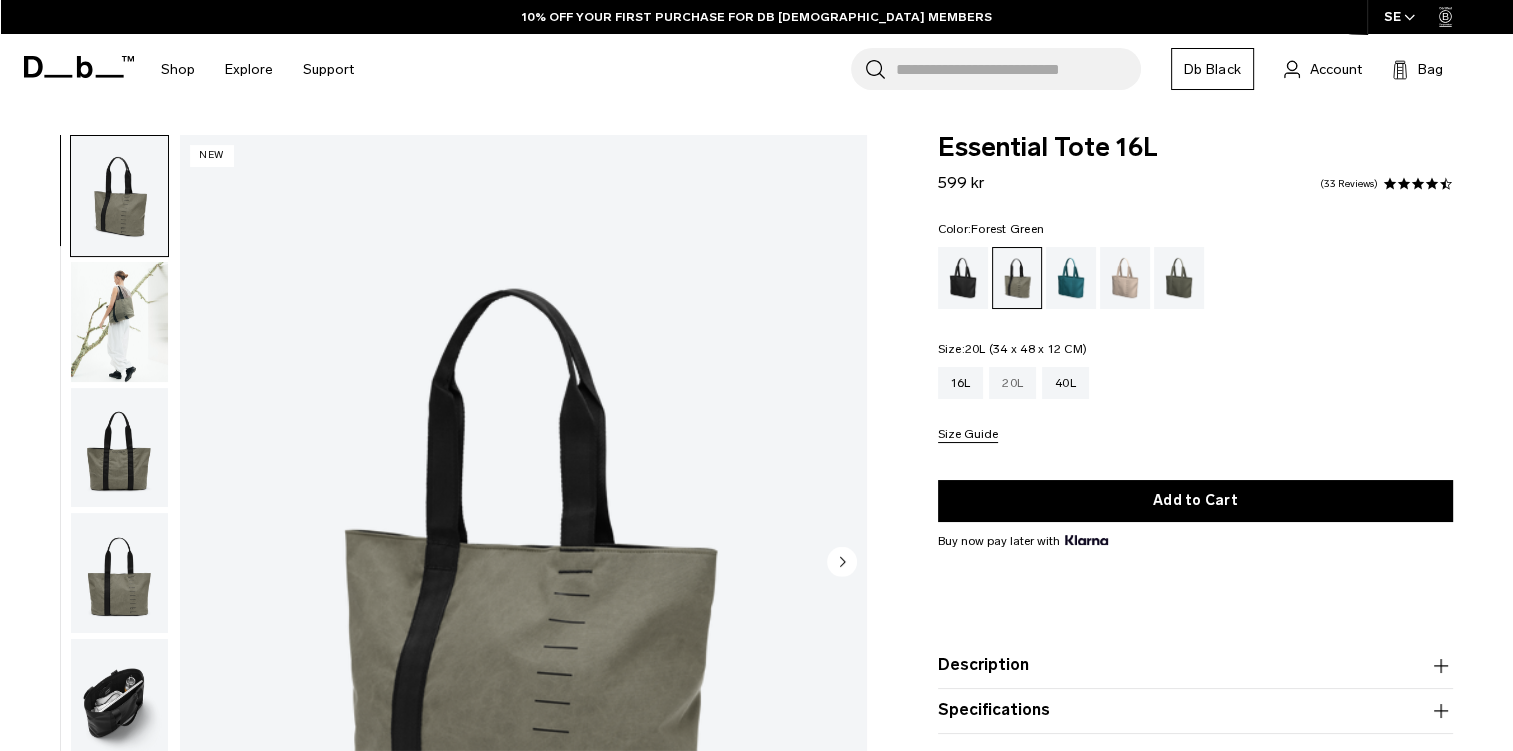 click on "20L" at bounding box center (1012, 383) 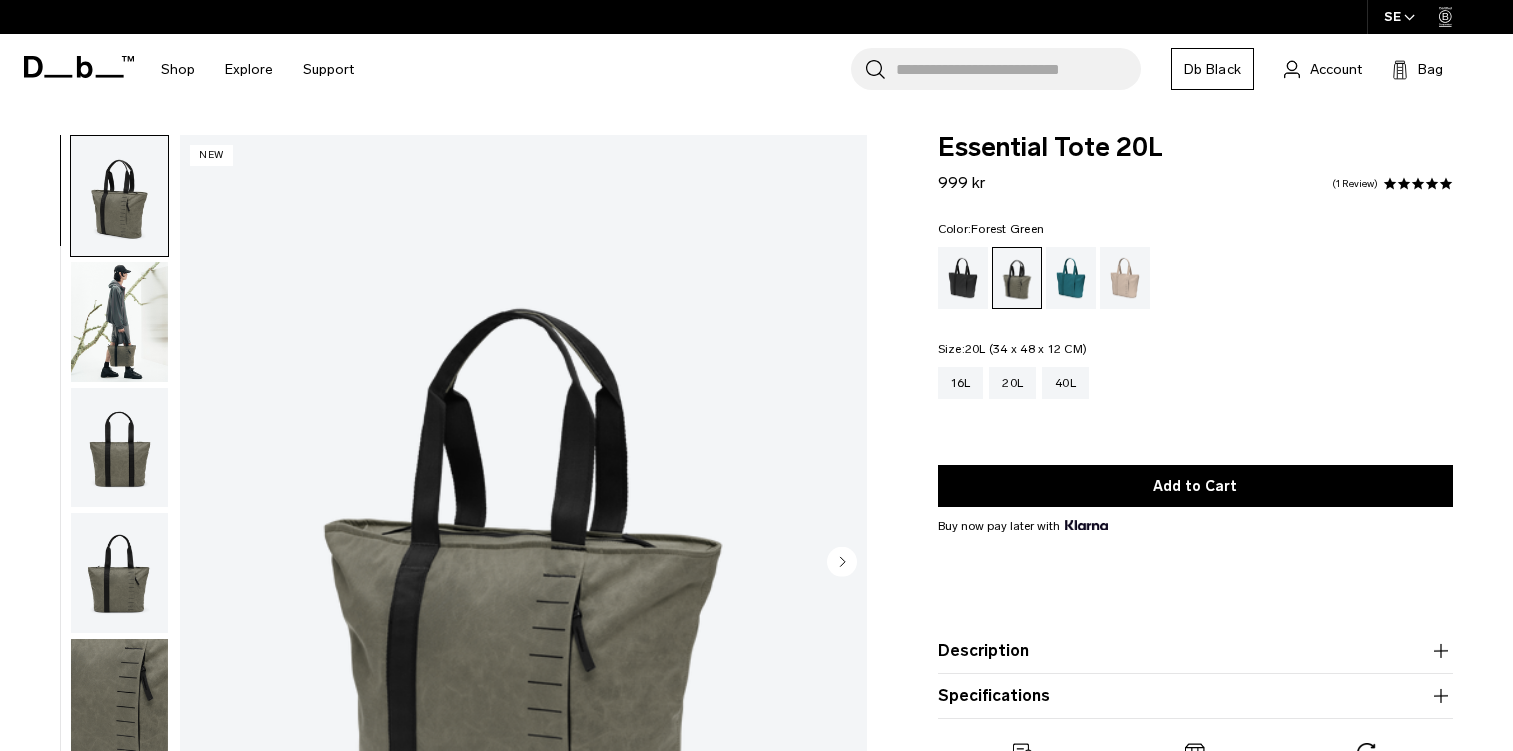 scroll, scrollTop: 0, scrollLeft: 0, axis: both 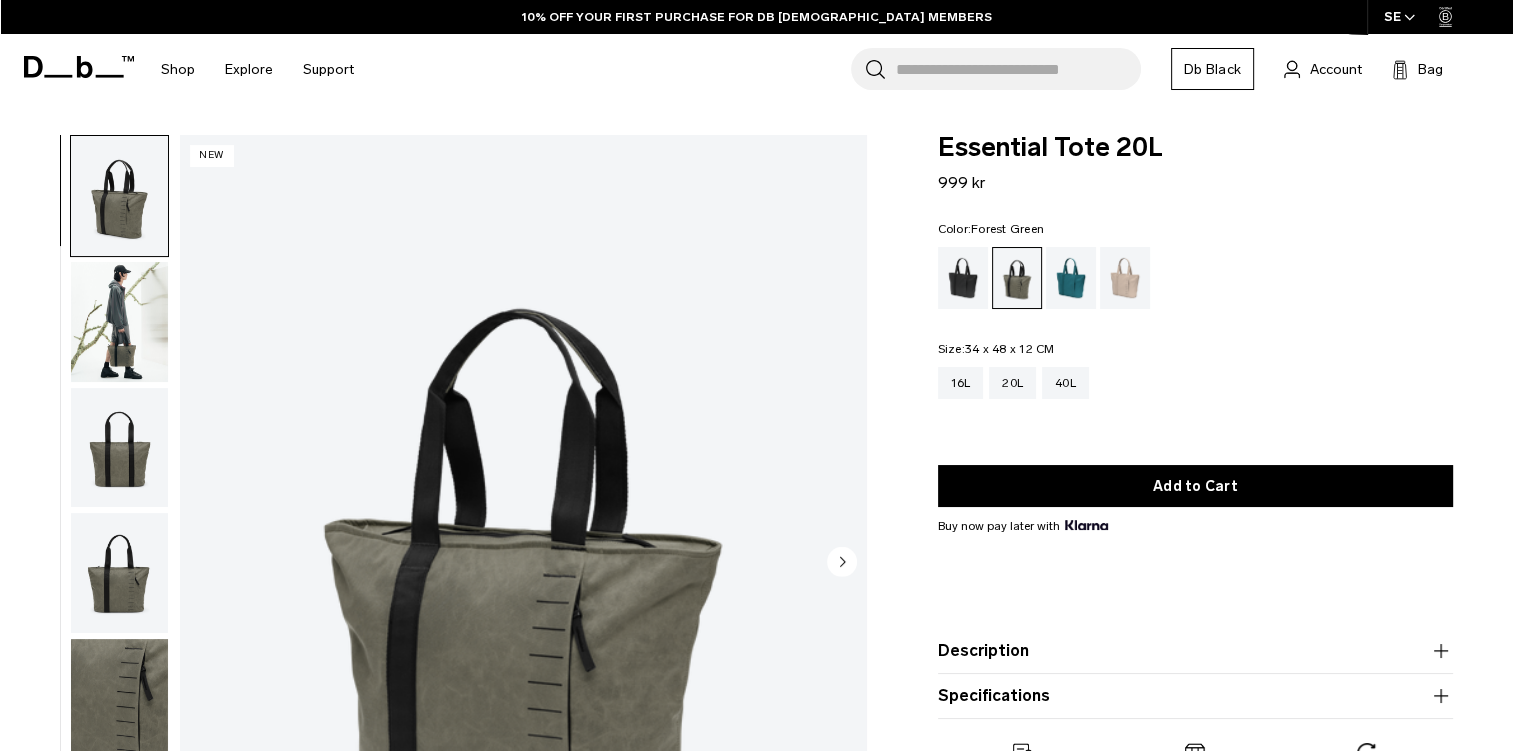 click at bounding box center (119, 322) 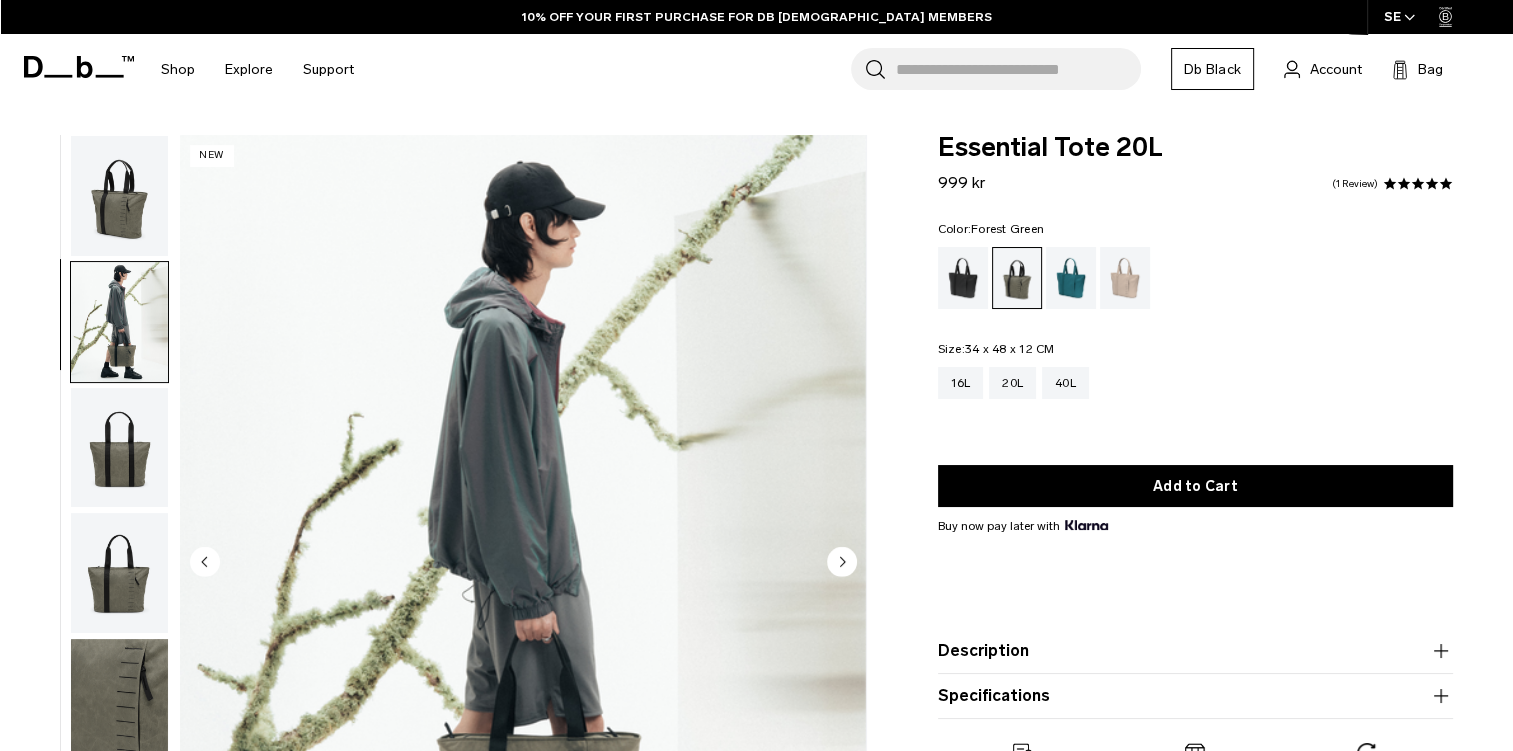 scroll, scrollTop: 20, scrollLeft: 0, axis: vertical 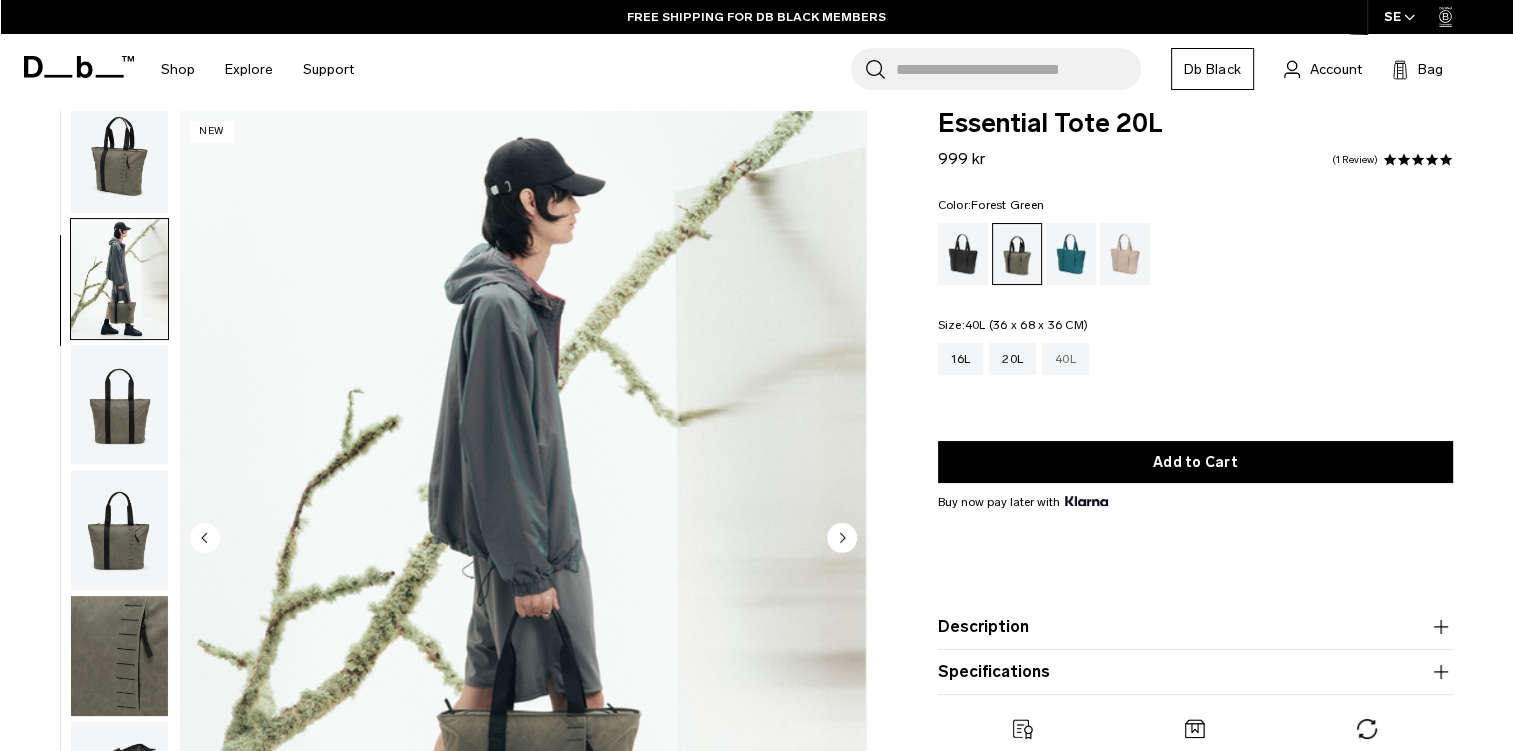 click on "40L" at bounding box center [1065, 359] 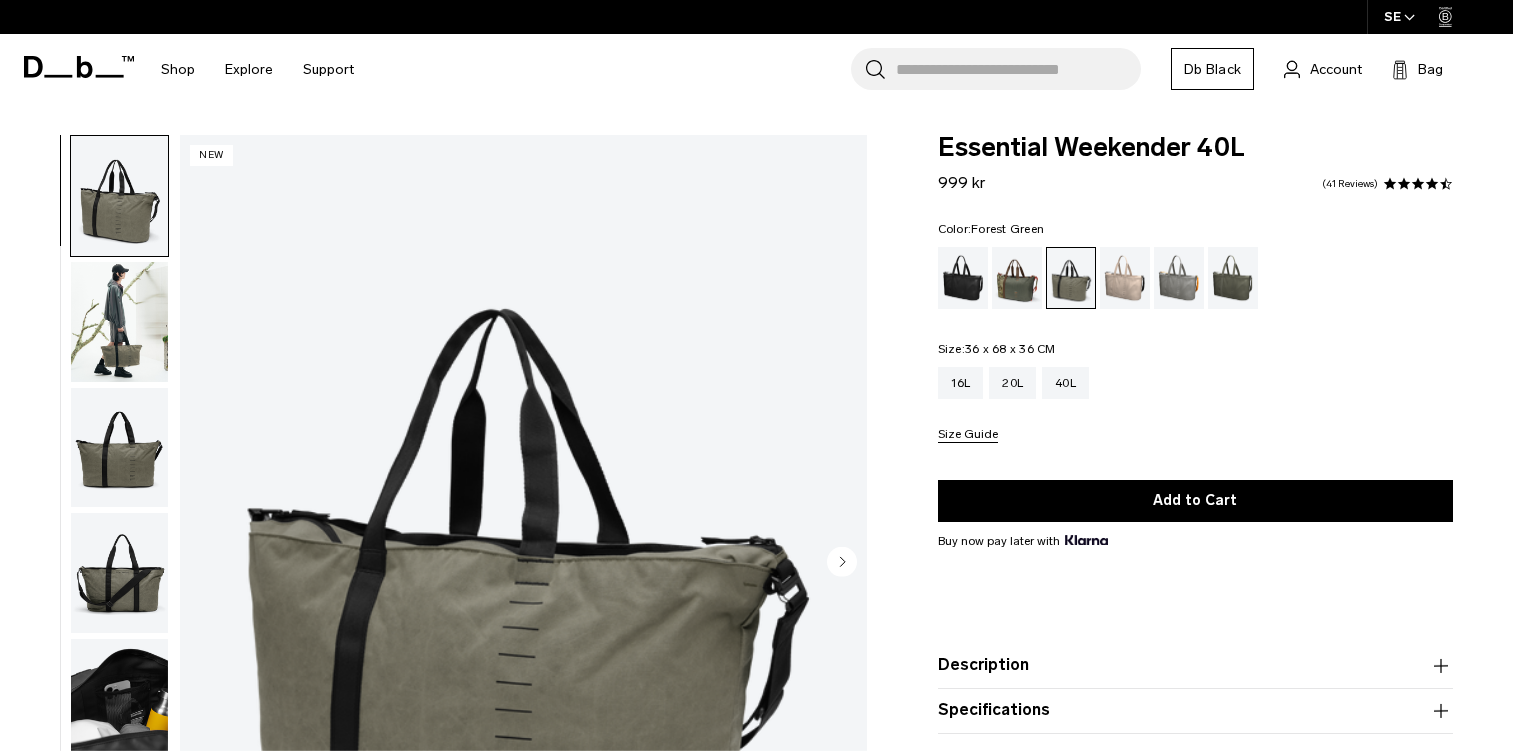 scroll, scrollTop: 0, scrollLeft: 0, axis: both 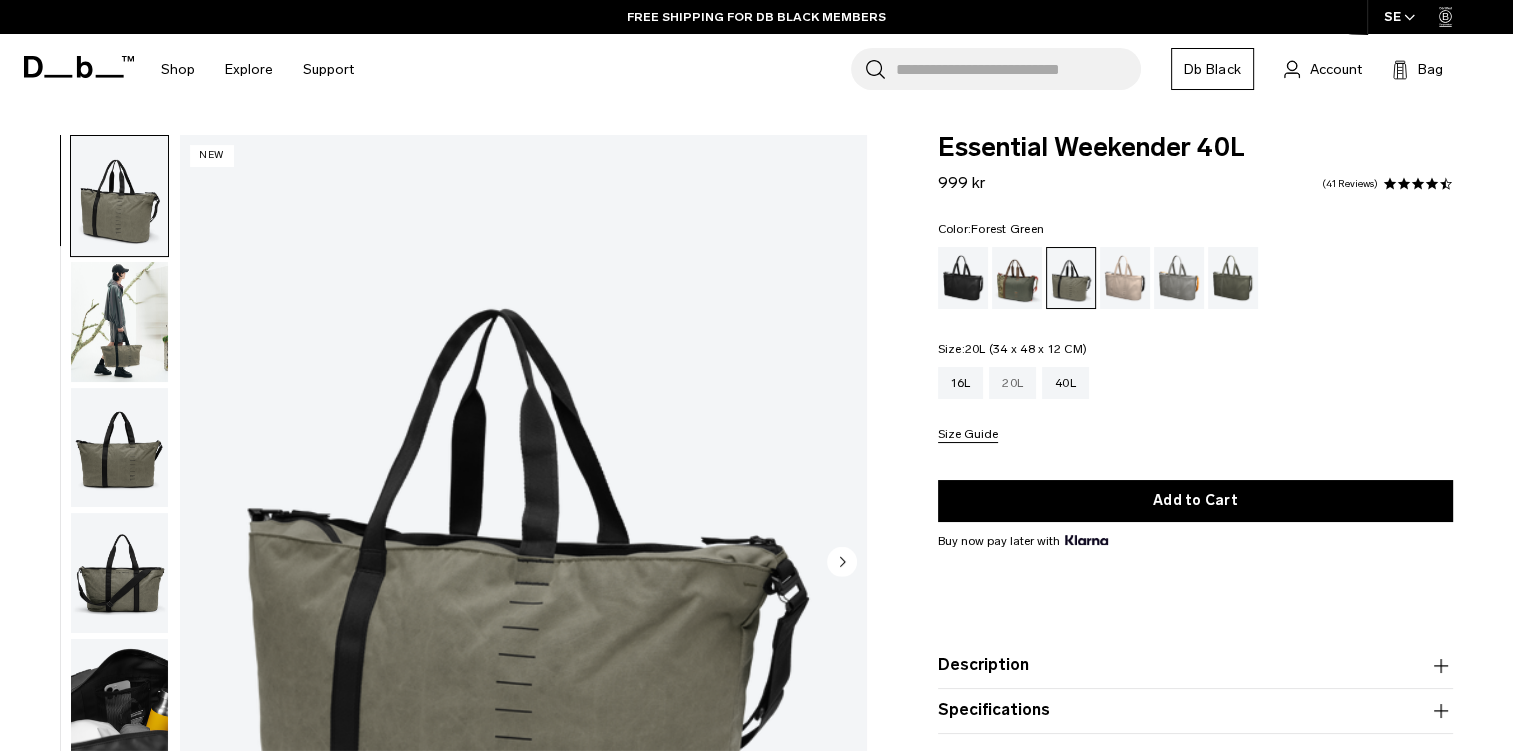 click on "20L" at bounding box center [1012, 383] 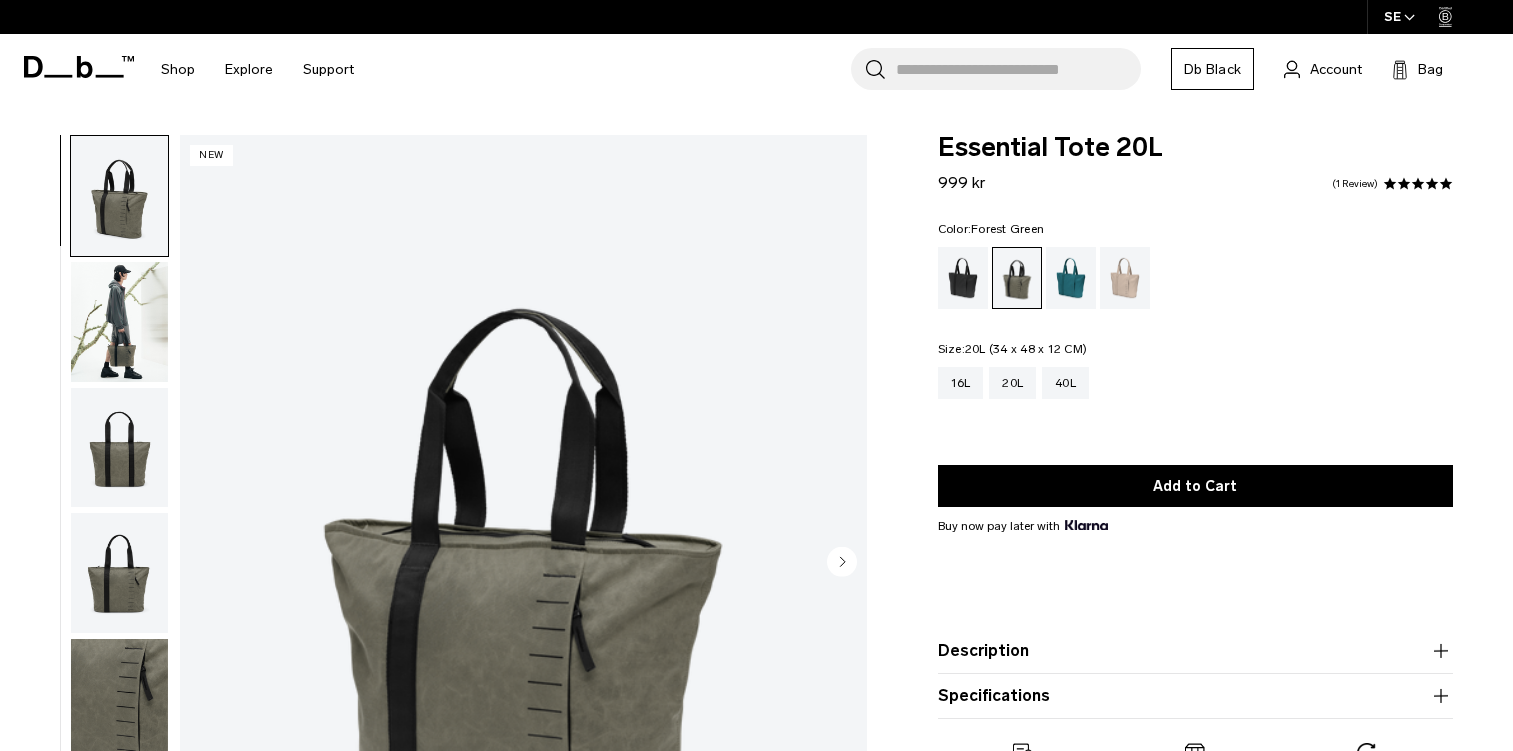 scroll, scrollTop: 0, scrollLeft: 0, axis: both 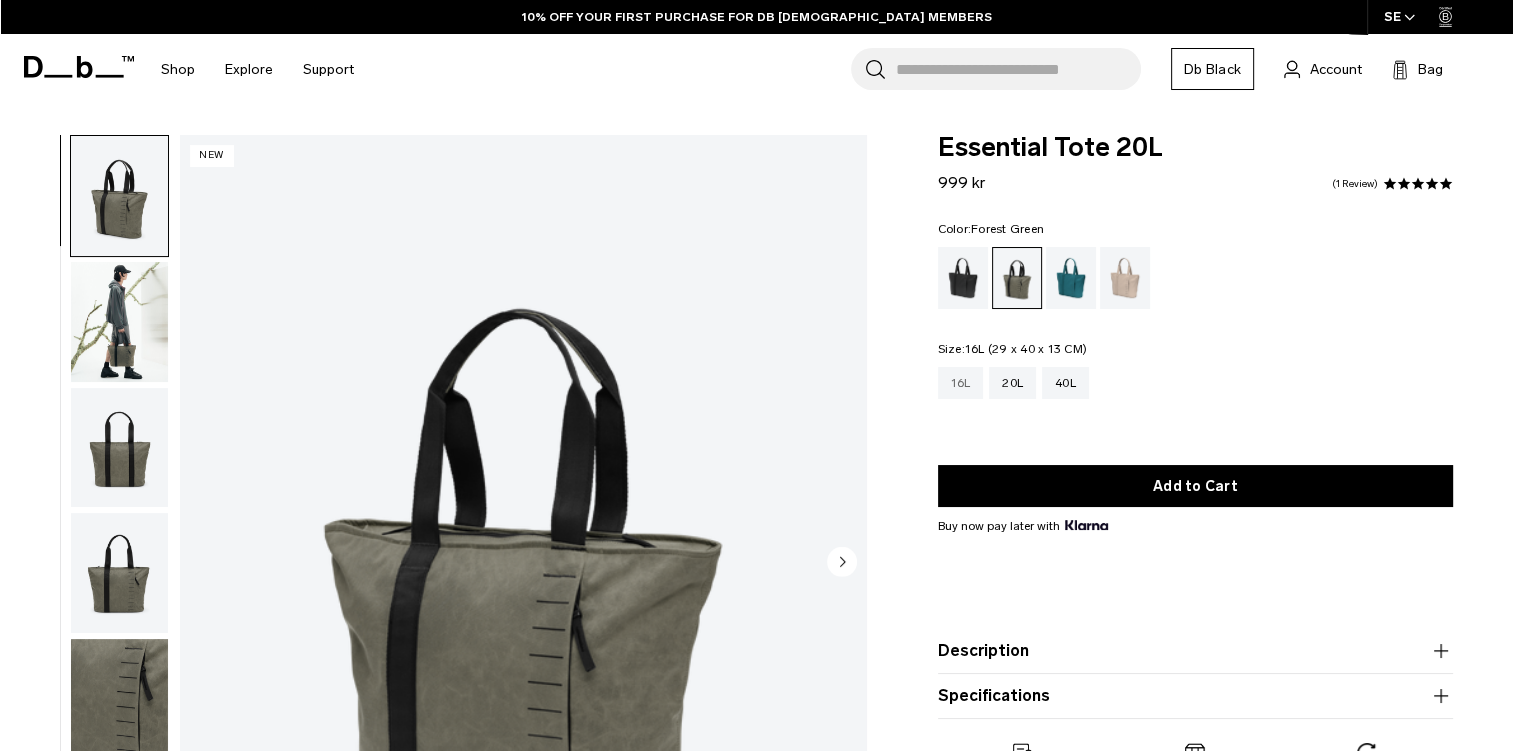 click on "16L" at bounding box center [961, 383] 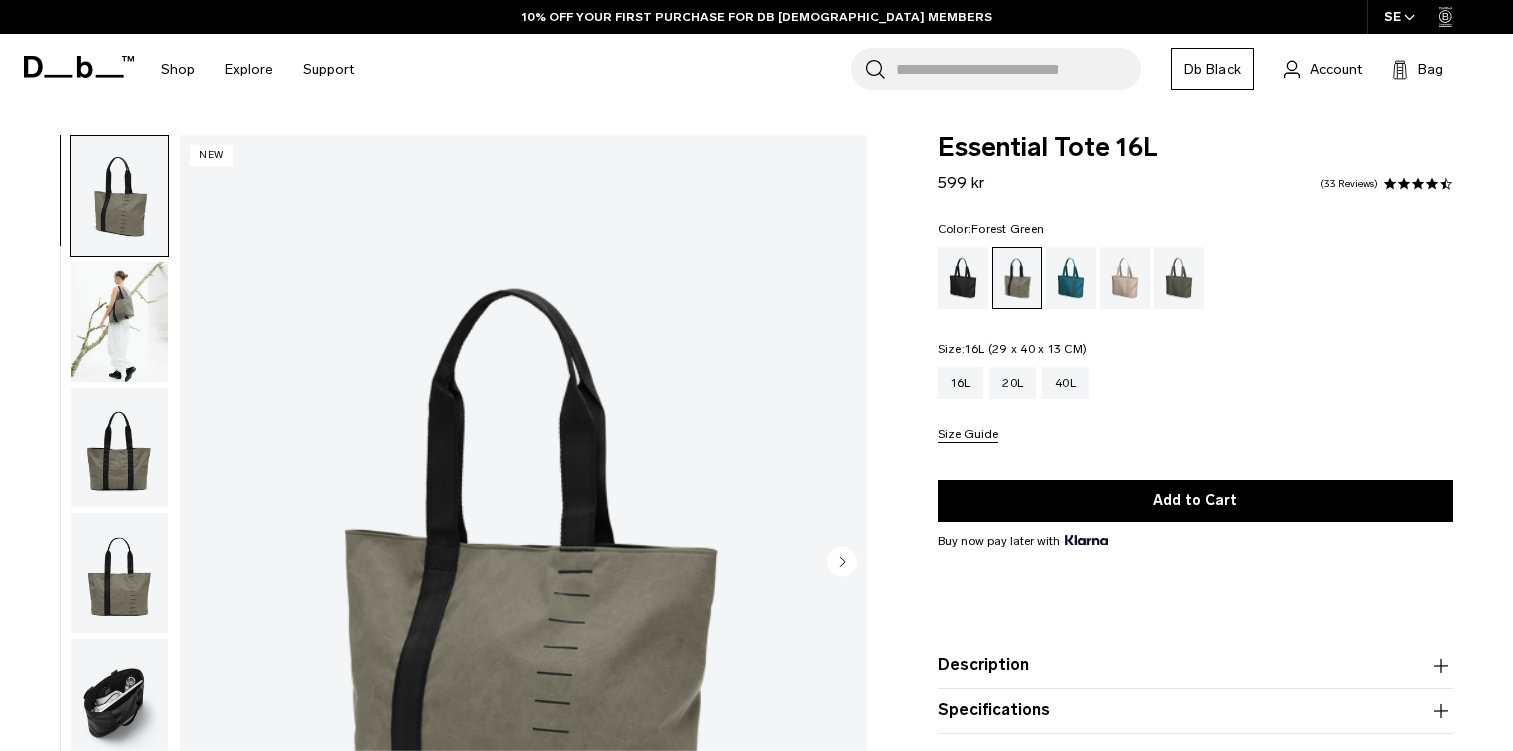 scroll, scrollTop: 0, scrollLeft: 0, axis: both 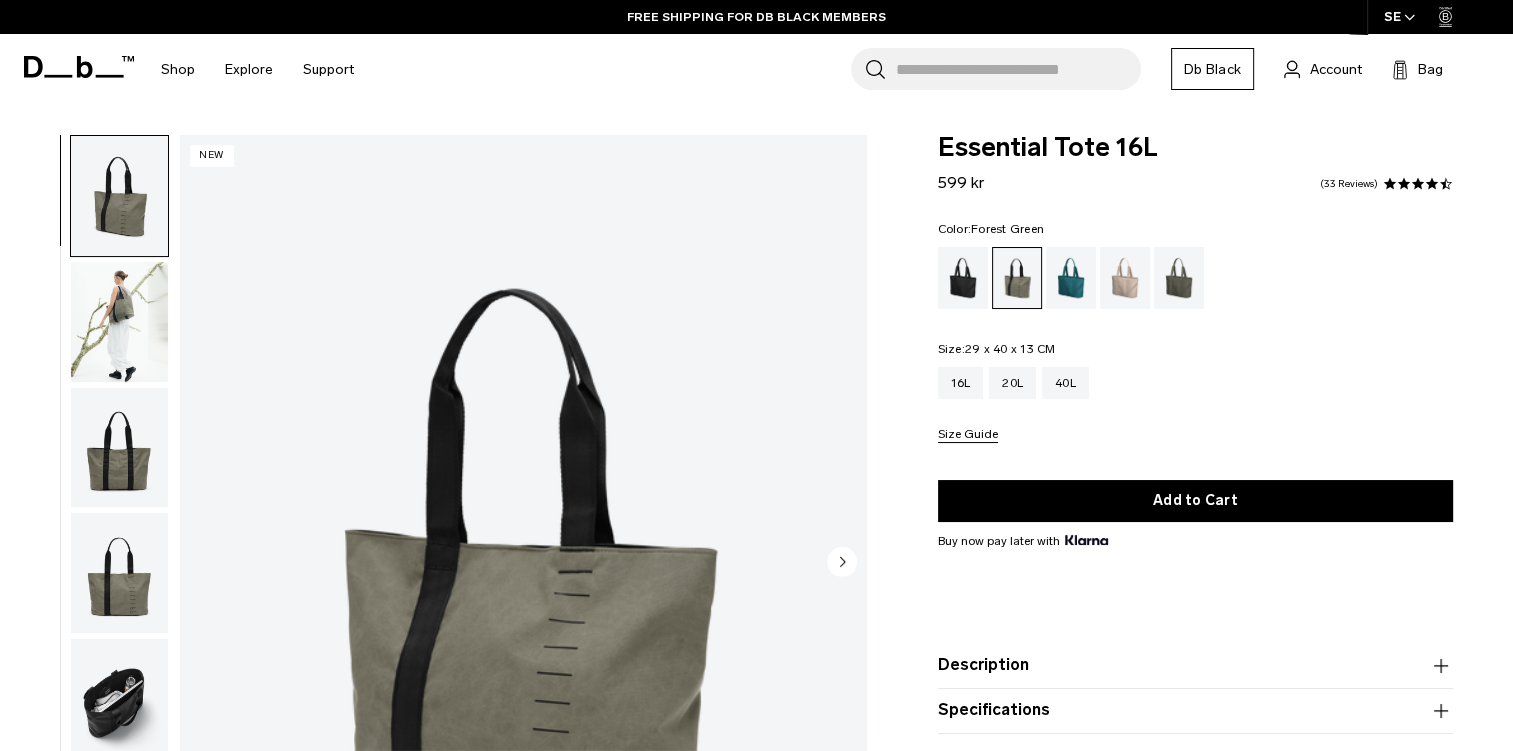 click at bounding box center (119, 322) 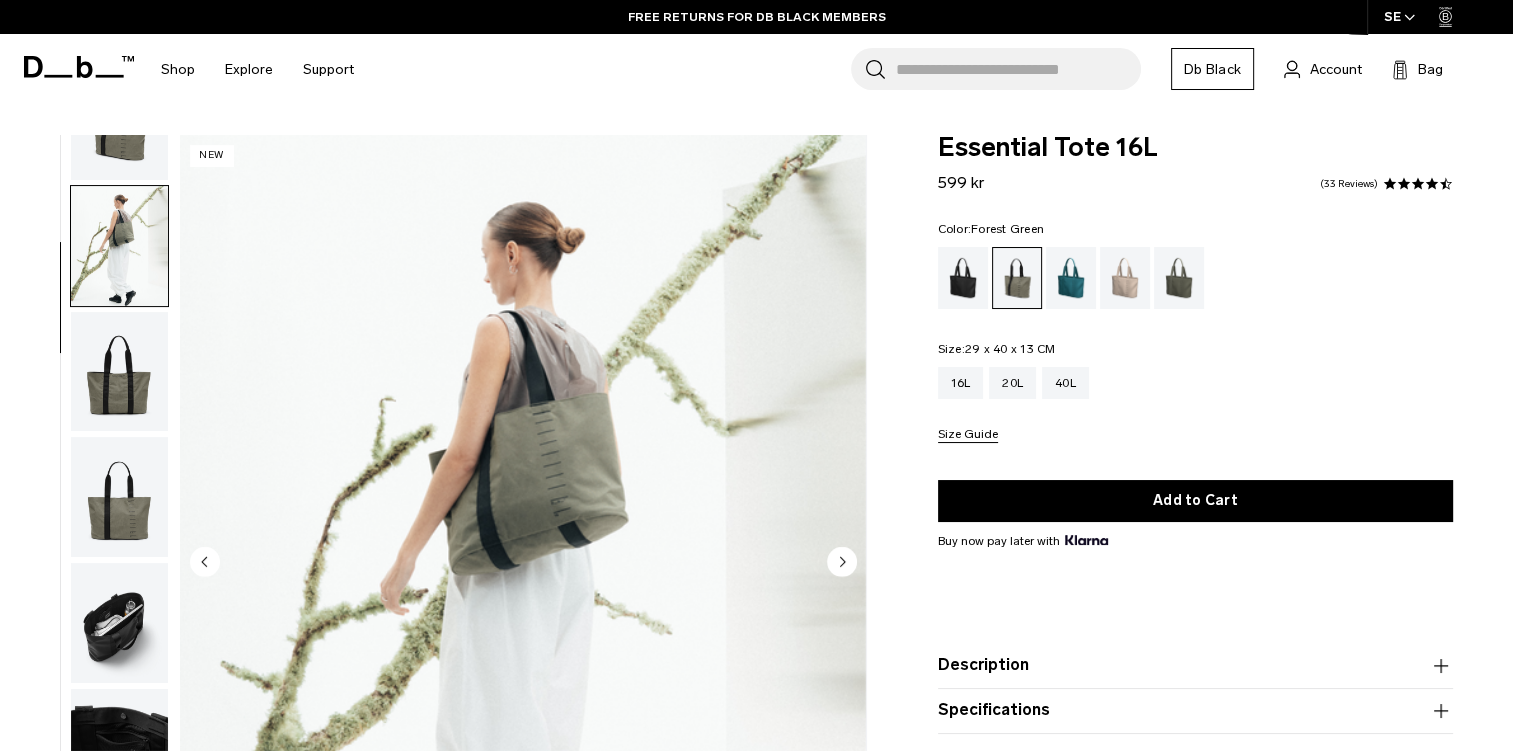 scroll, scrollTop: 126, scrollLeft: 0, axis: vertical 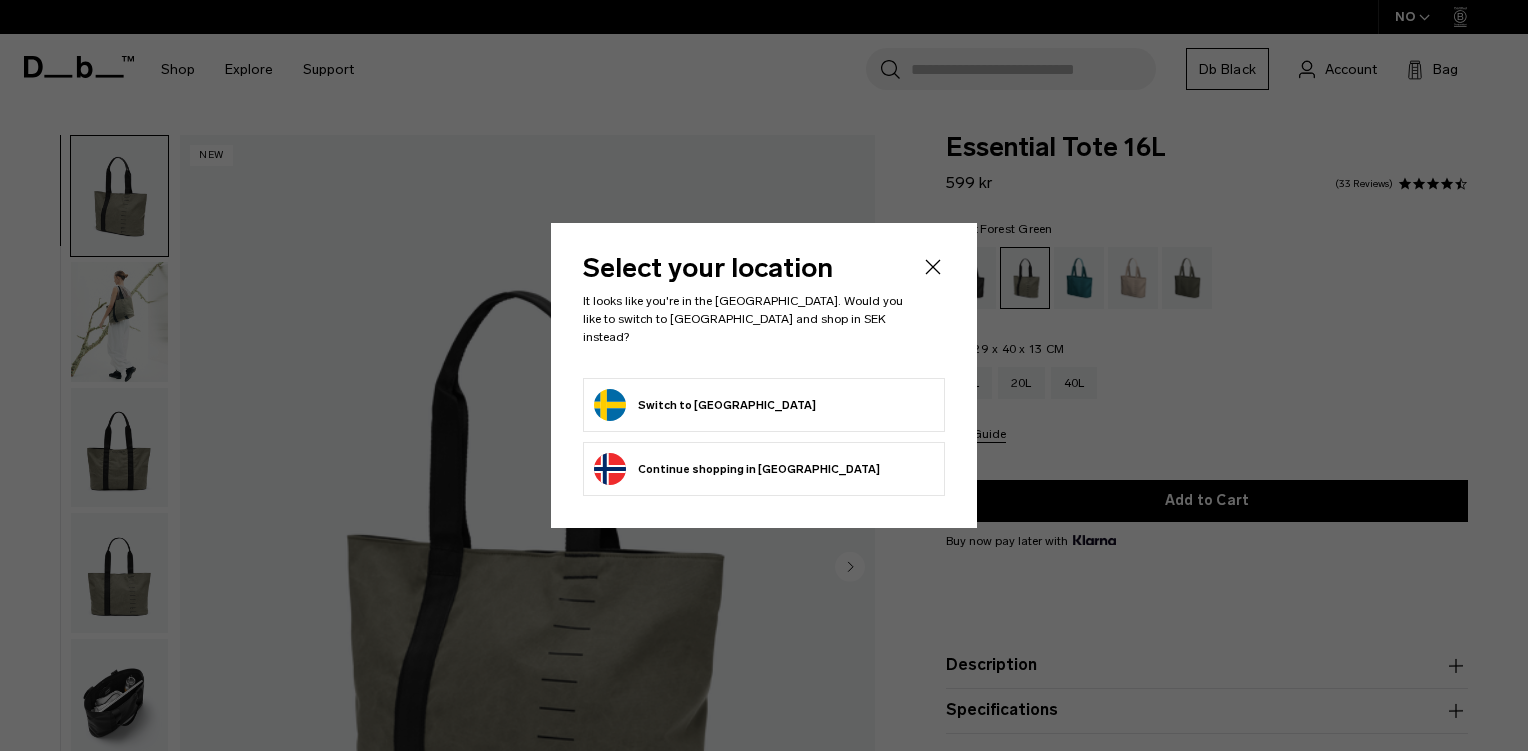 select 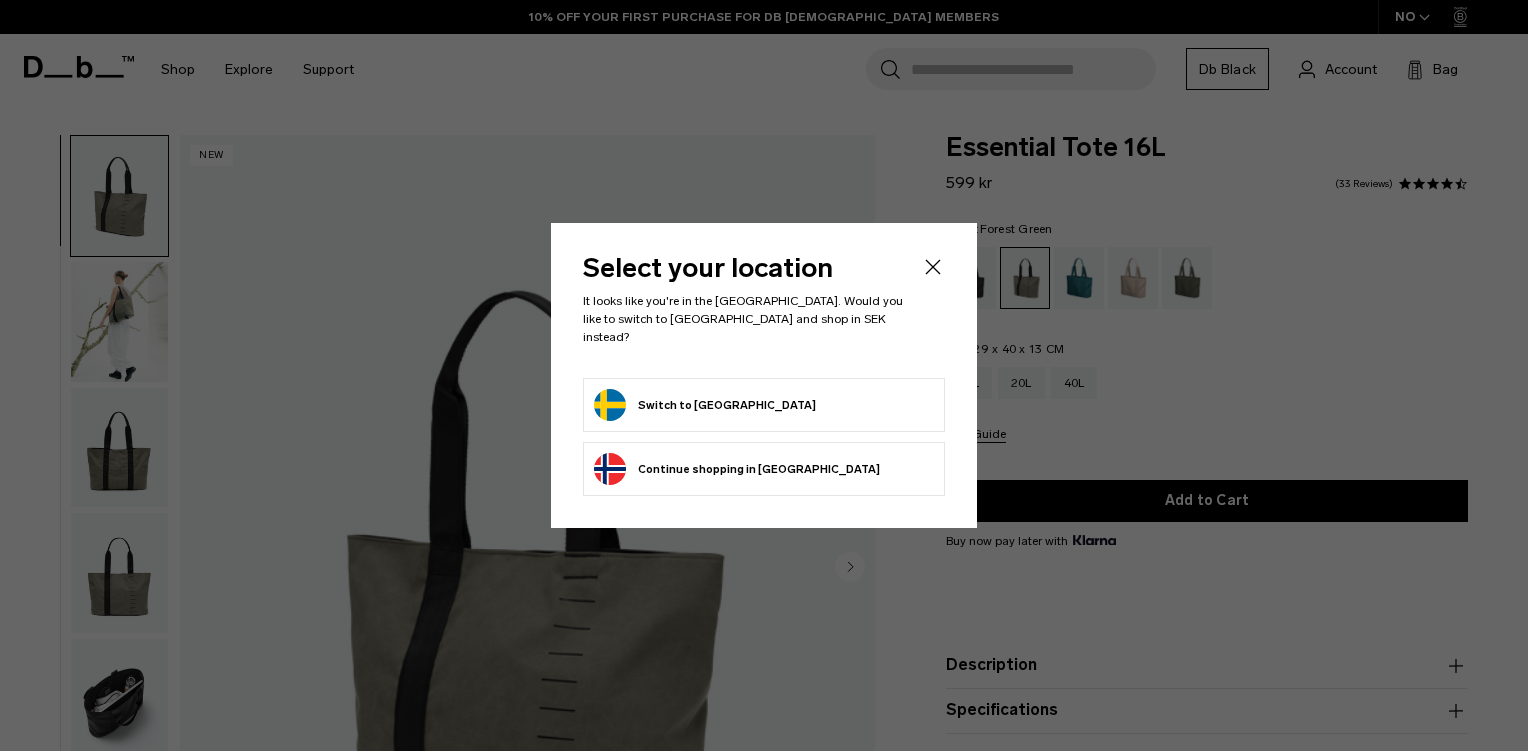 click on "Switch to [GEOGRAPHIC_DATA]" at bounding box center (705, 405) 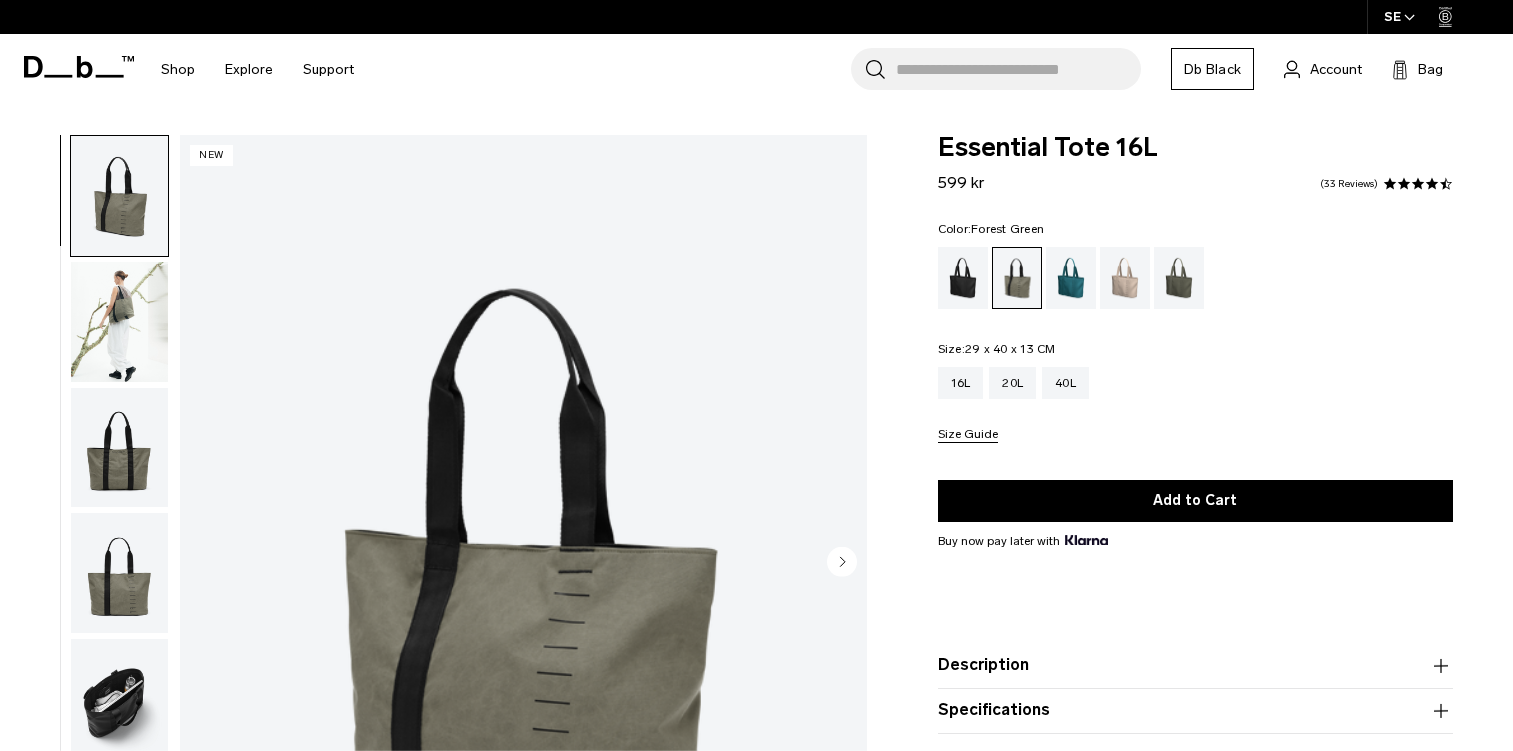 scroll, scrollTop: 0, scrollLeft: 0, axis: both 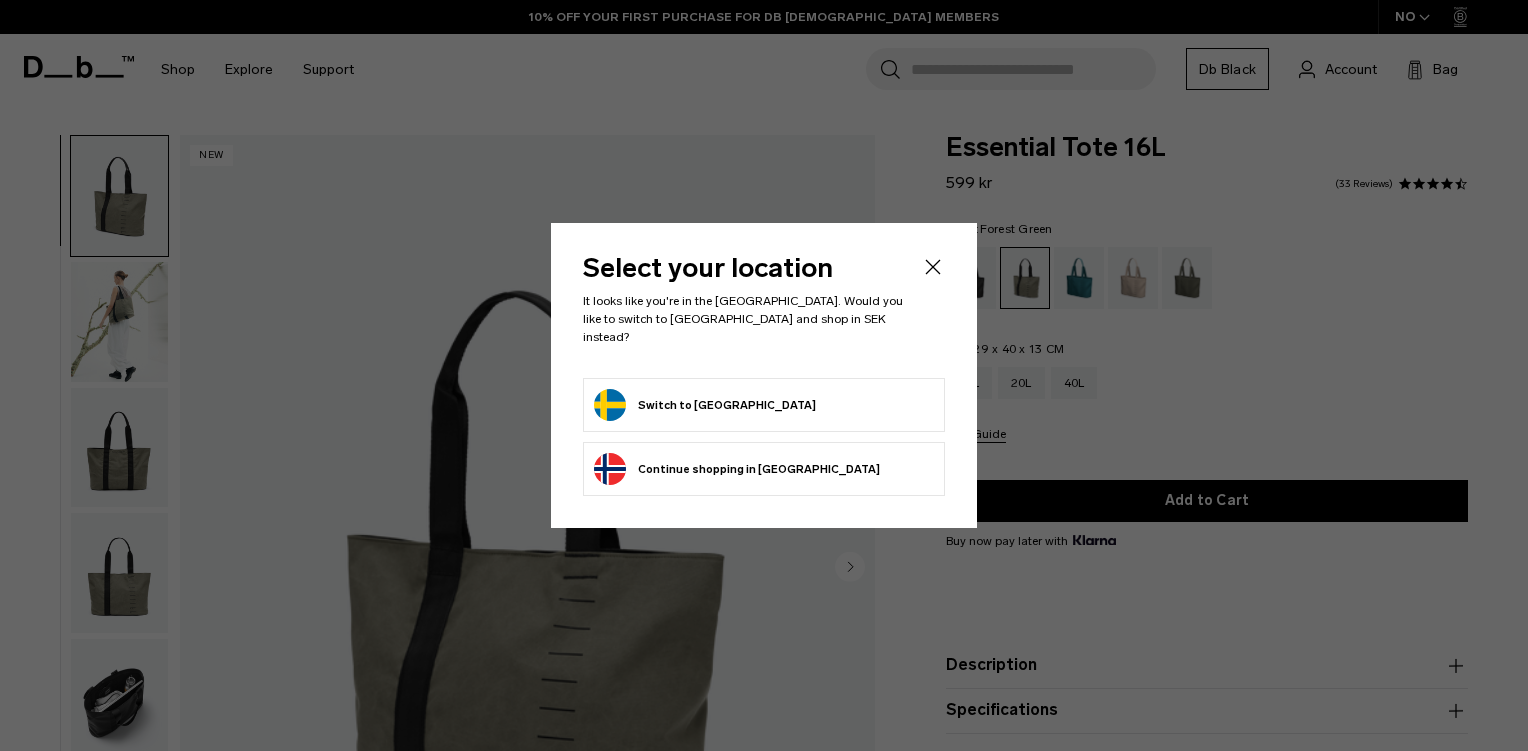 click on "Switch to Sweden" at bounding box center [705, 405] 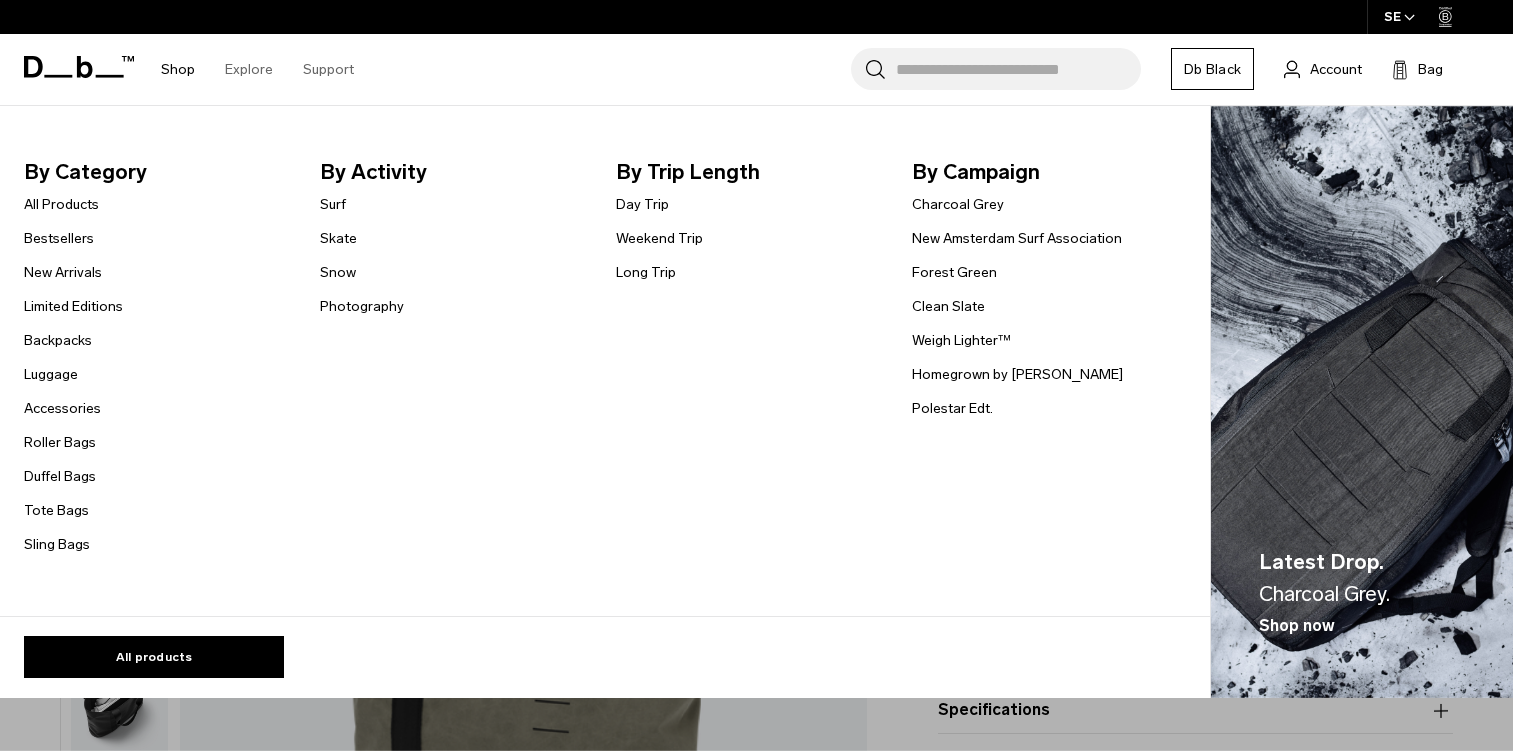 scroll, scrollTop: 0, scrollLeft: 0, axis: both 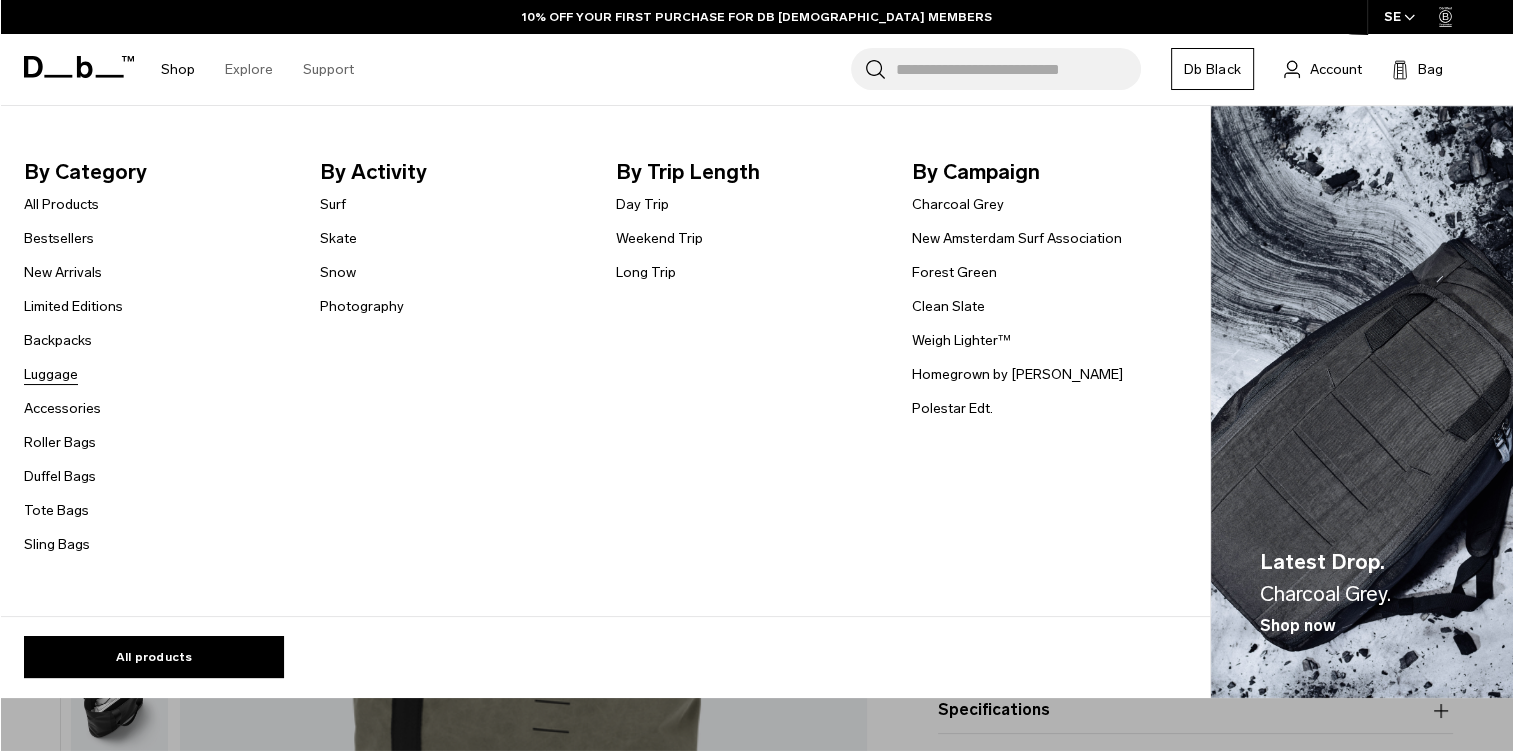 click on "Luggage" at bounding box center (51, 374) 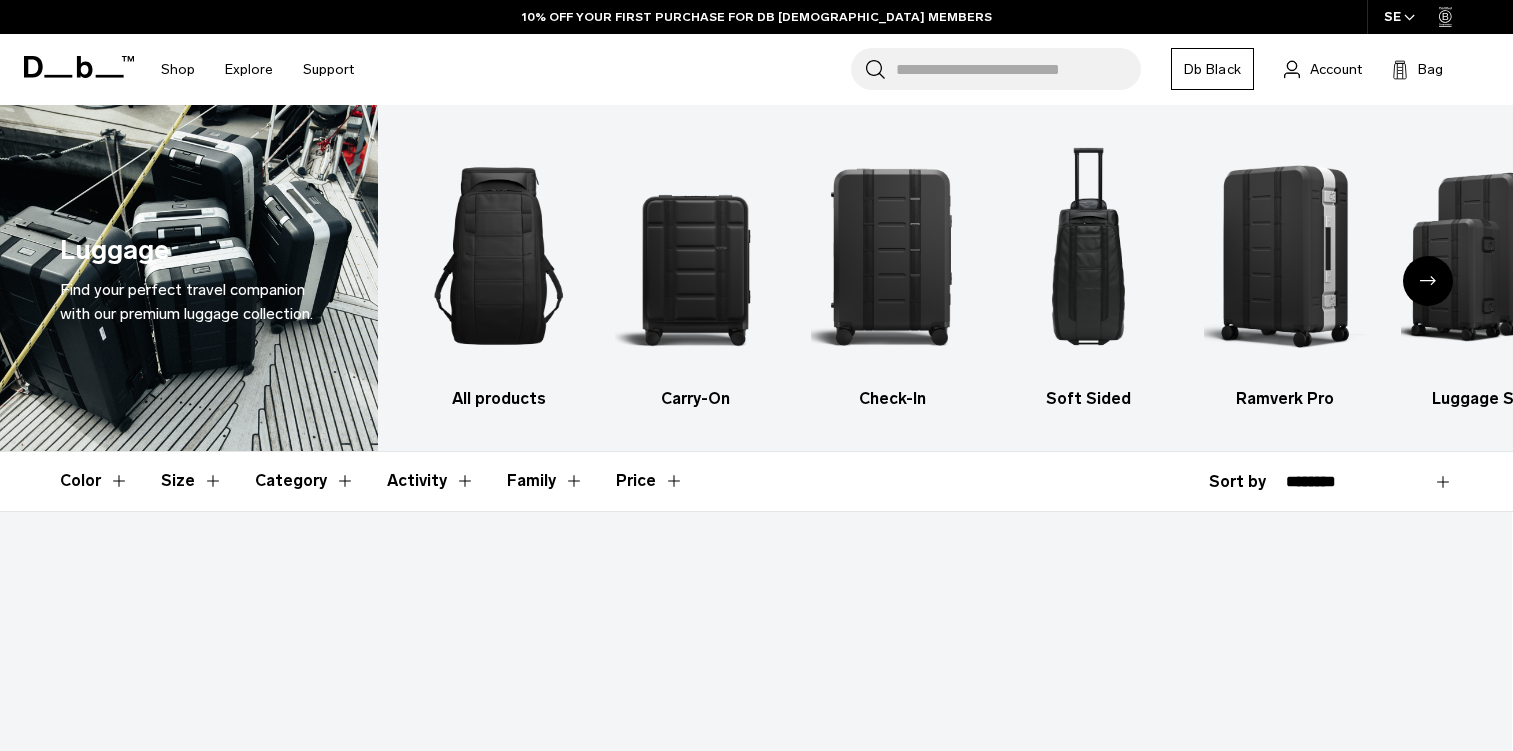scroll, scrollTop: 0, scrollLeft: 0, axis: both 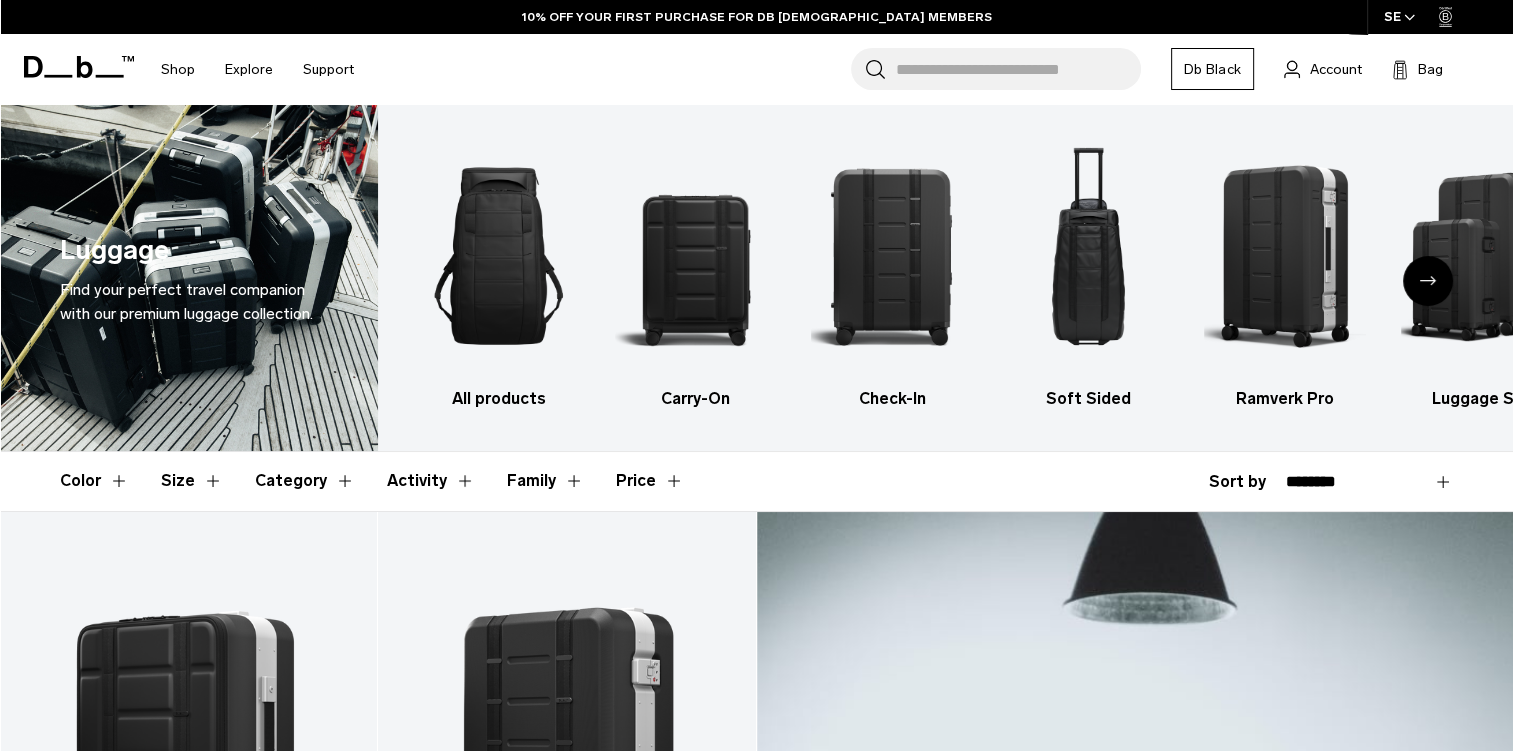 click on "**********" at bounding box center [1369, 482] 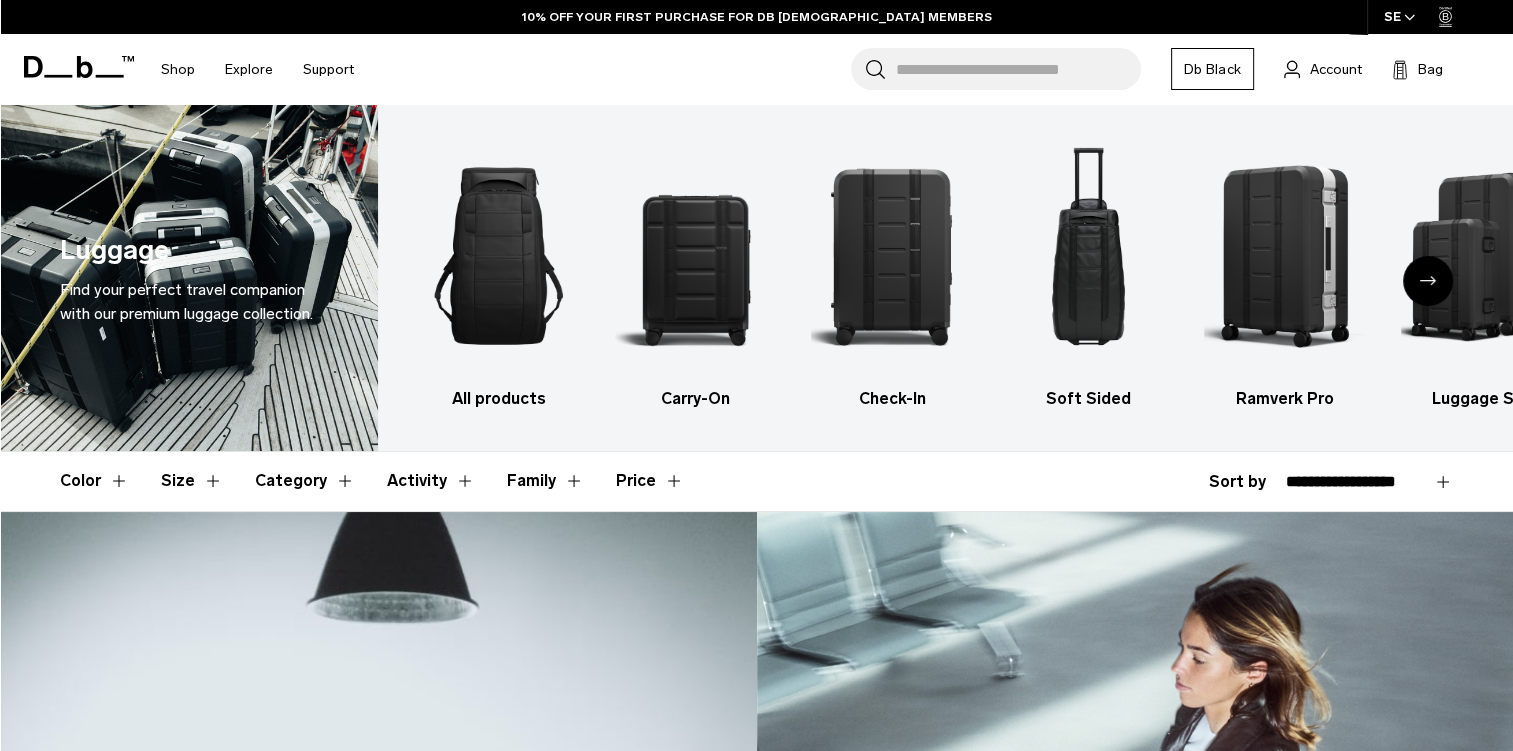 click on "**********" at bounding box center [1369, 482] 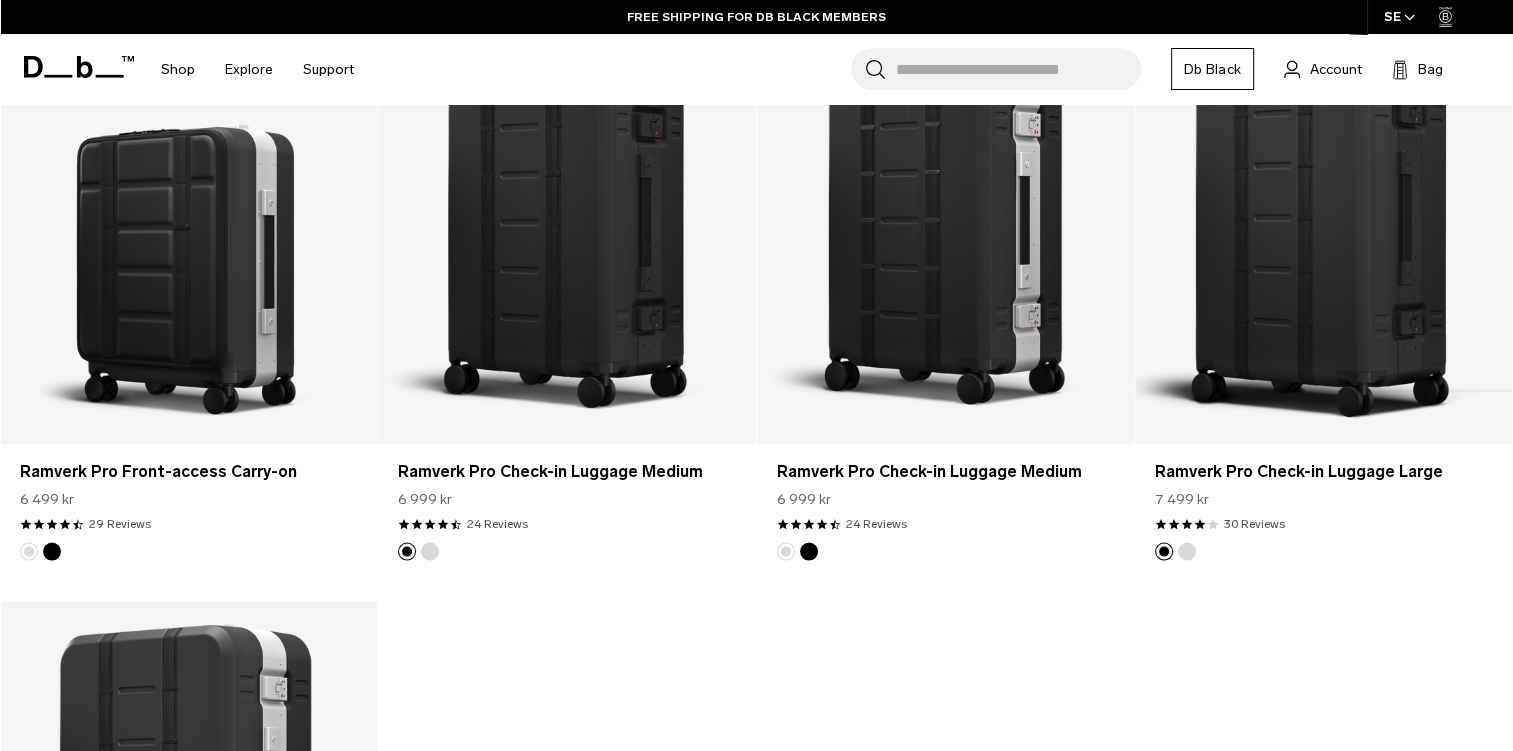 scroll, scrollTop: 0, scrollLeft: 0, axis: both 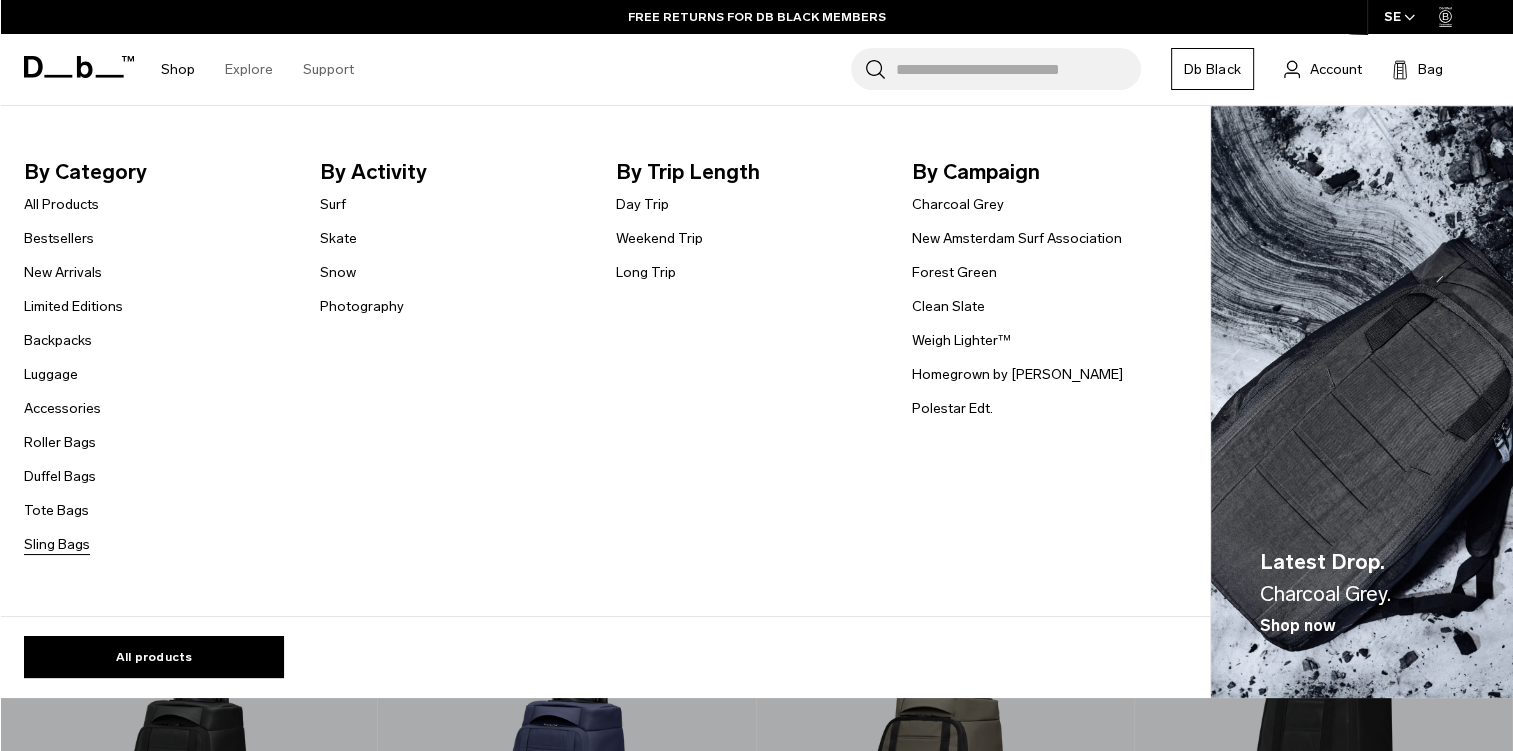 click on "Sling Bags" at bounding box center [57, 544] 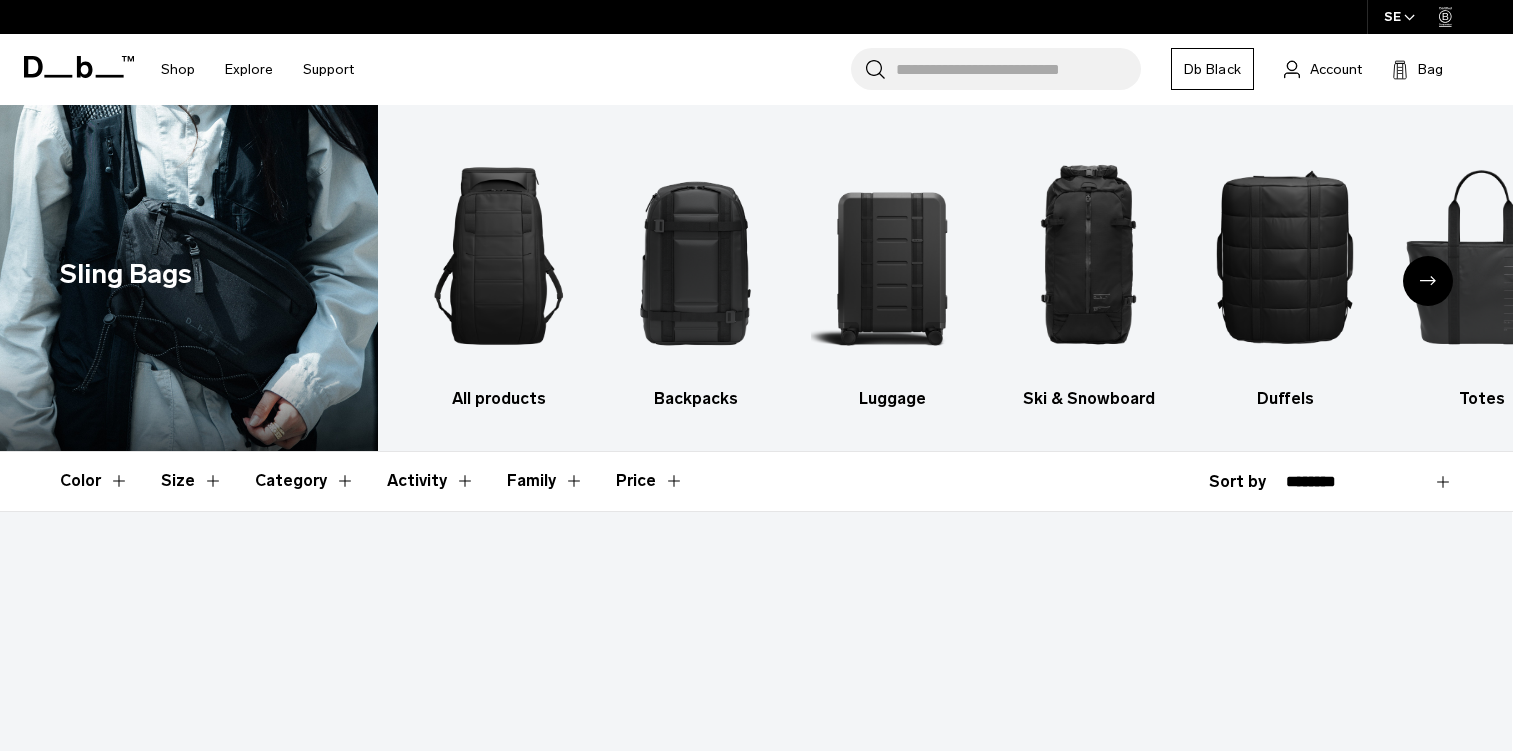 scroll, scrollTop: 0, scrollLeft: 0, axis: both 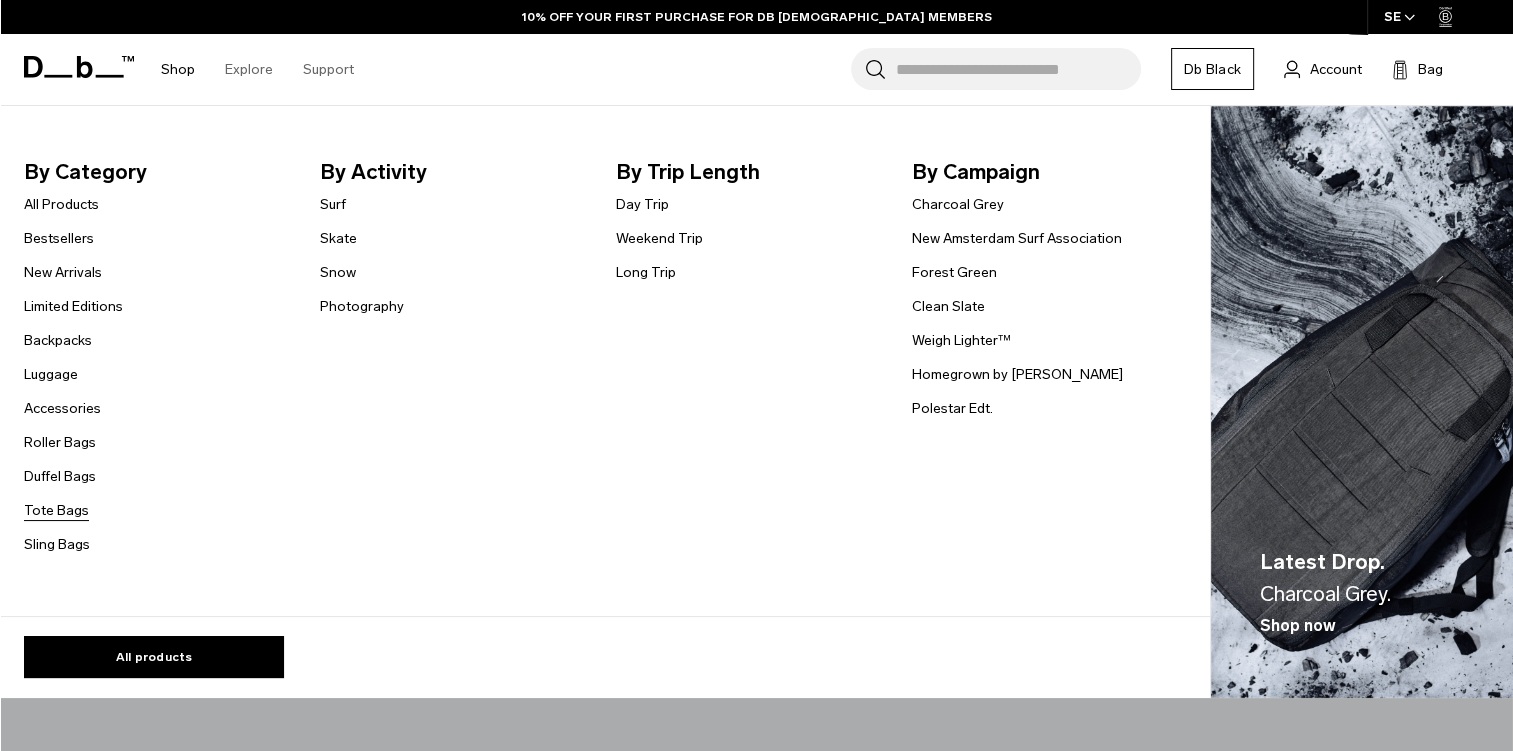 click on "Tote Bags" at bounding box center [56, 510] 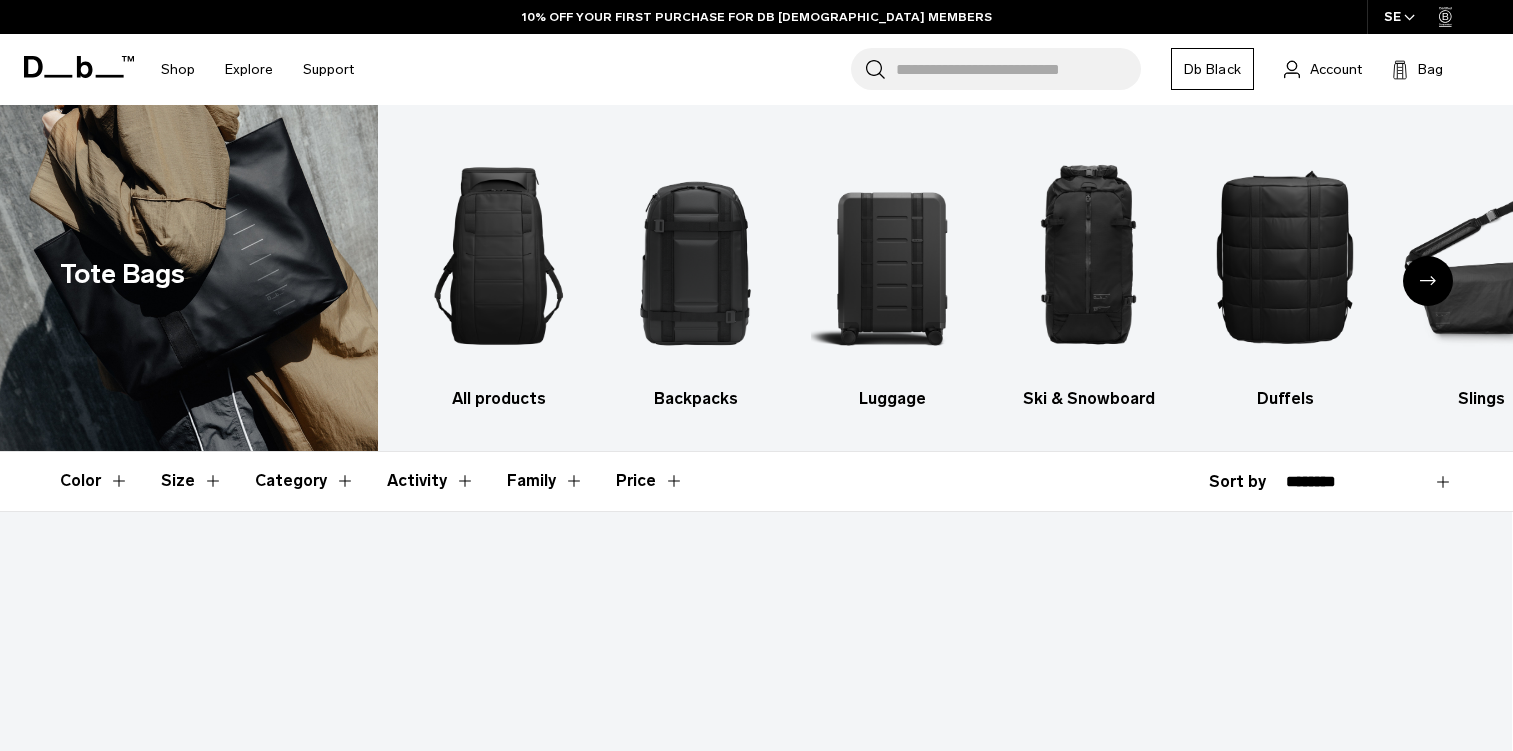 scroll, scrollTop: 0, scrollLeft: 0, axis: both 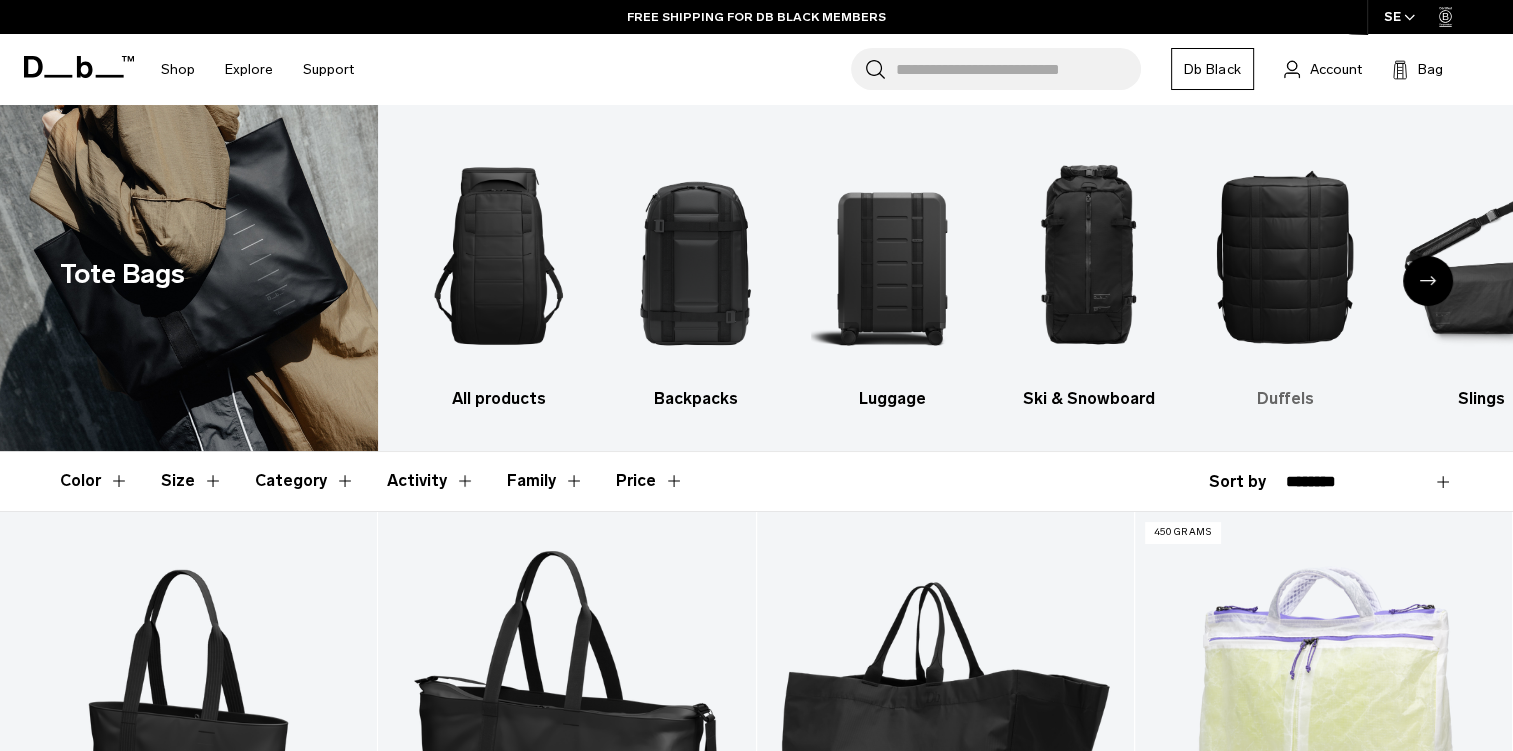 click at bounding box center [1285, 256] 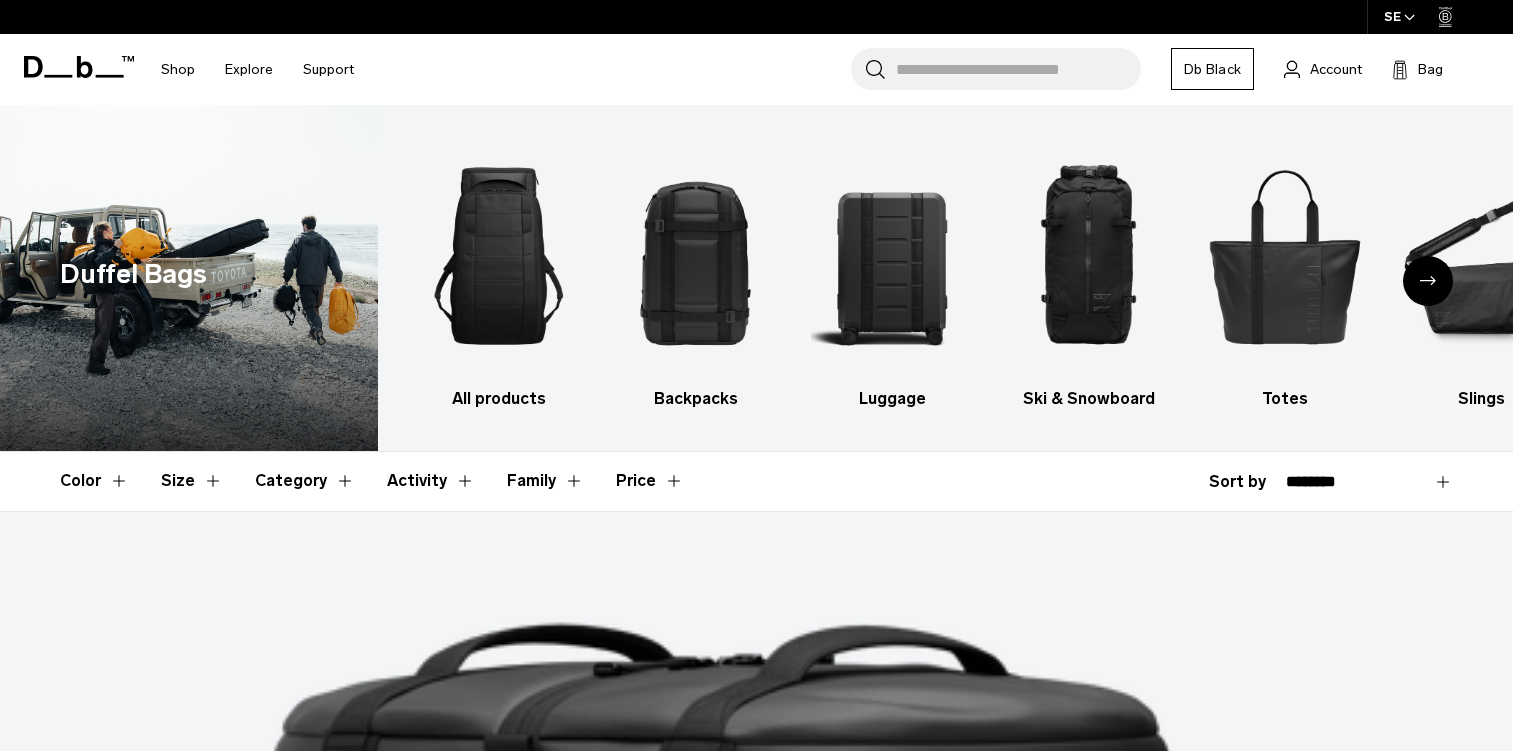 scroll, scrollTop: 0, scrollLeft: 0, axis: both 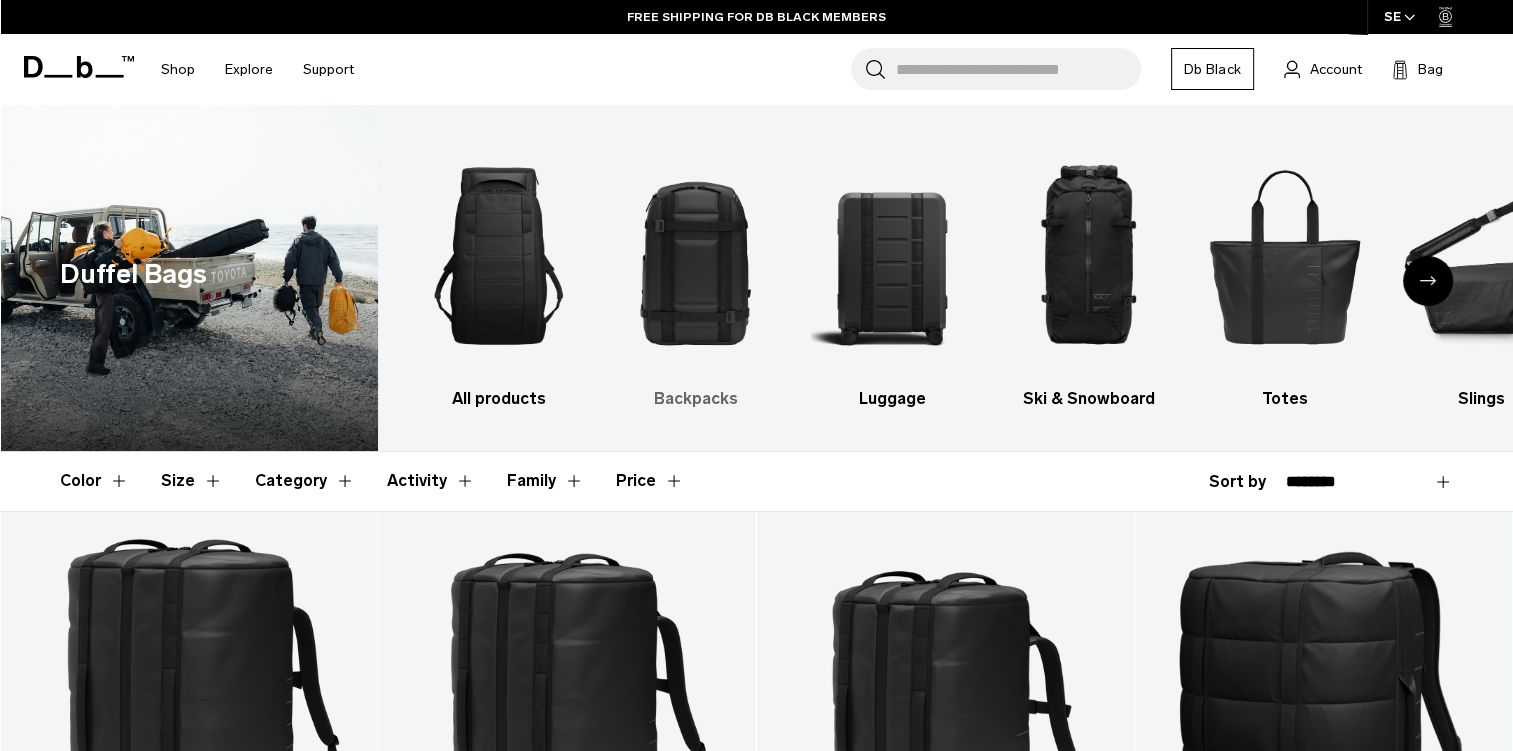 click at bounding box center [696, 256] 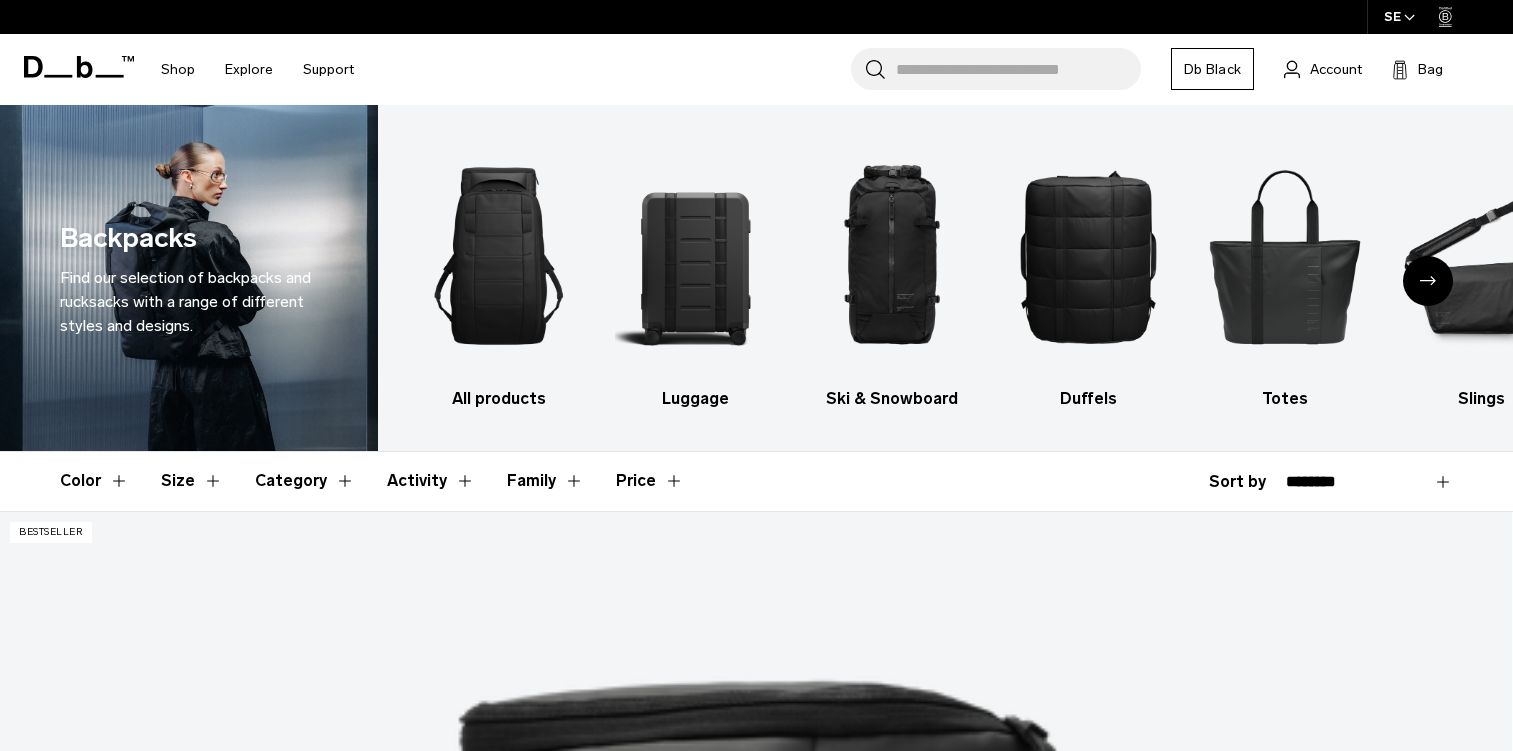 scroll, scrollTop: 0, scrollLeft: 0, axis: both 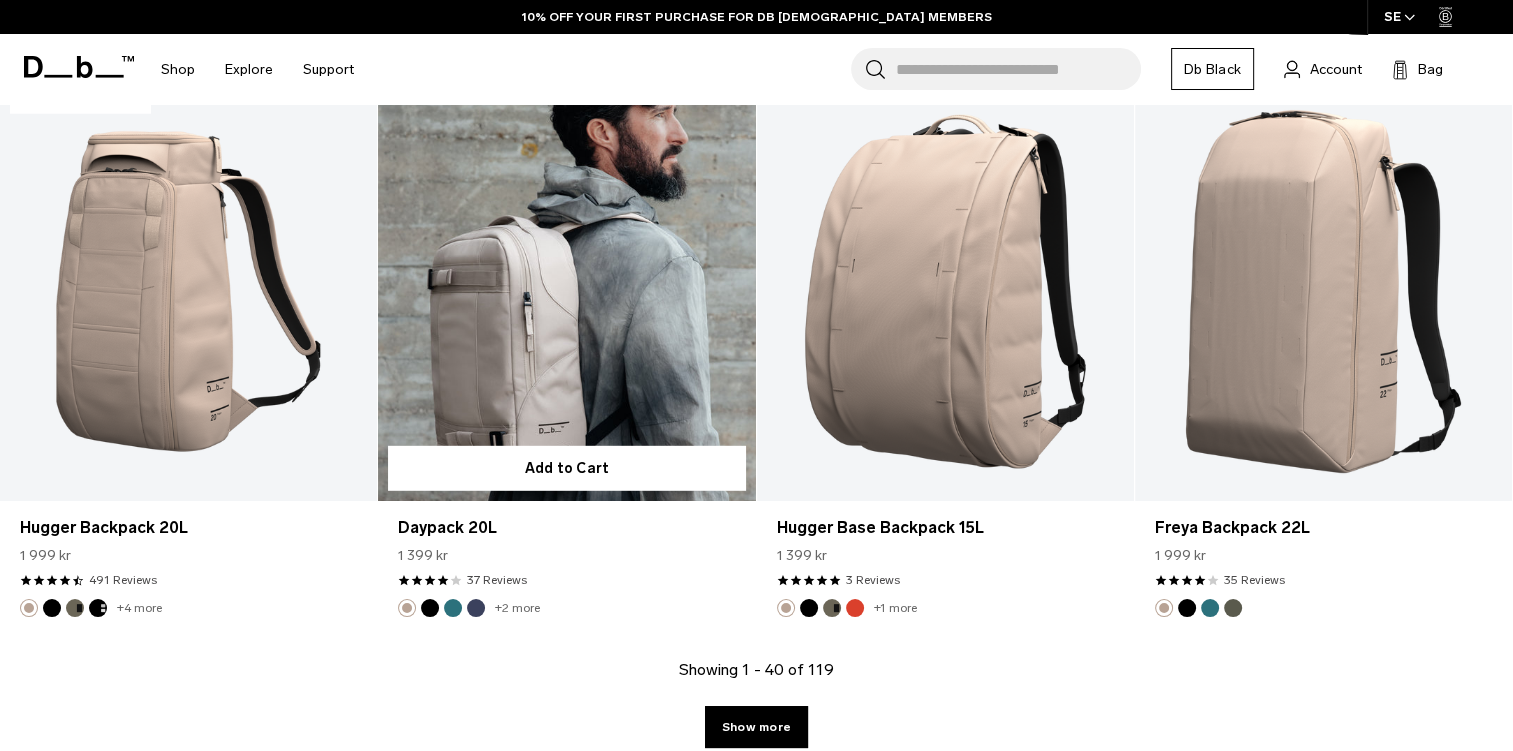 click at bounding box center [566, 291] 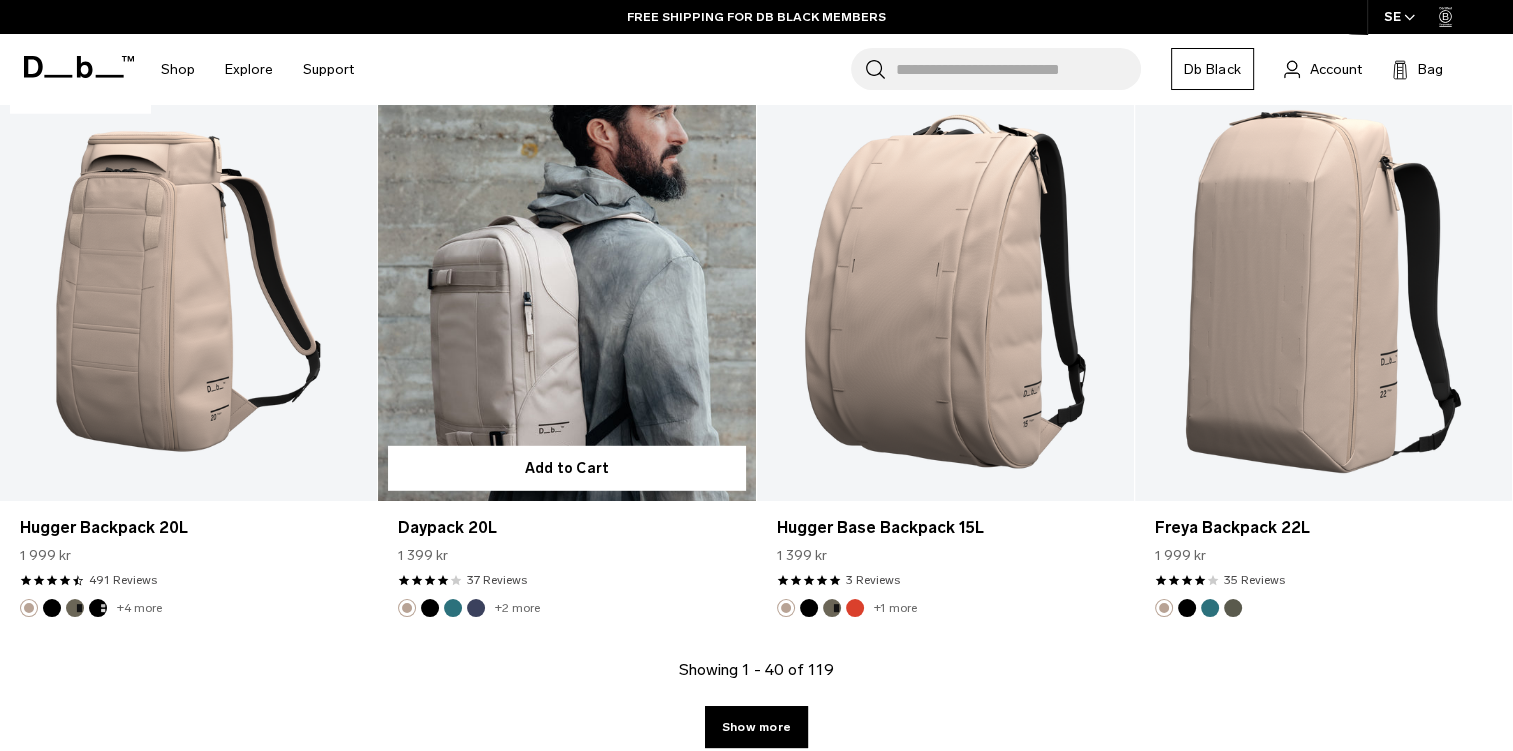 click at bounding box center (430, 608) 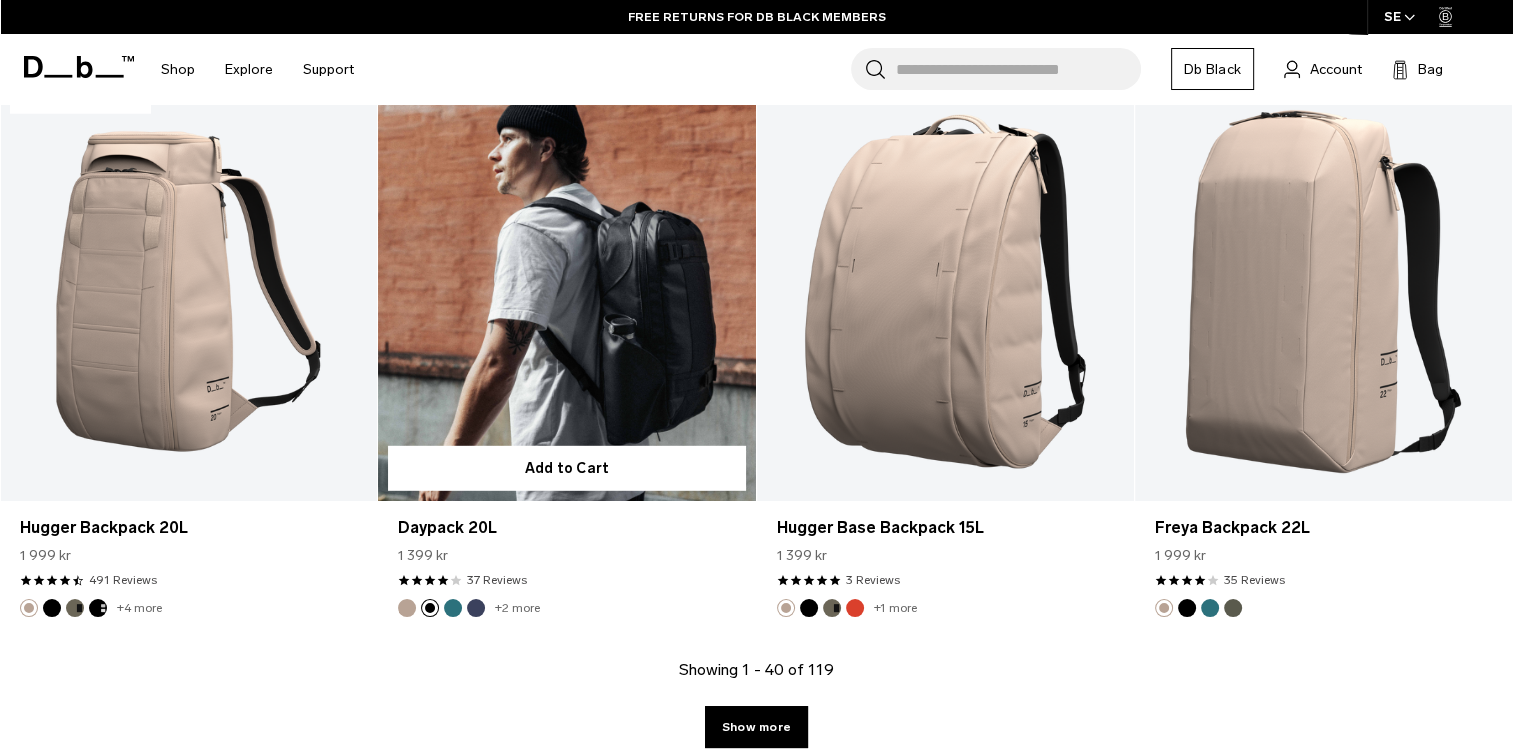 click at bounding box center (566, 291) 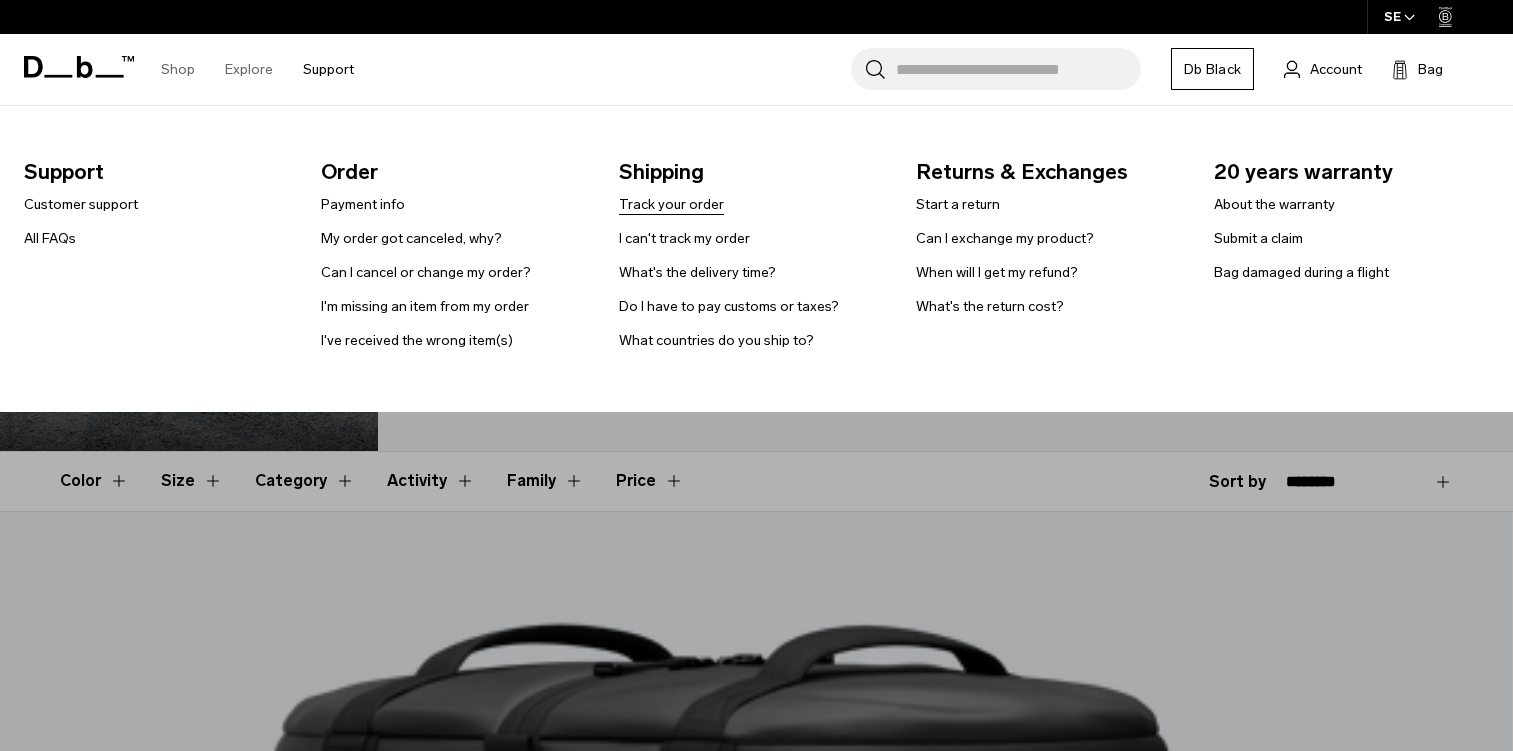 scroll, scrollTop: 0, scrollLeft: 0, axis: both 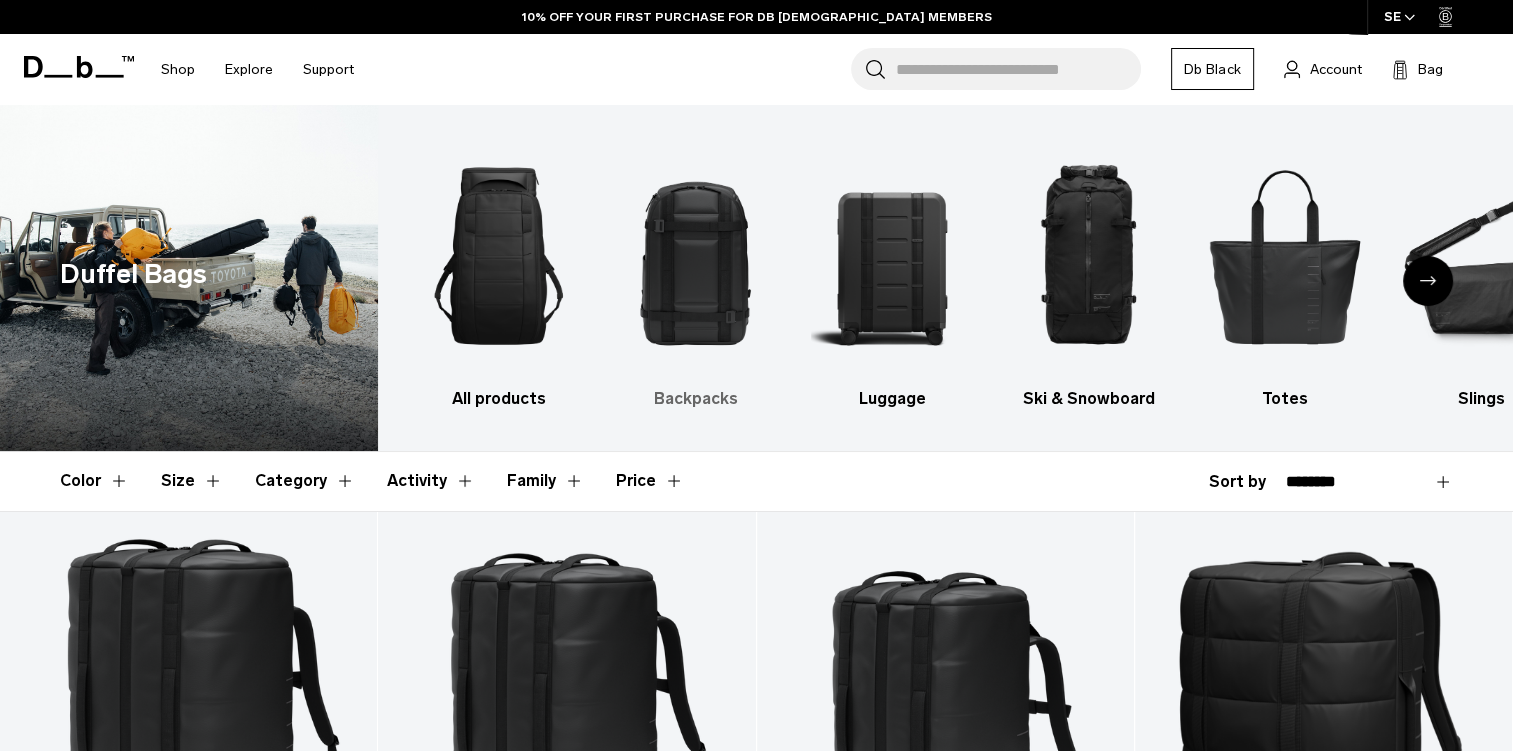 click at bounding box center (696, 256) 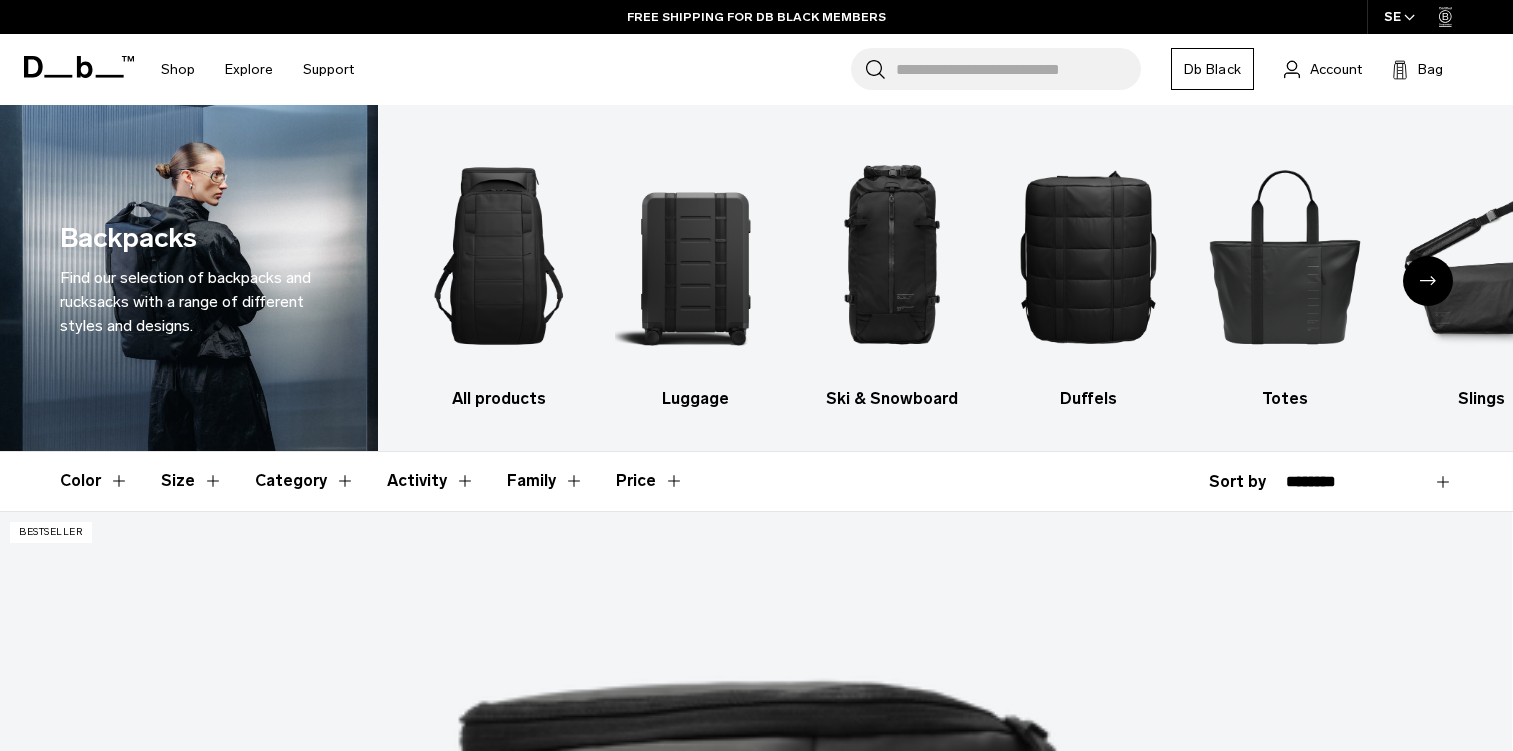 scroll, scrollTop: 0, scrollLeft: 0, axis: both 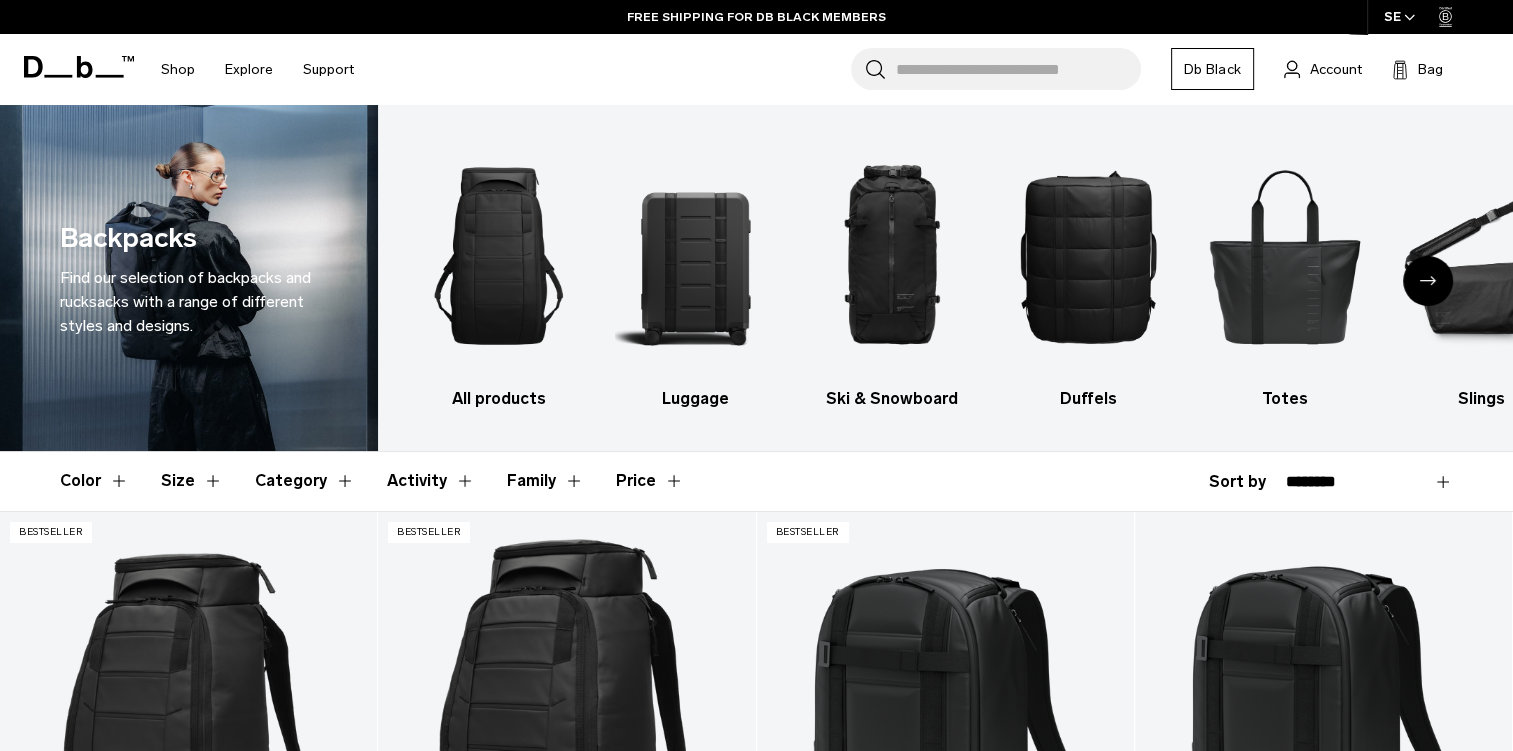 click on "**********" at bounding box center [1369, 482] 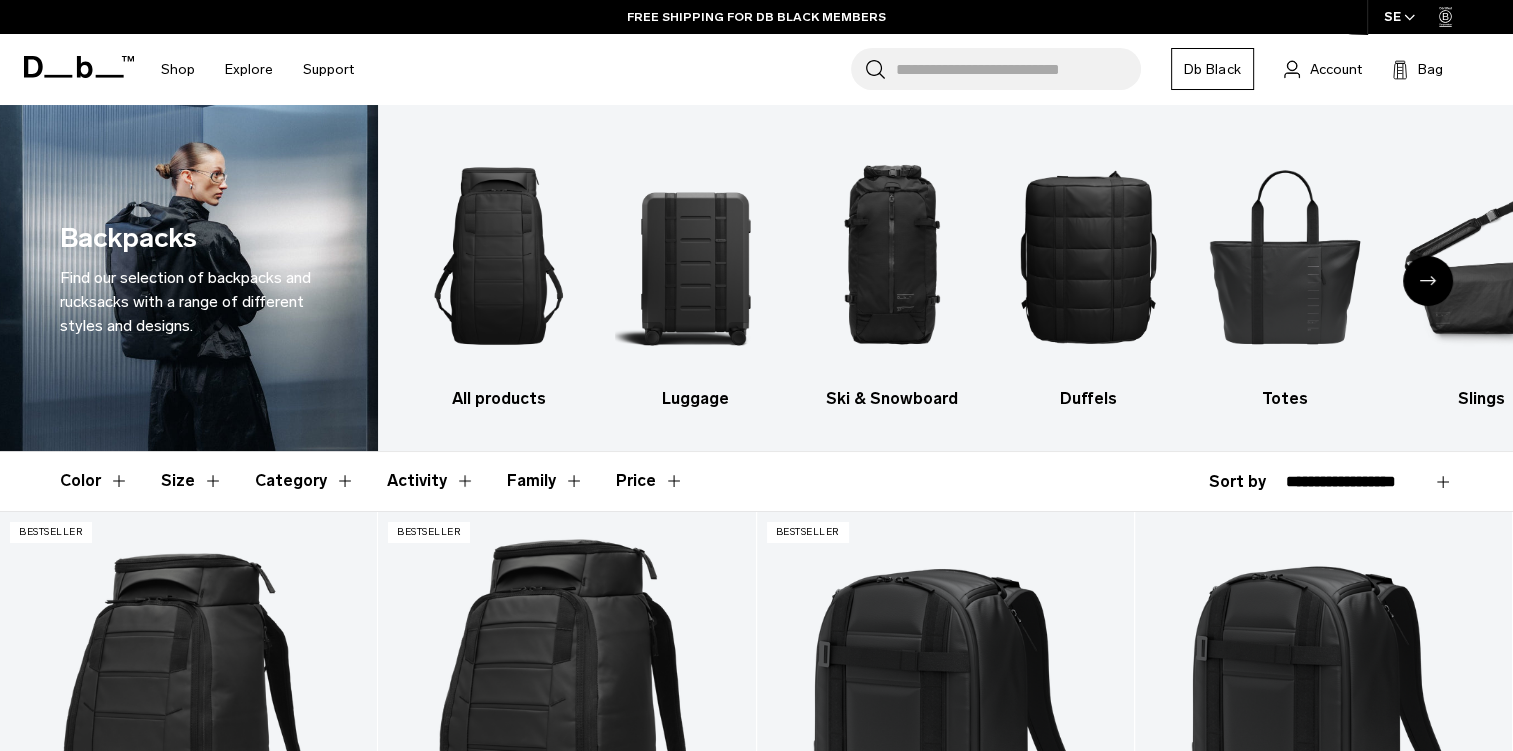 click on "**********" at bounding box center (1369, 482) 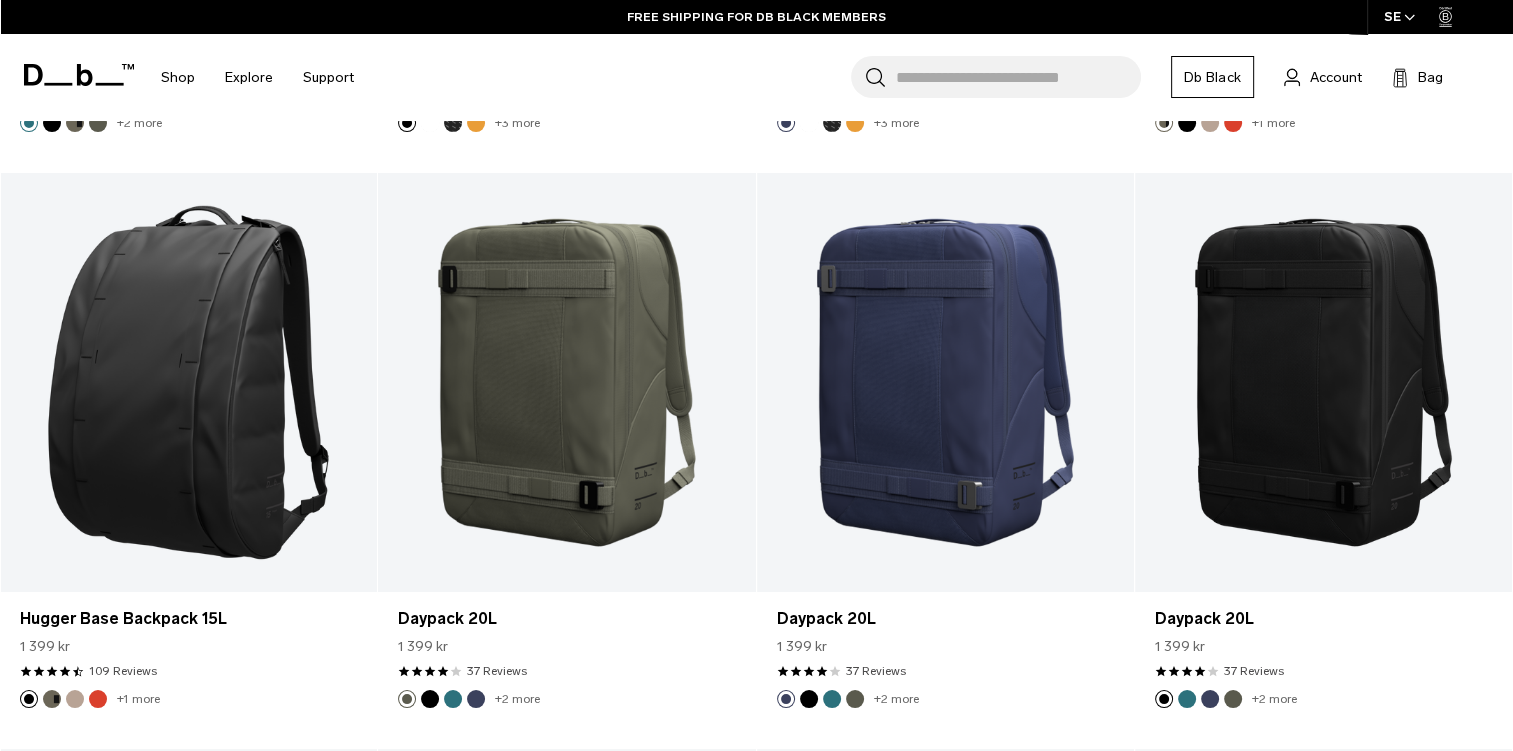scroll, scrollTop: 2058, scrollLeft: 0, axis: vertical 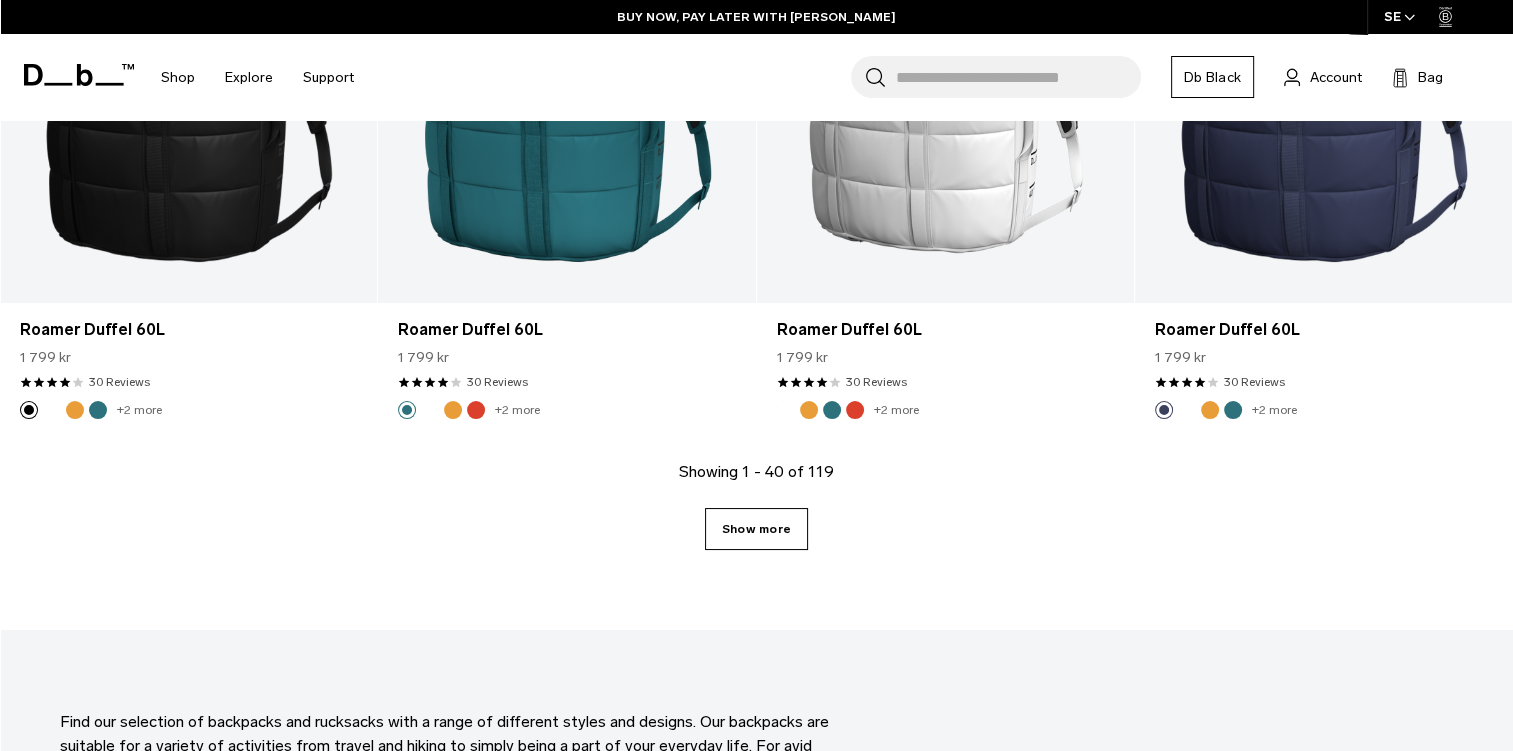 click on "Show more" at bounding box center [756, 529] 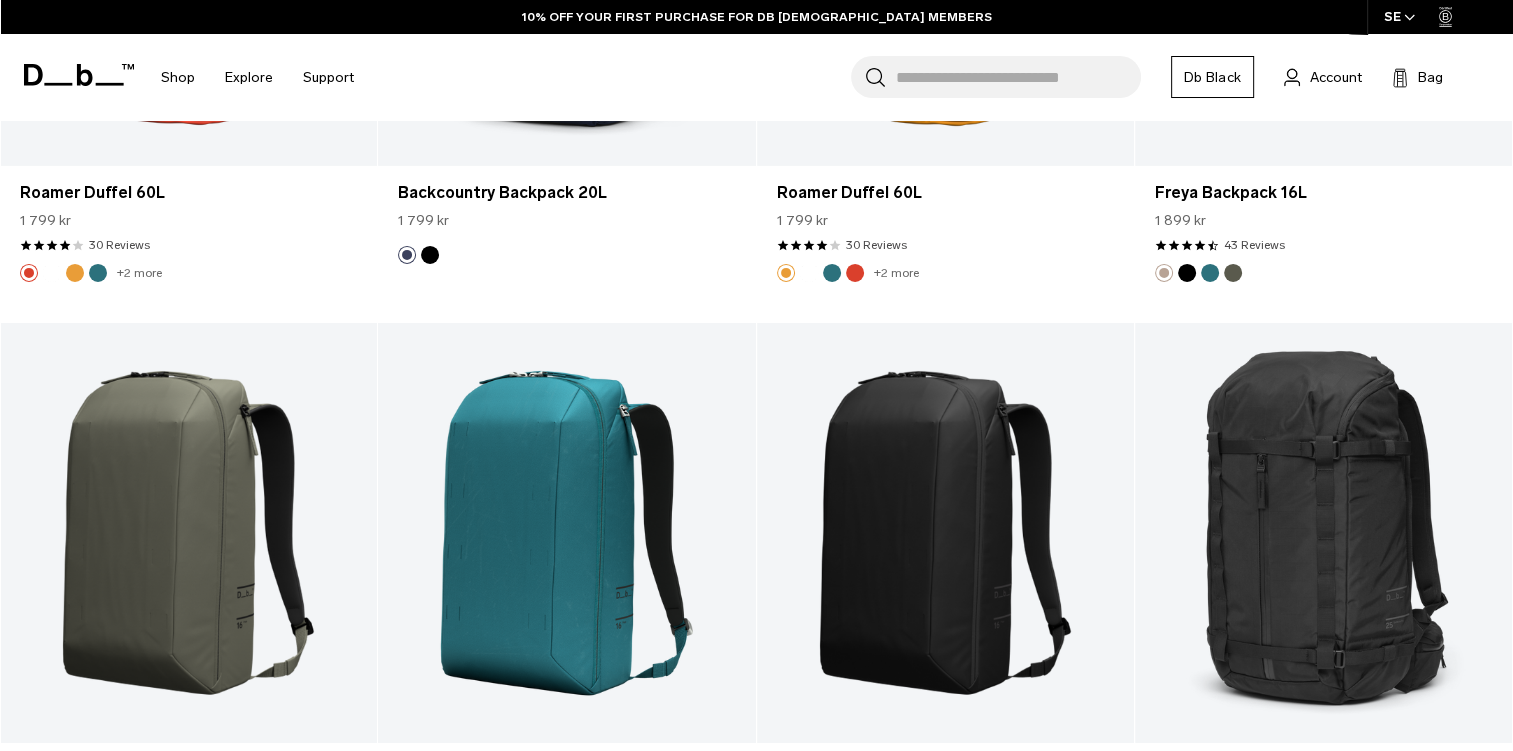 scroll, scrollTop: 6662, scrollLeft: 0, axis: vertical 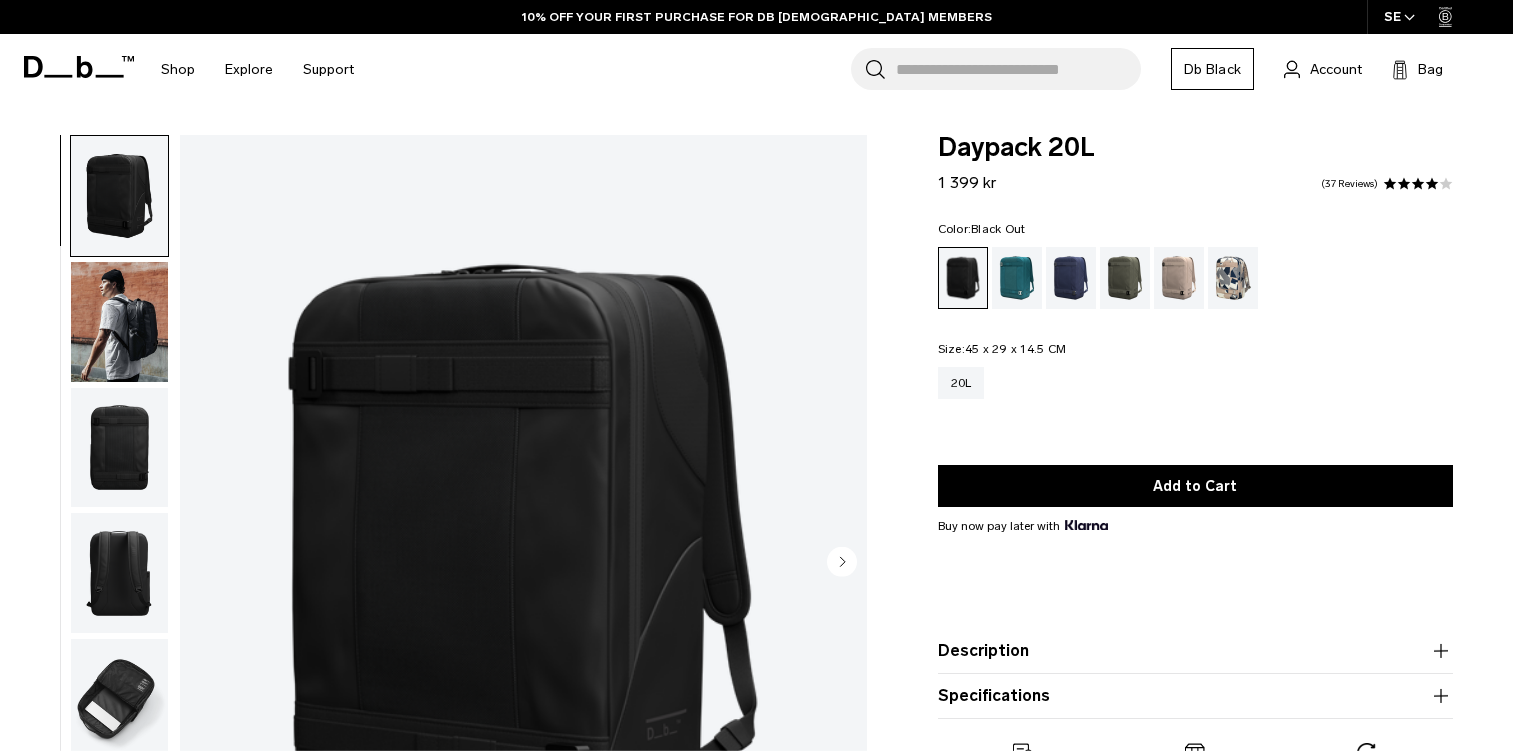 click at bounding box center (119, 322) 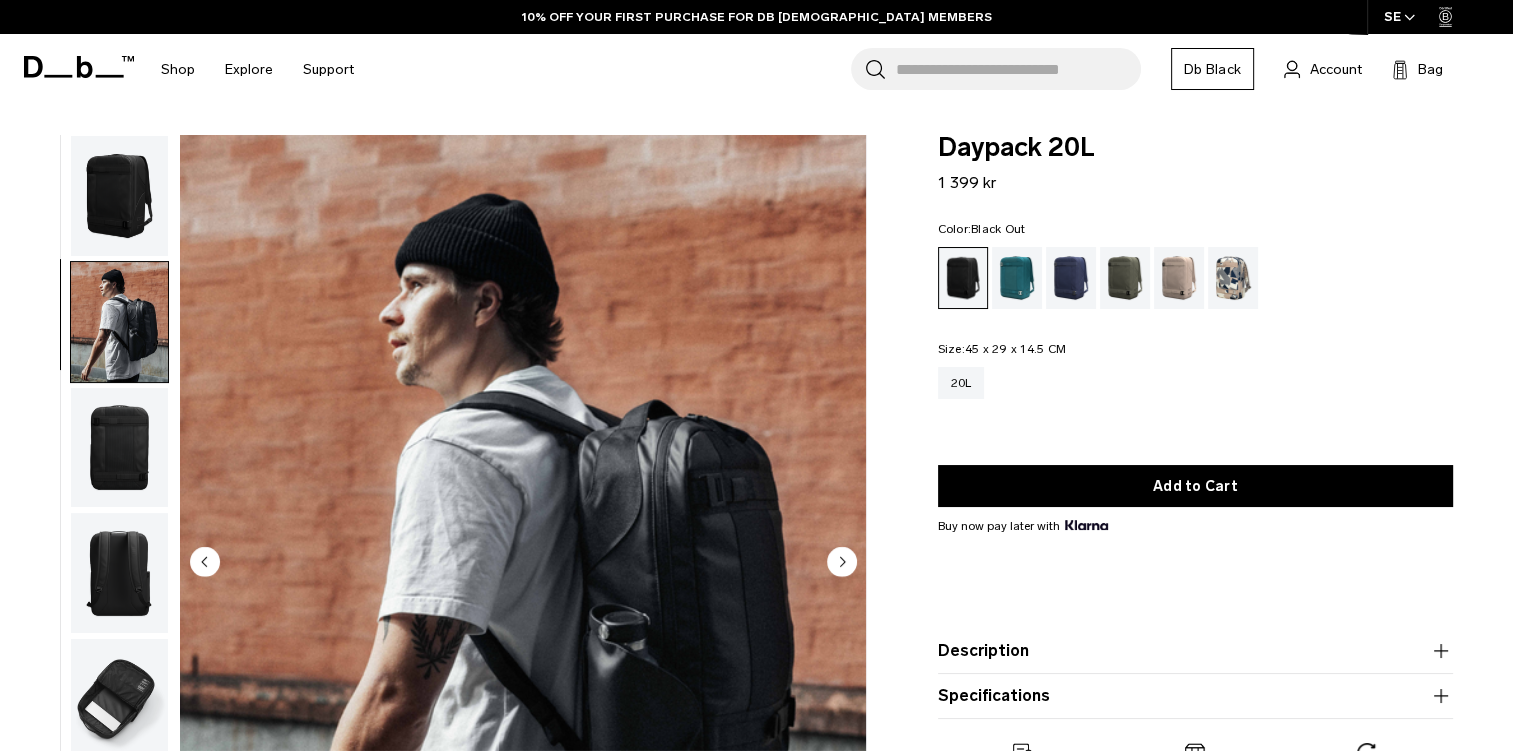 scroll, scrollTop: 20, scrollLeft: 0, axis: vertical 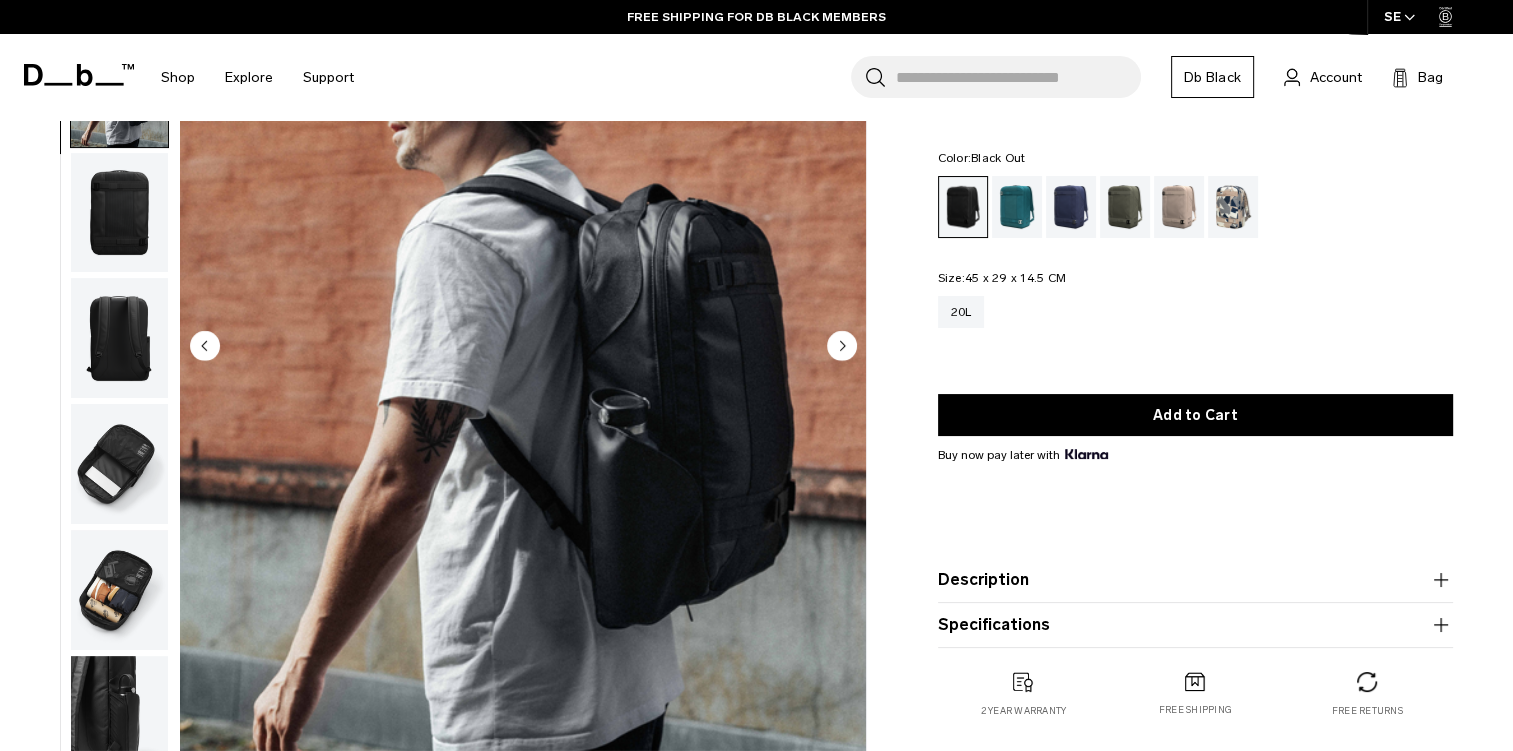 click 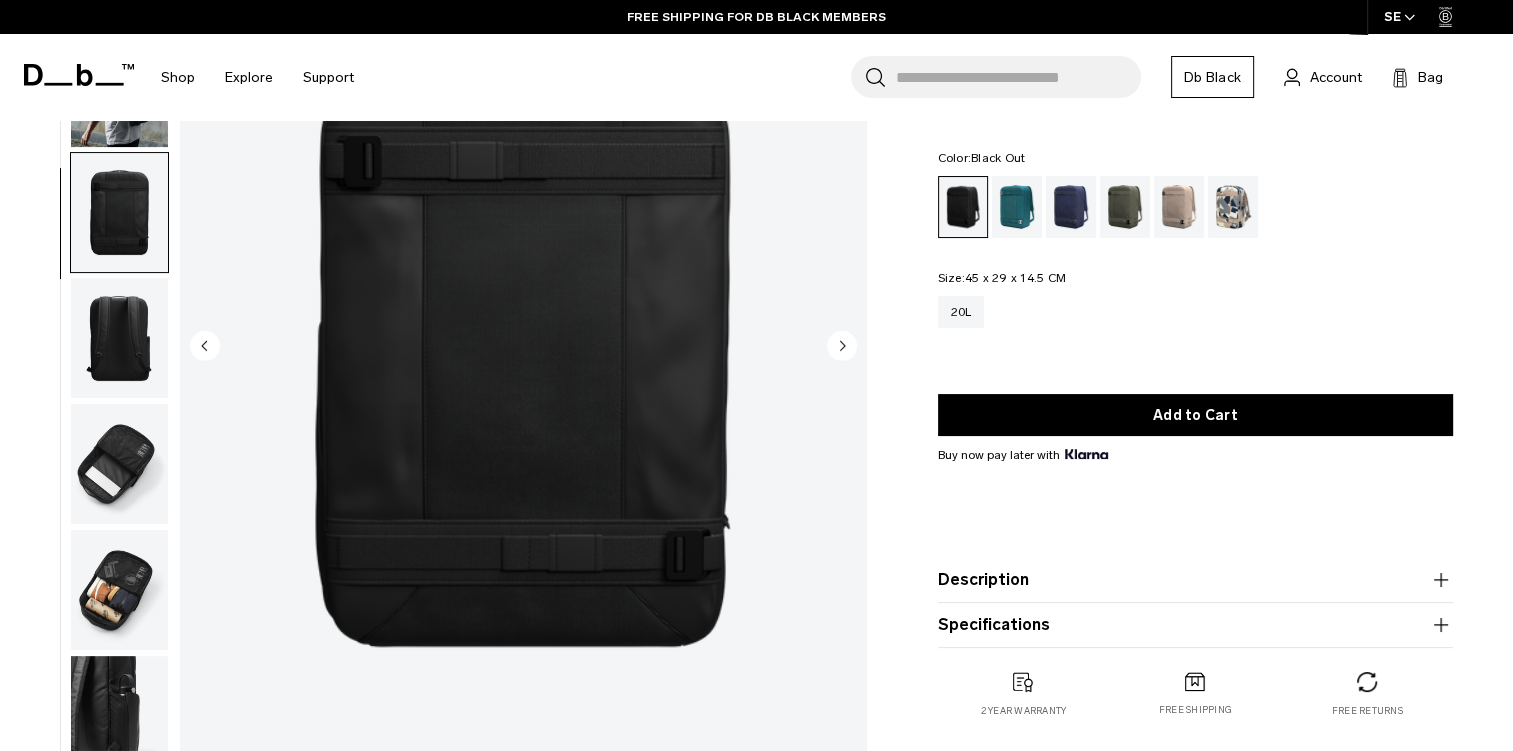 click 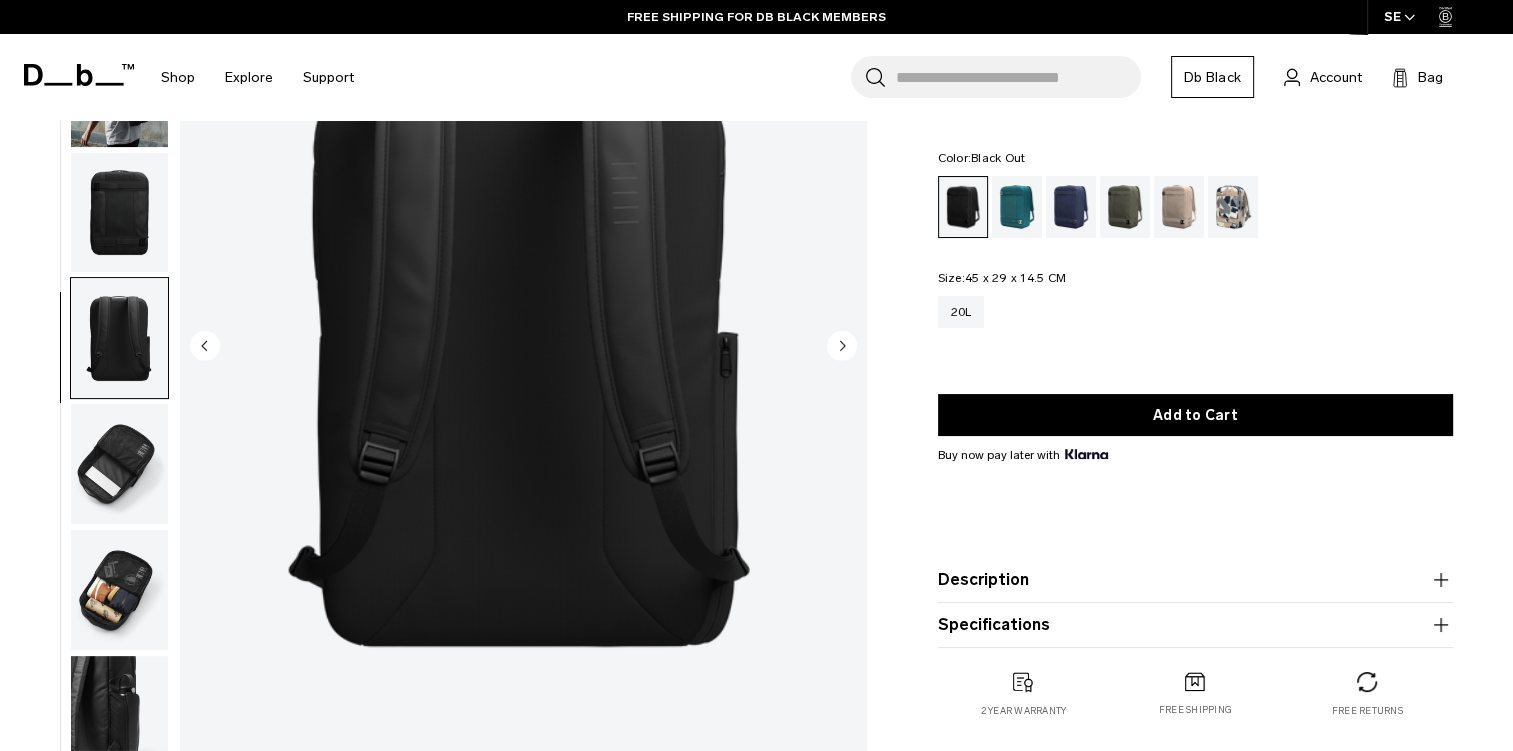 click 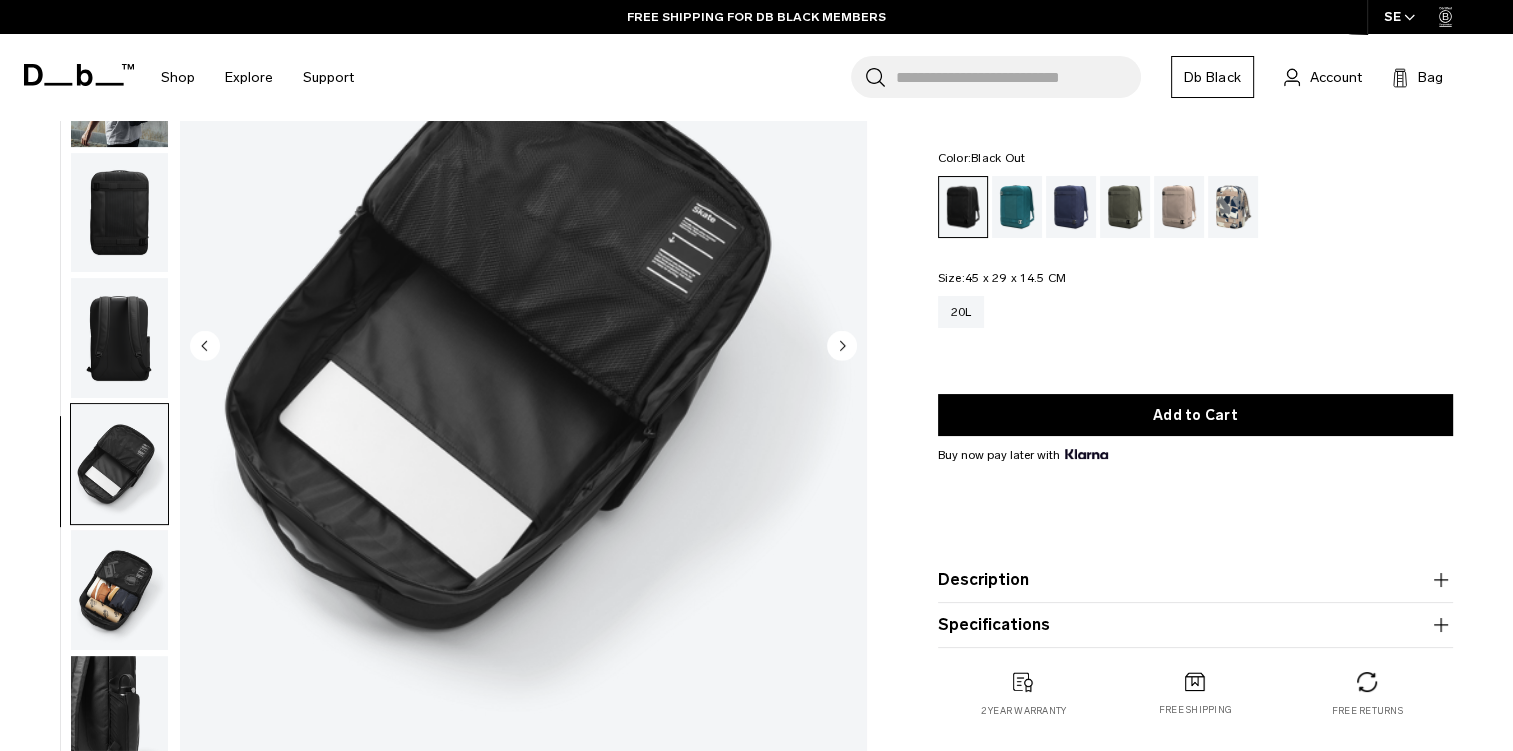click 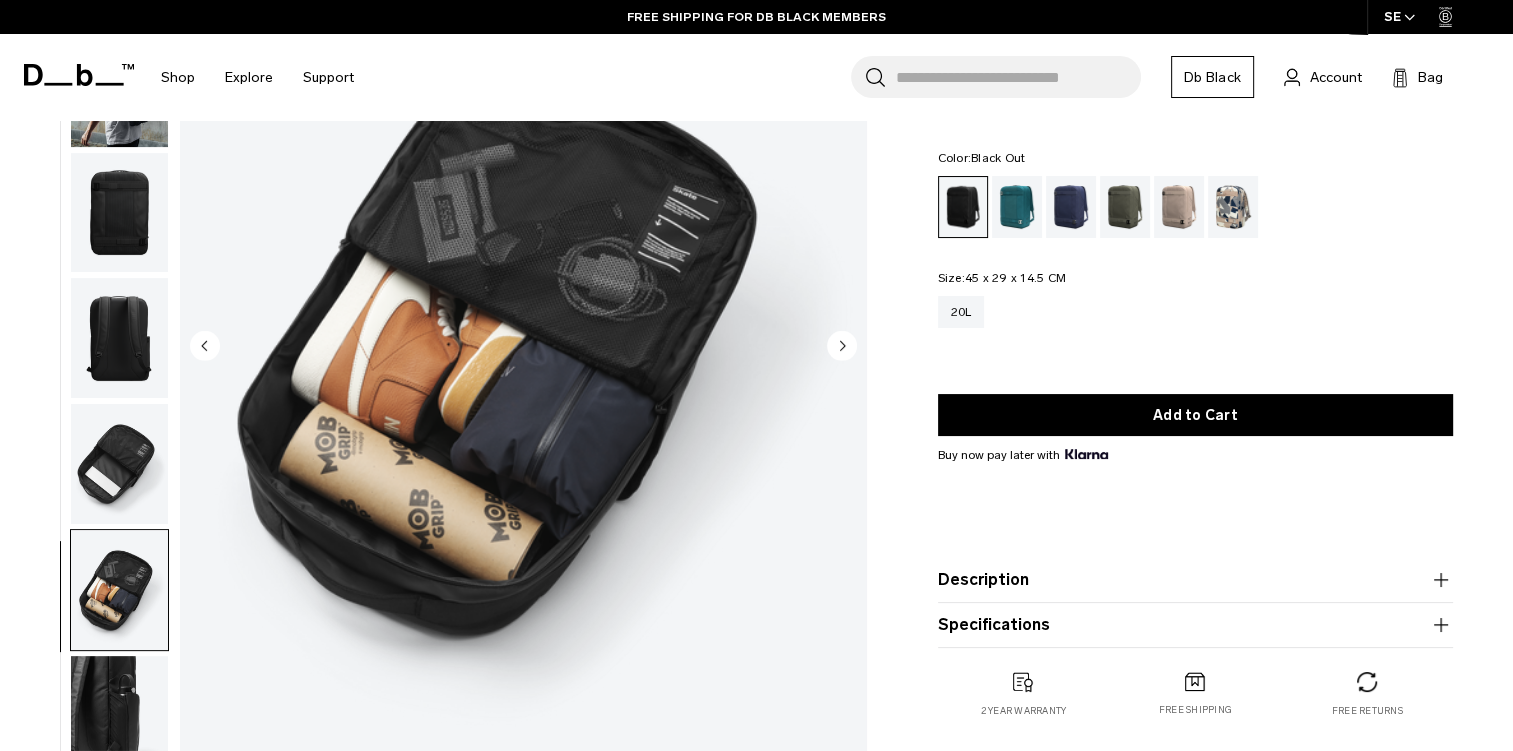click 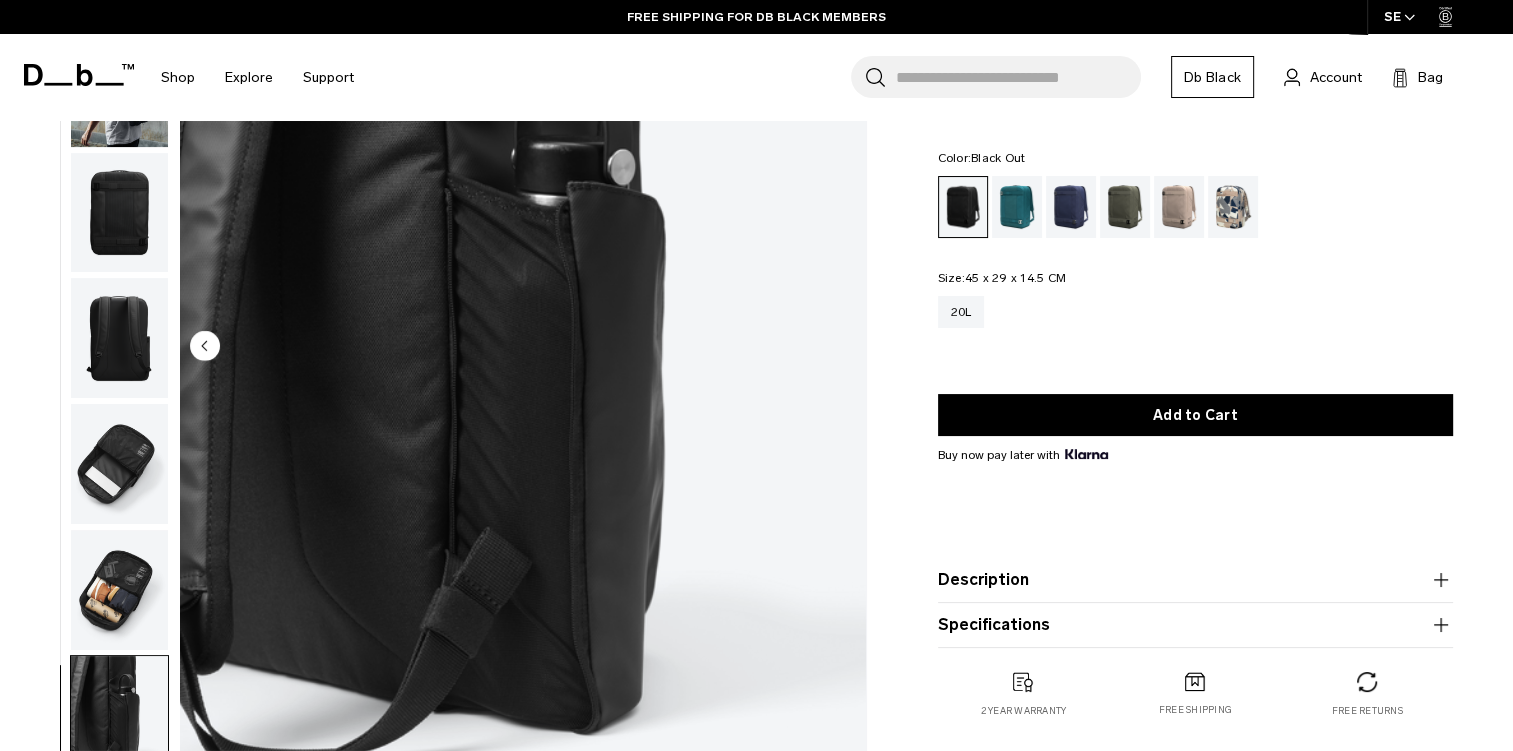 click at bounding box center [523, 347] 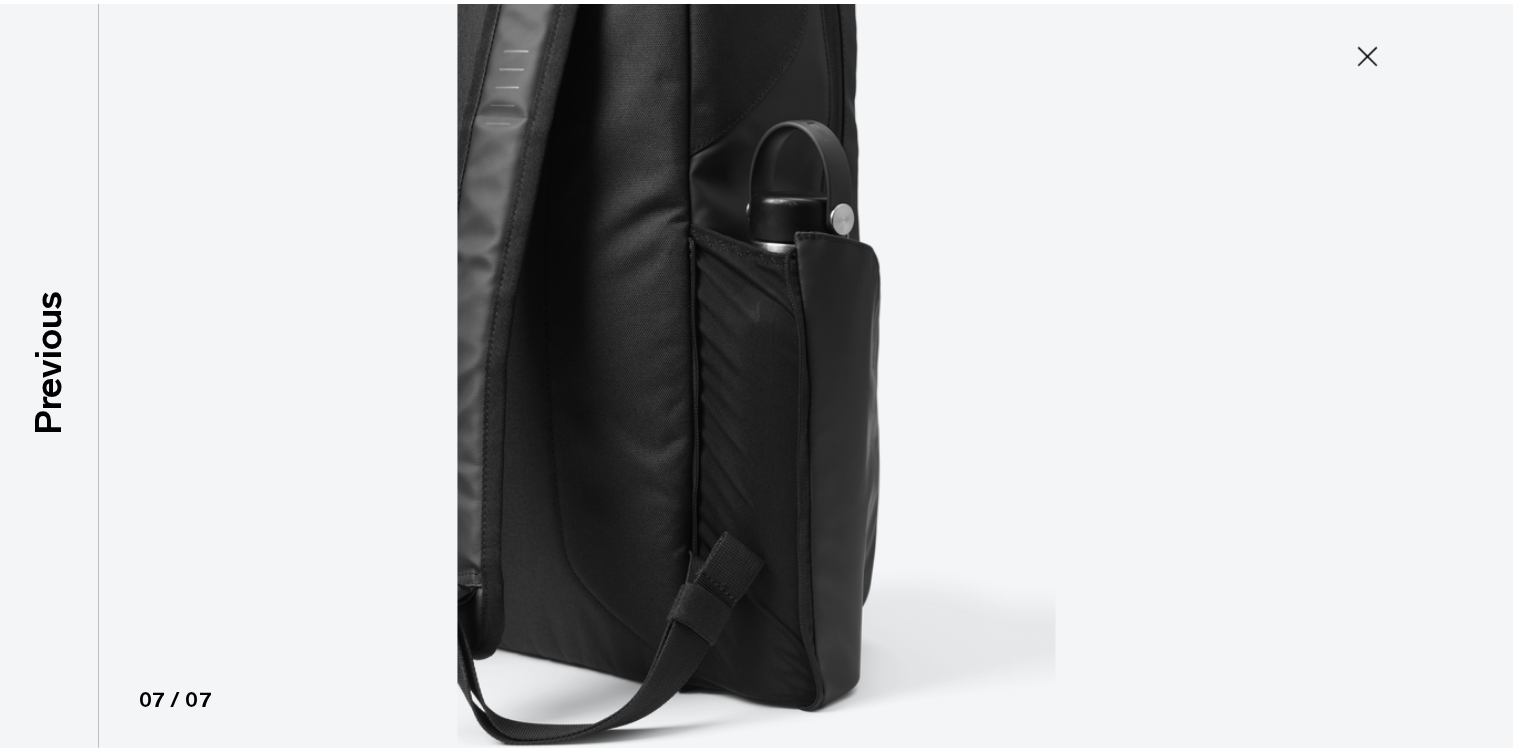scroll, scrollTop: 9, scrollLeft: 0, axis: vertical 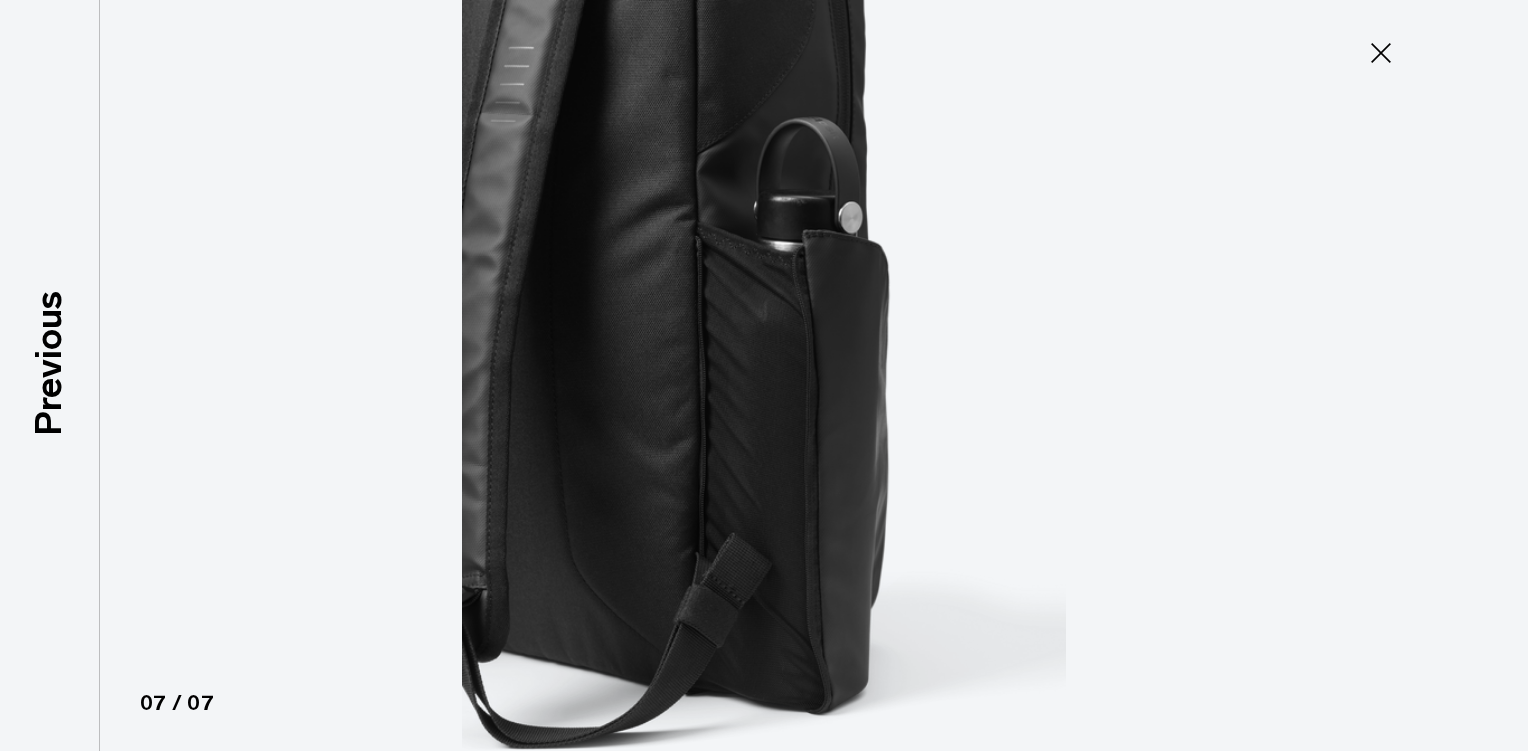 click at bounding box center [764, 375] 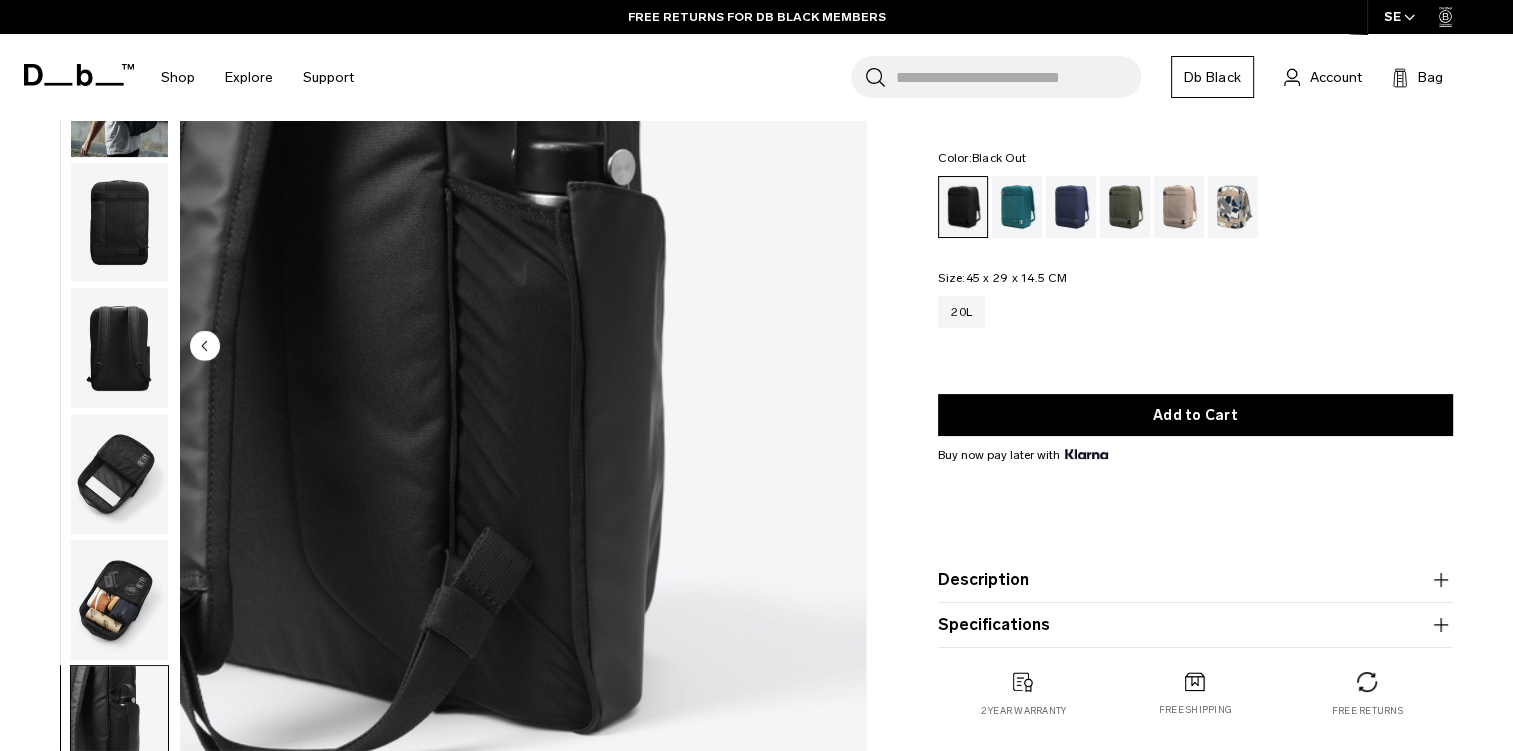 scroll, scrollTop: 20, scrollLeft: 0, axis: vertical 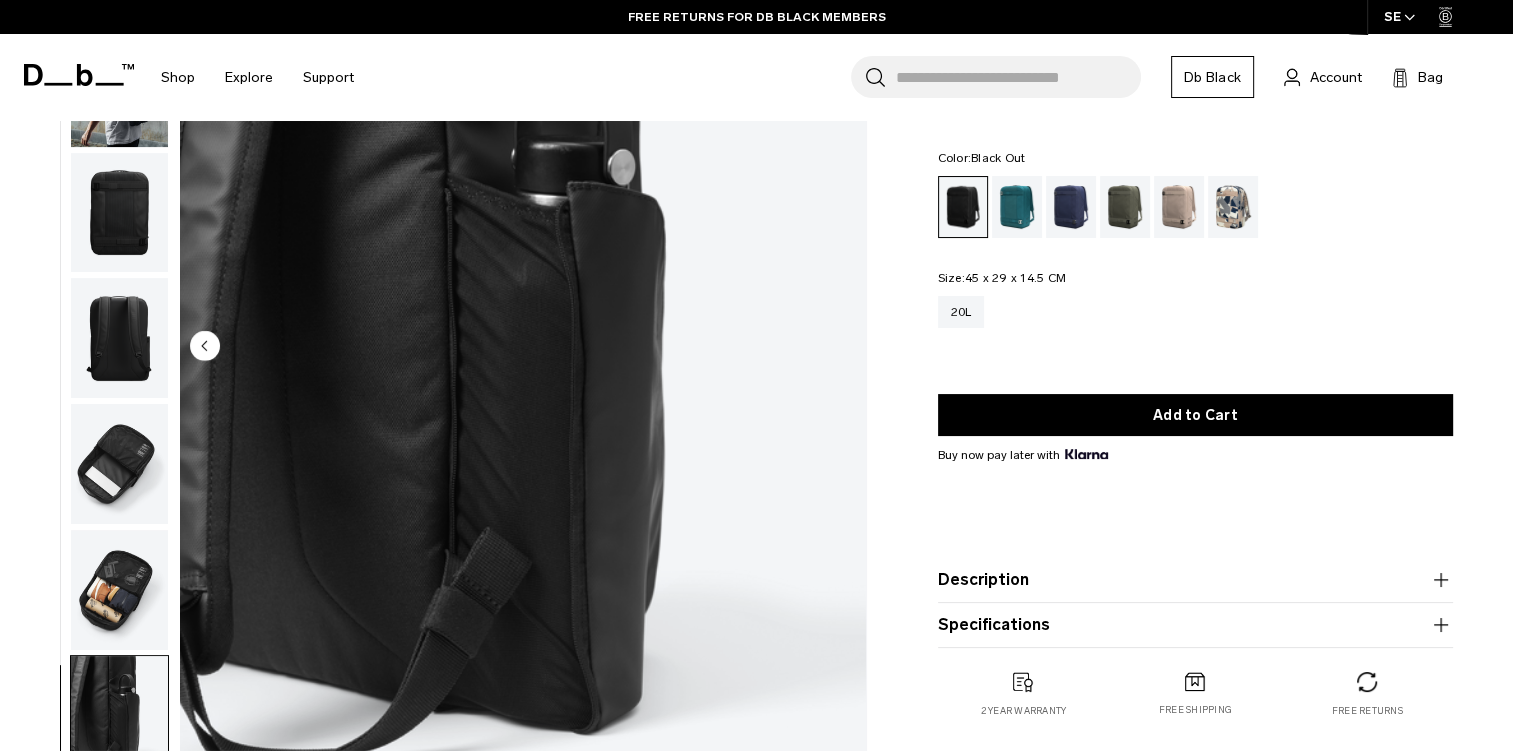 click at bounding box center (119, 87) 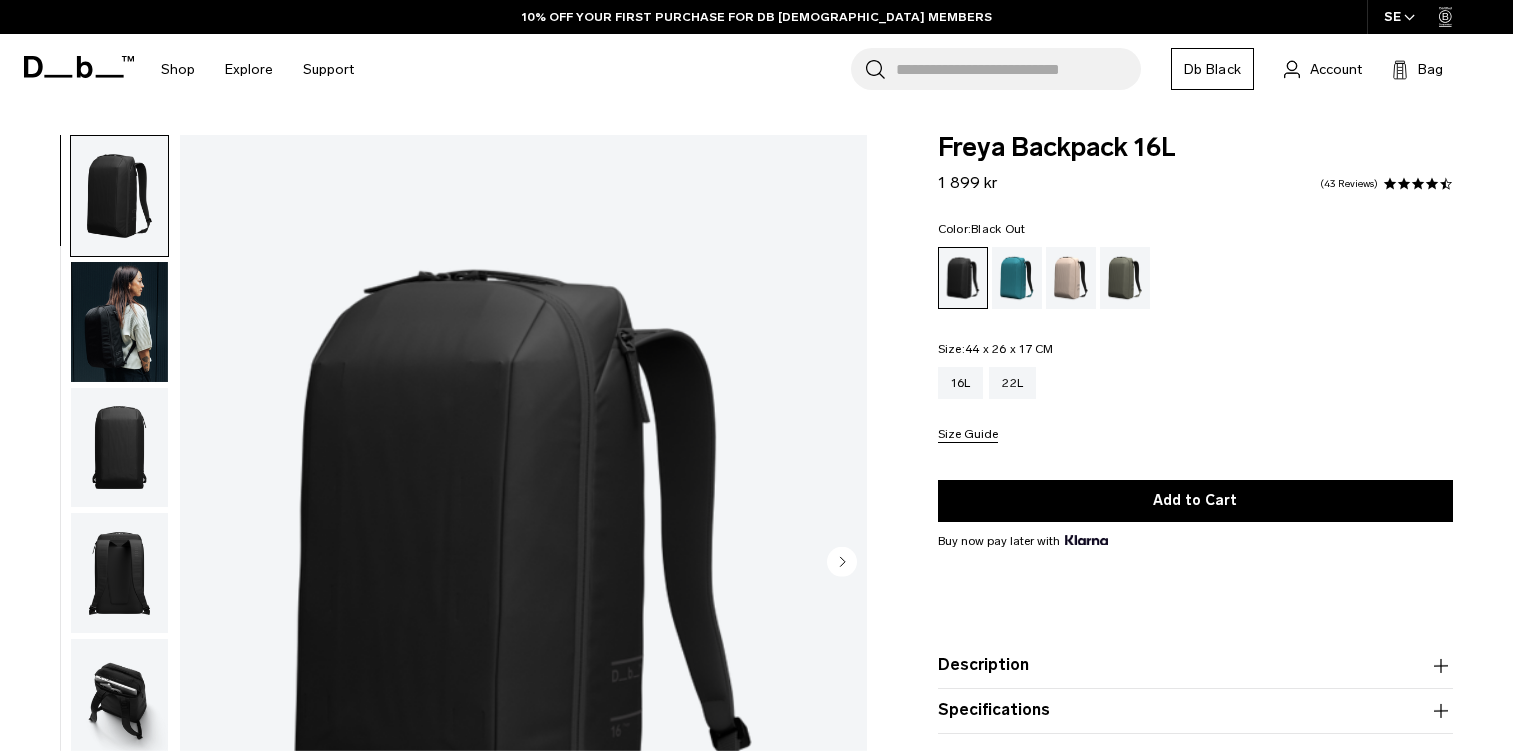 scroll, scrollTop: 0, scrollLeft: 0, axis: both 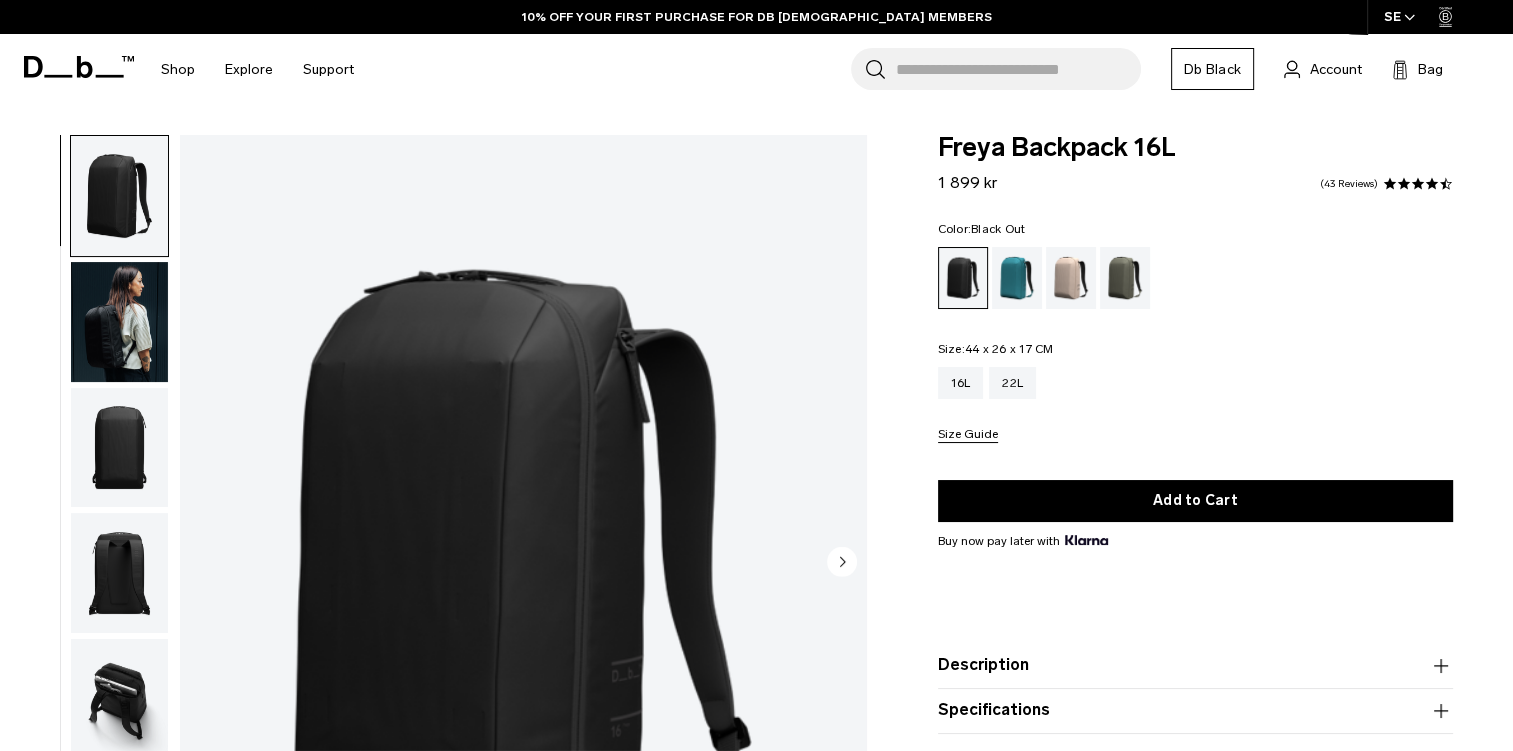 click at bounding box center (119, 322) 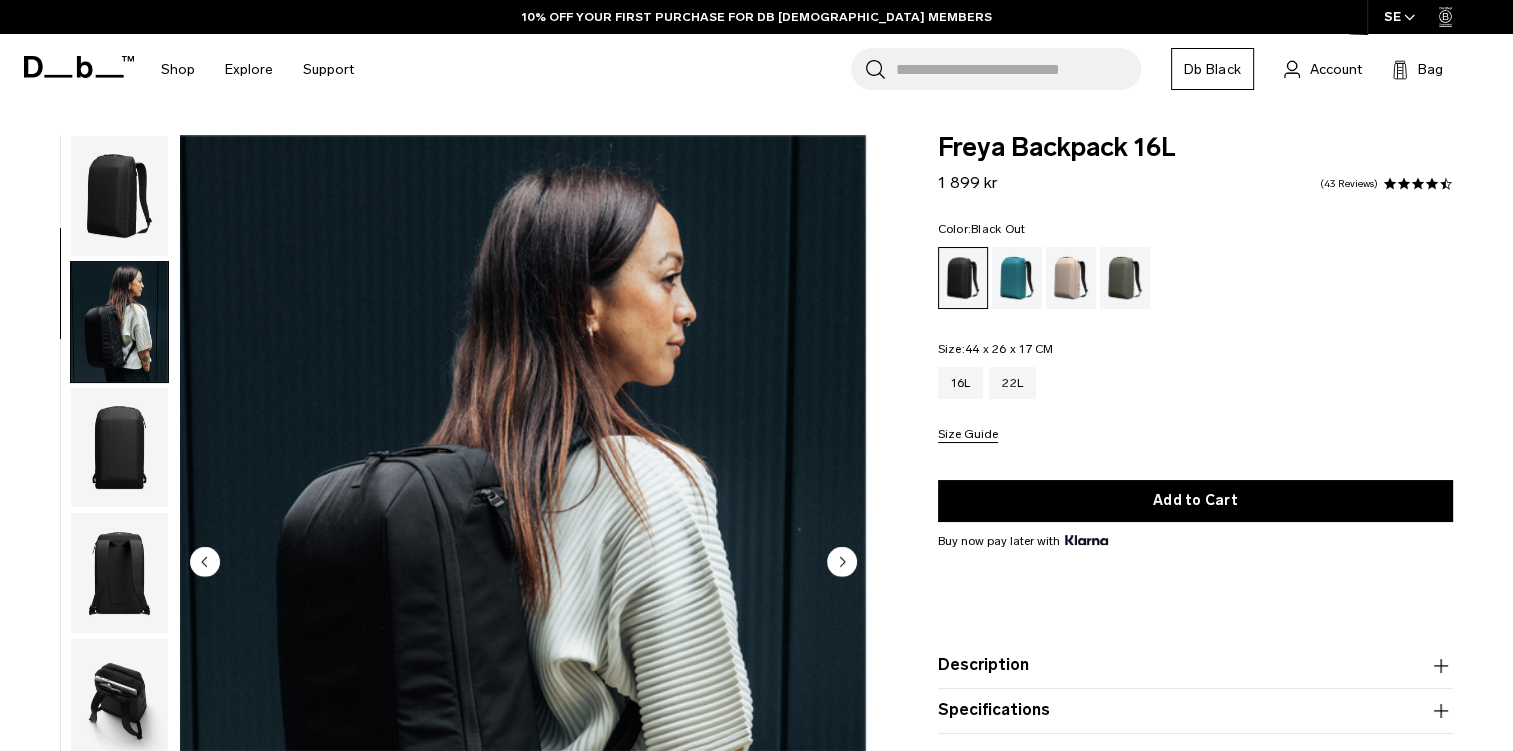 scroll, scrollTop: 126, scrollLeft: 0, axis: vertical 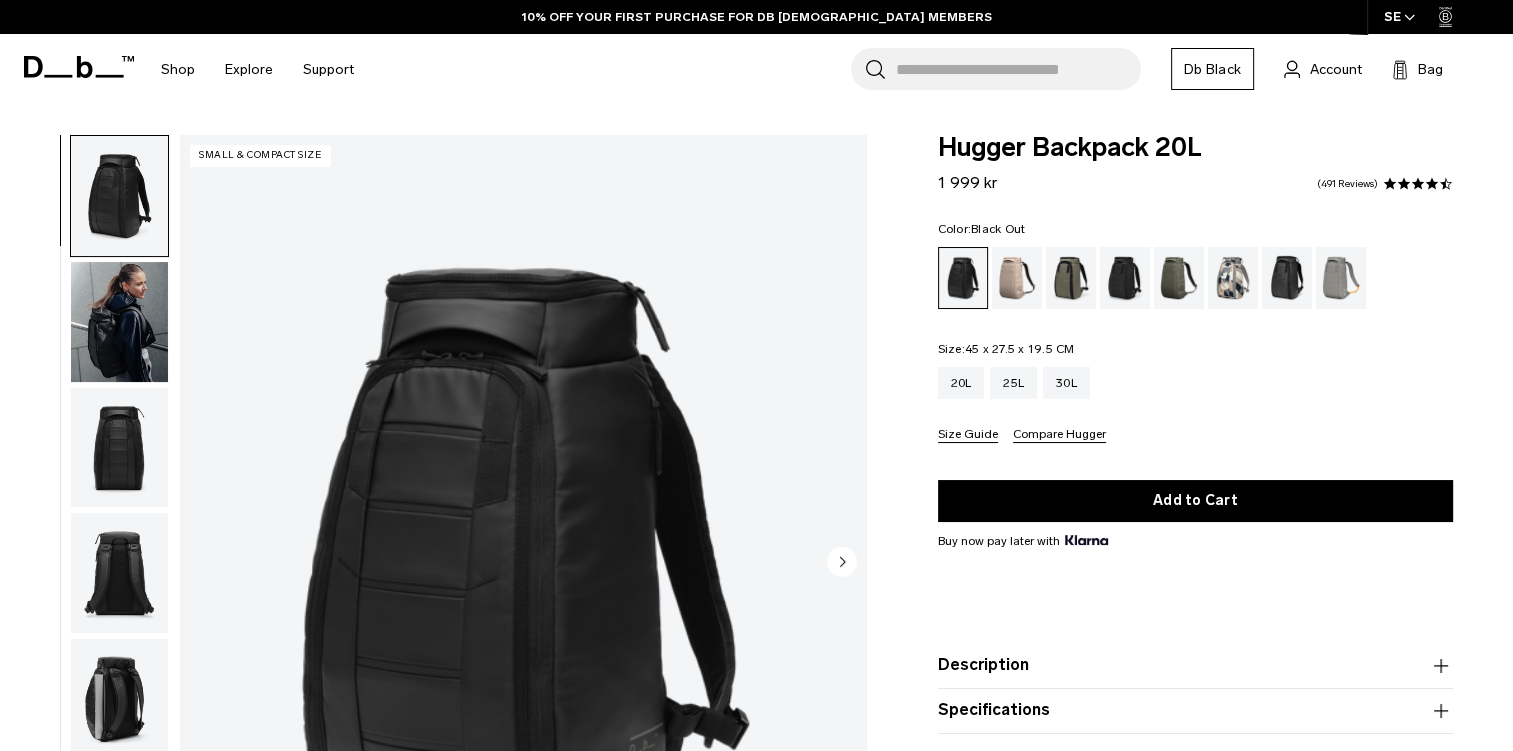 click at bounding box center (119, 448) 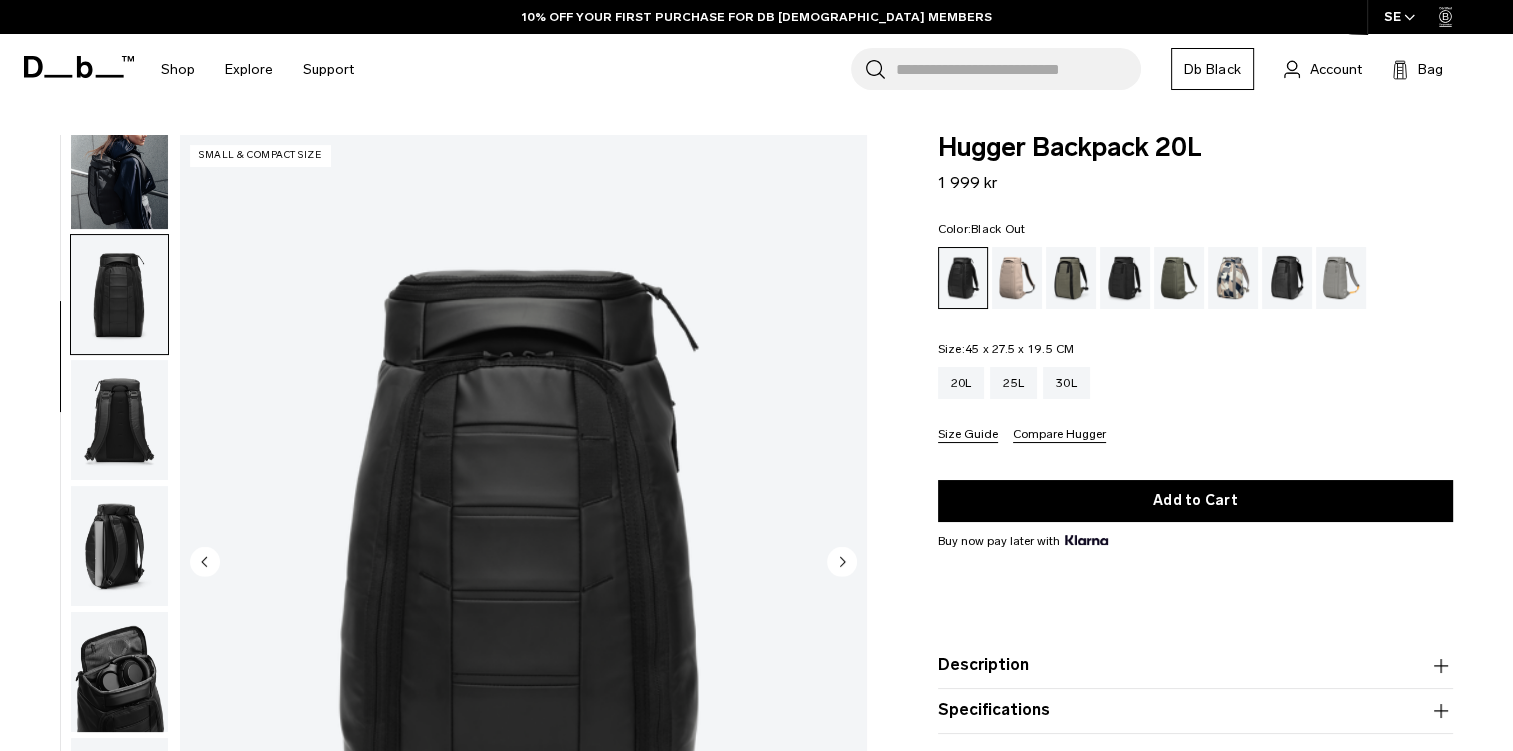 scroll, scrollTop: 252, scrollLeft: 0, axis: vertical 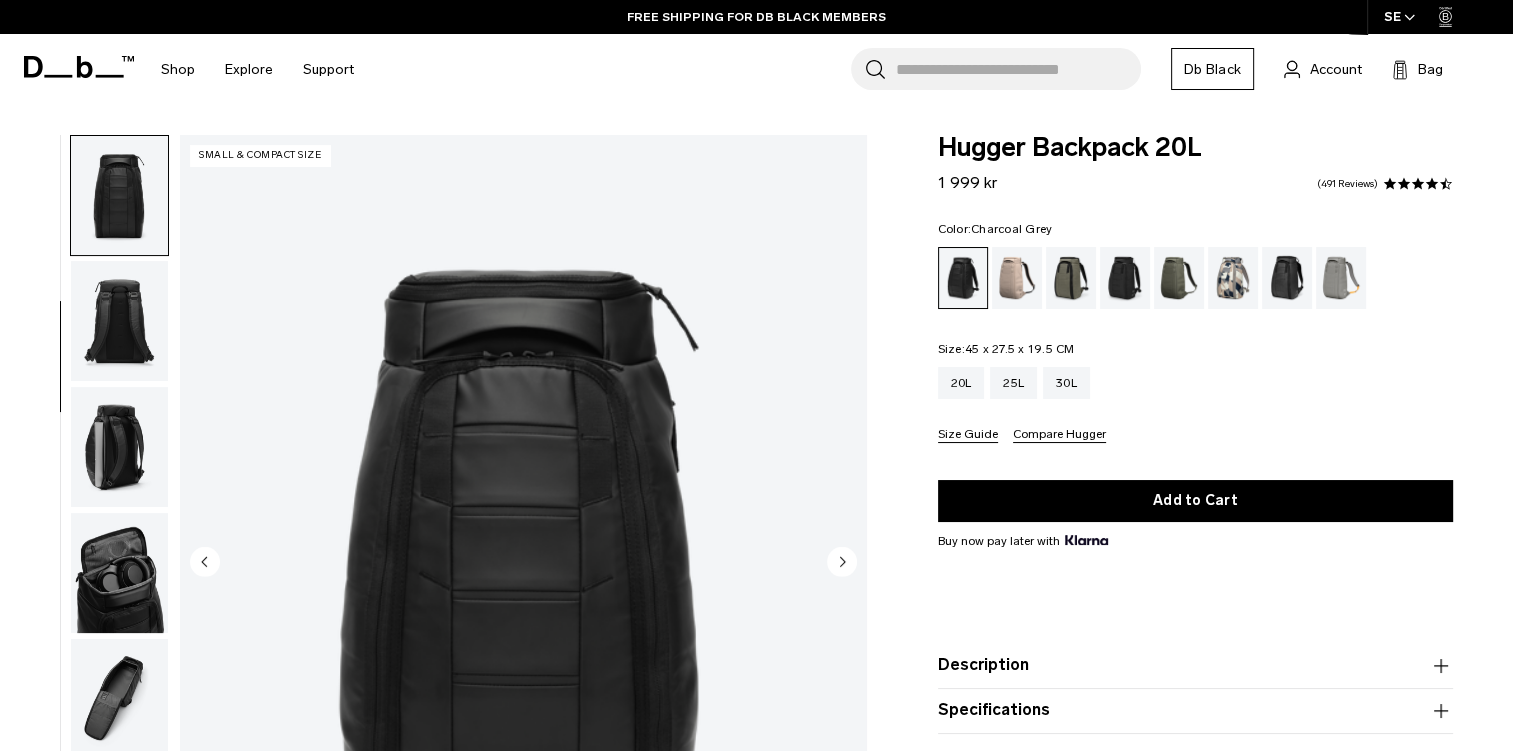 click at bounding box center (1125, 278) 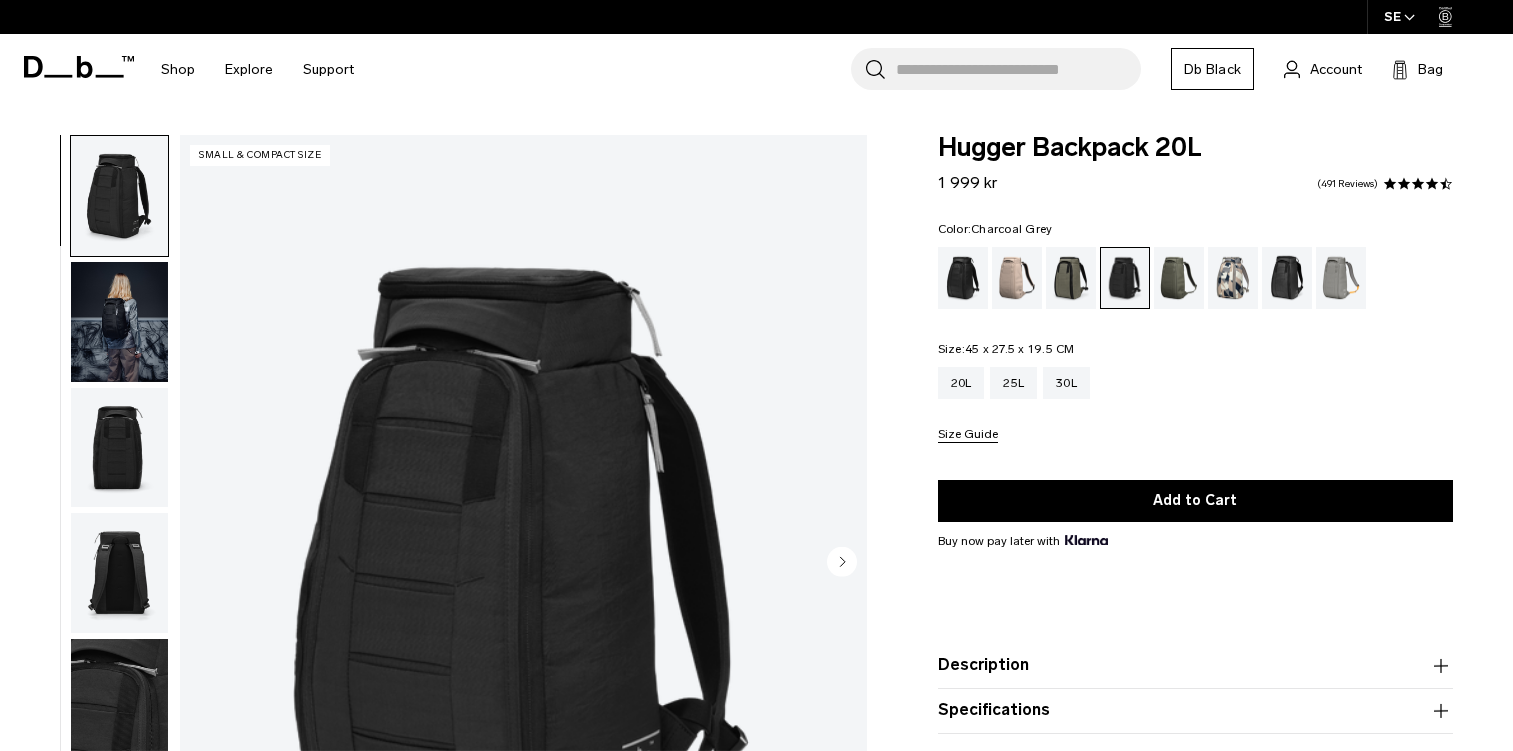 scroll, scrollTop: 0, scrollLeft: 0, axis: both 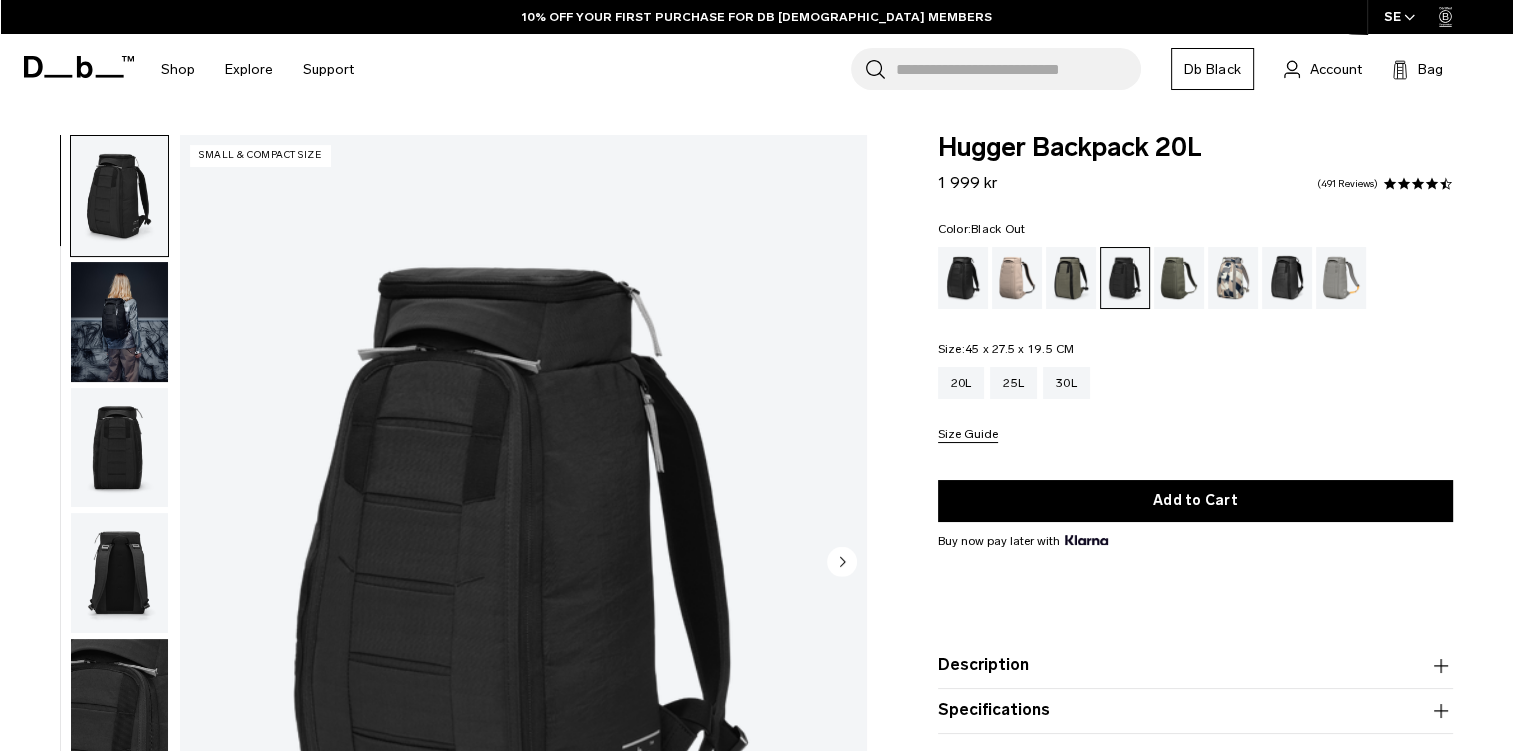 click at bounding box center (963, 278) 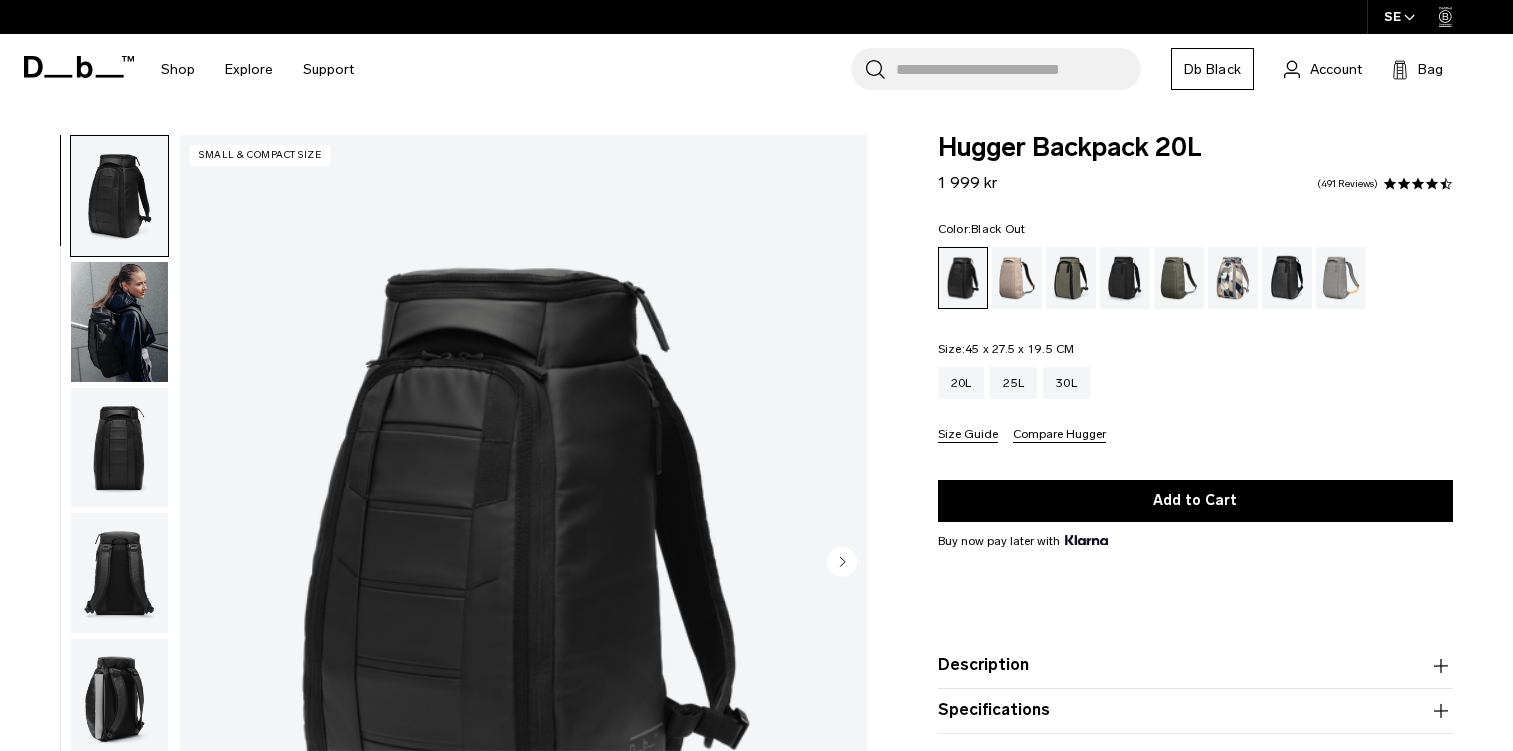 scroll, scrollTop: 0, scrollLeft: 0, axis: both 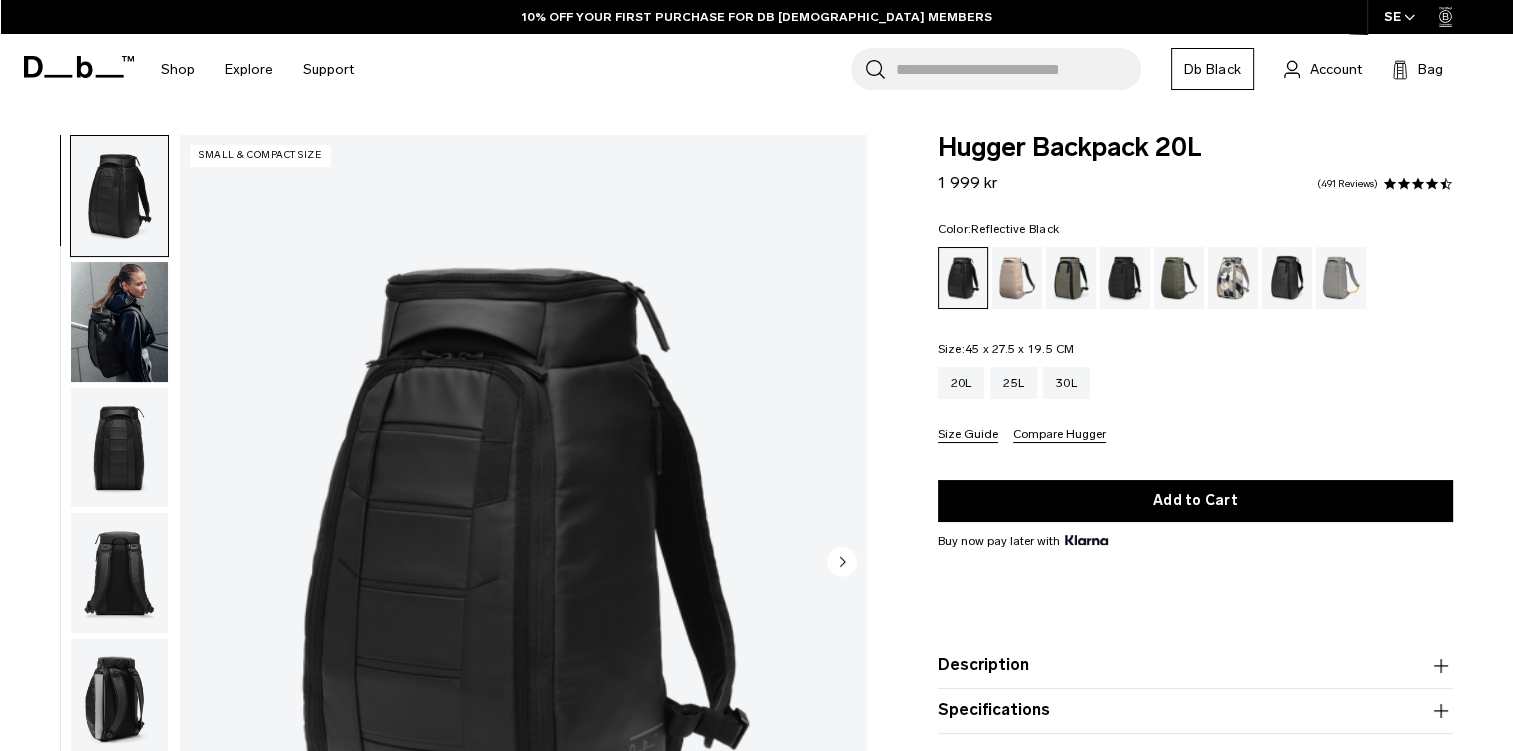 click at bounding box center [1287, 278] 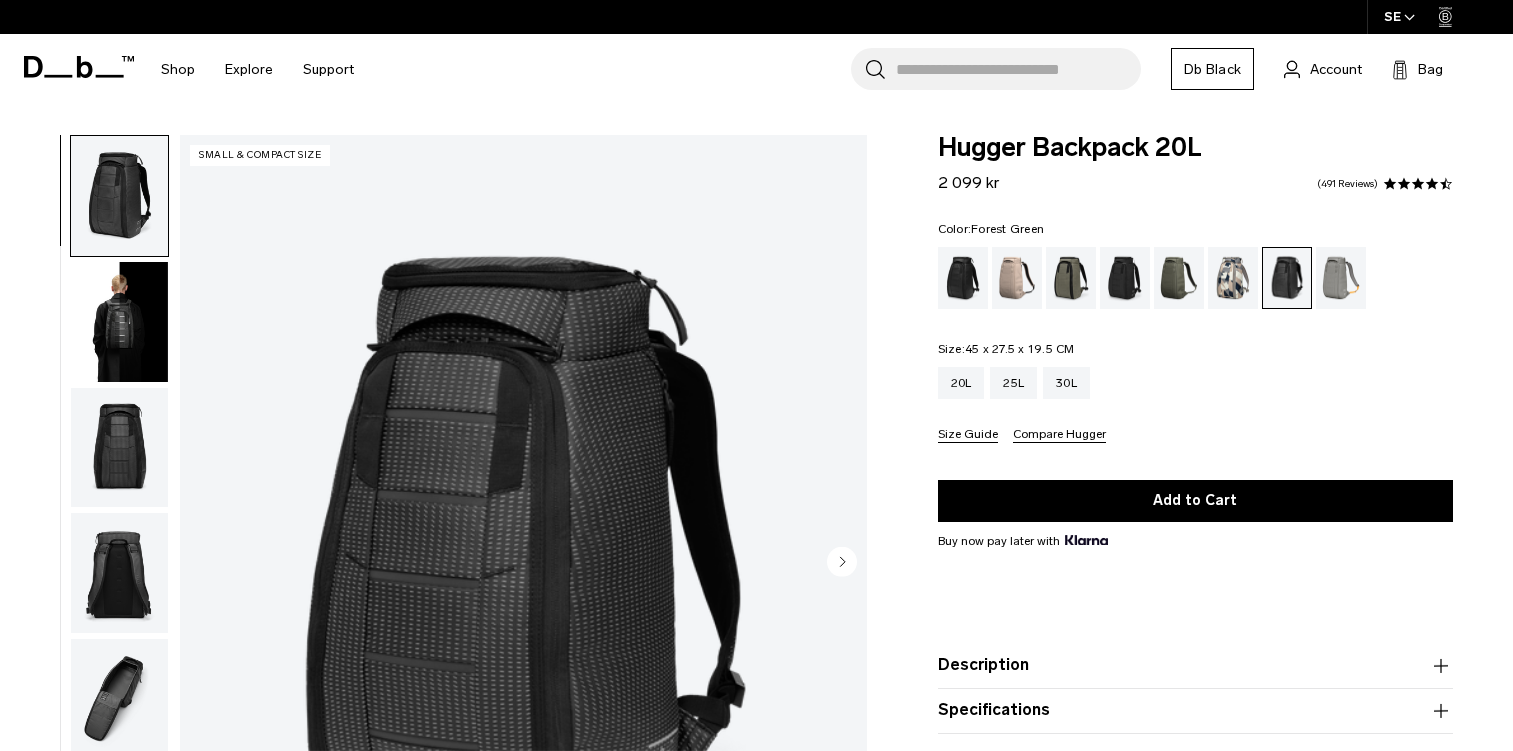 scroll, scrollTop: 0, scrollLeft: 0, axis: both 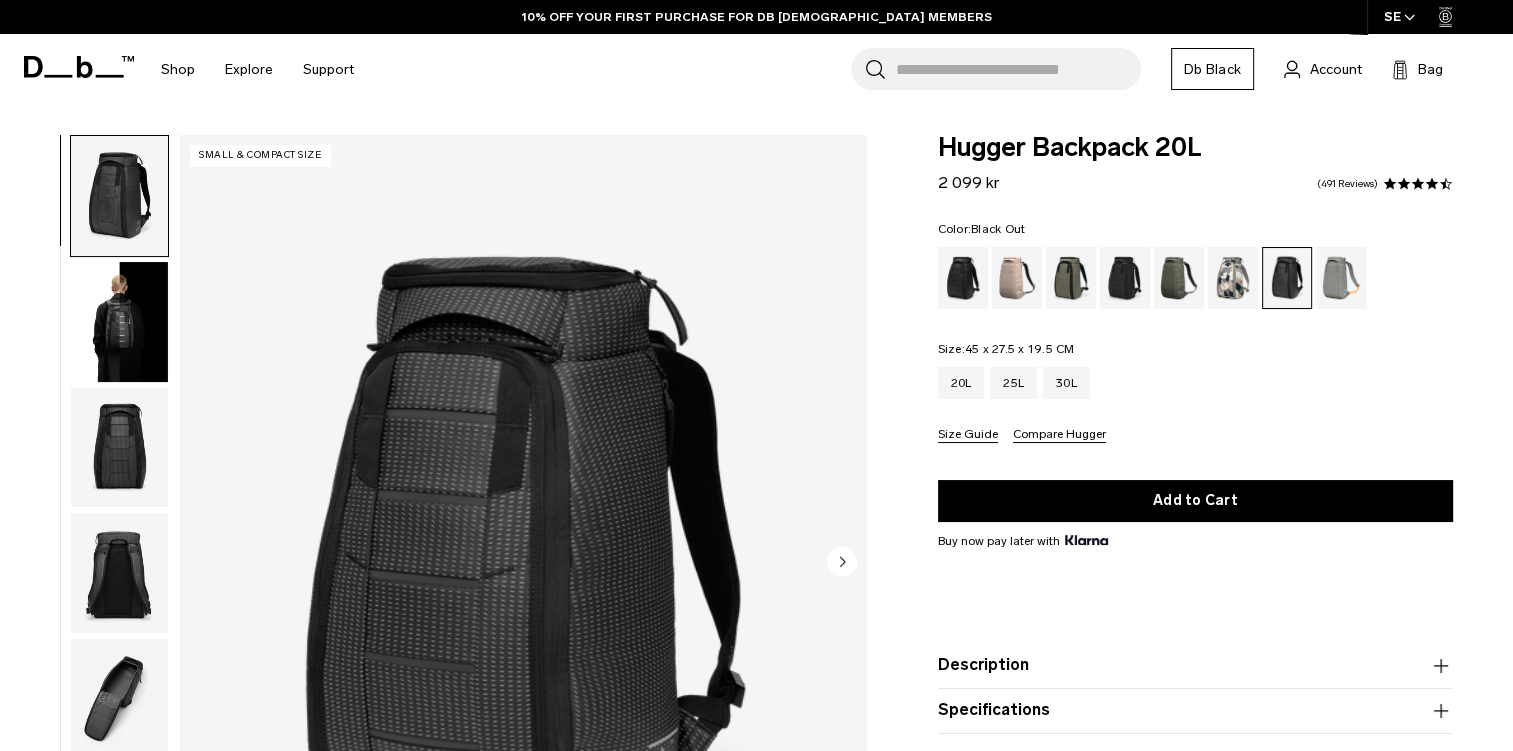 click at bounding box center (963, 278) 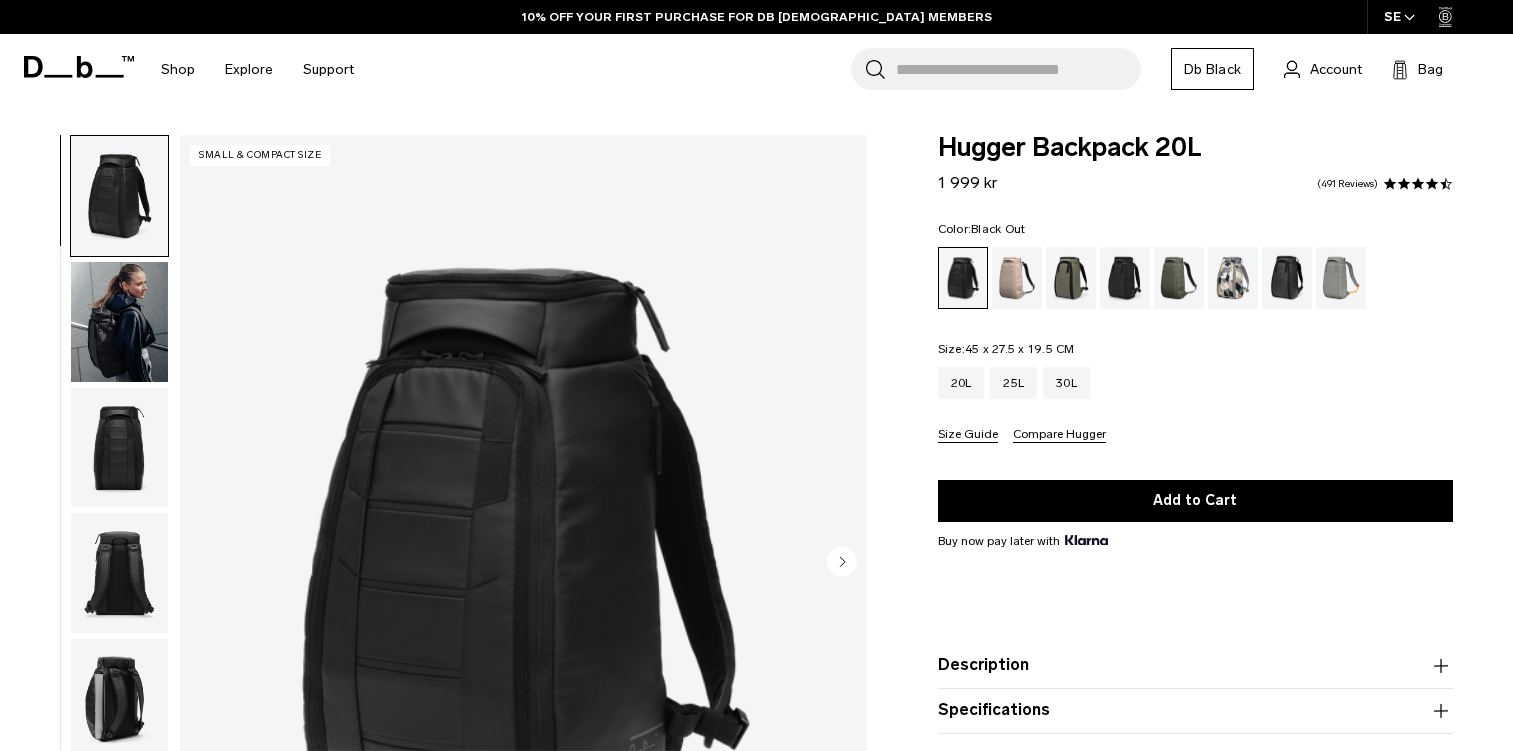 scroll, scrollTop: 0, scrollLeft: 0, axis: both 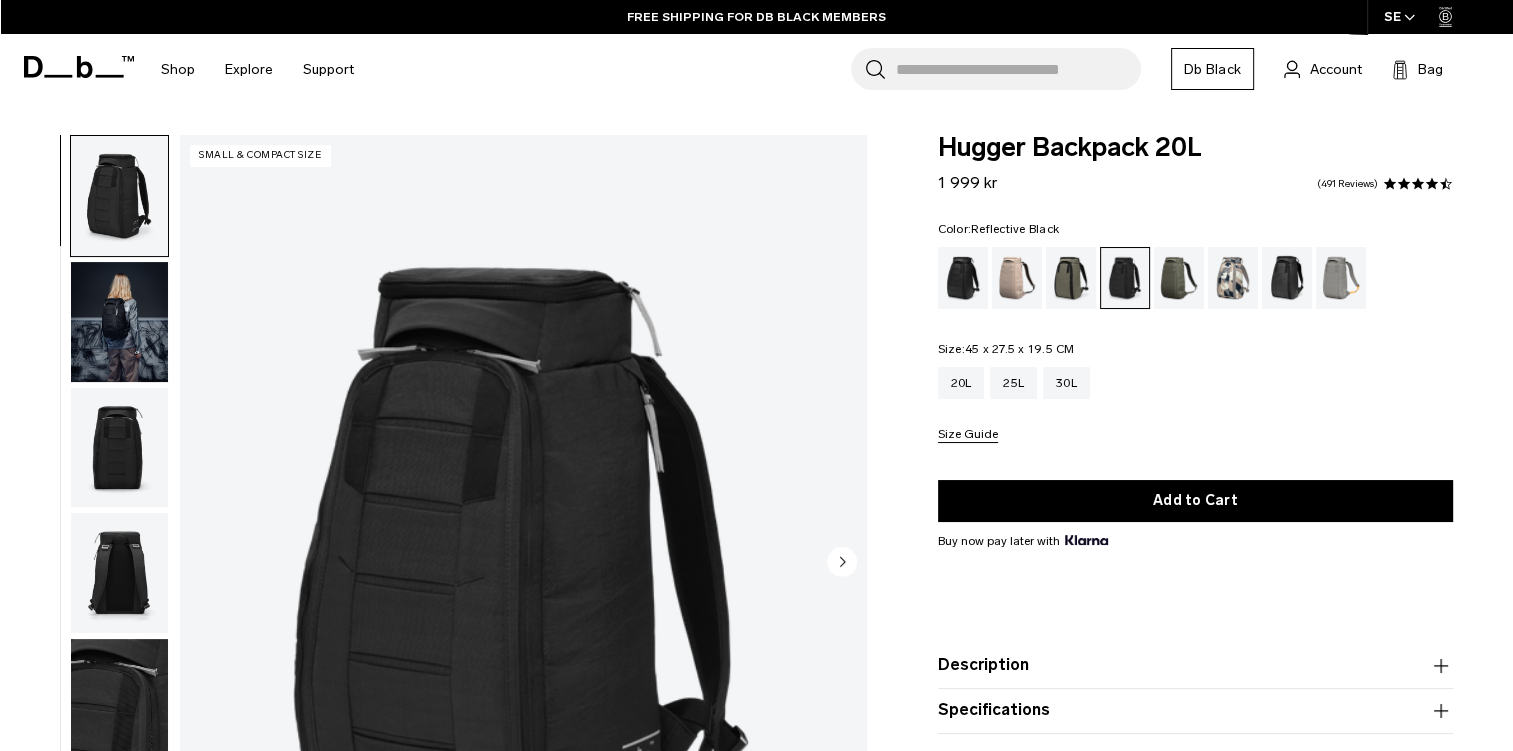 click at bounding box center [1287, 278] 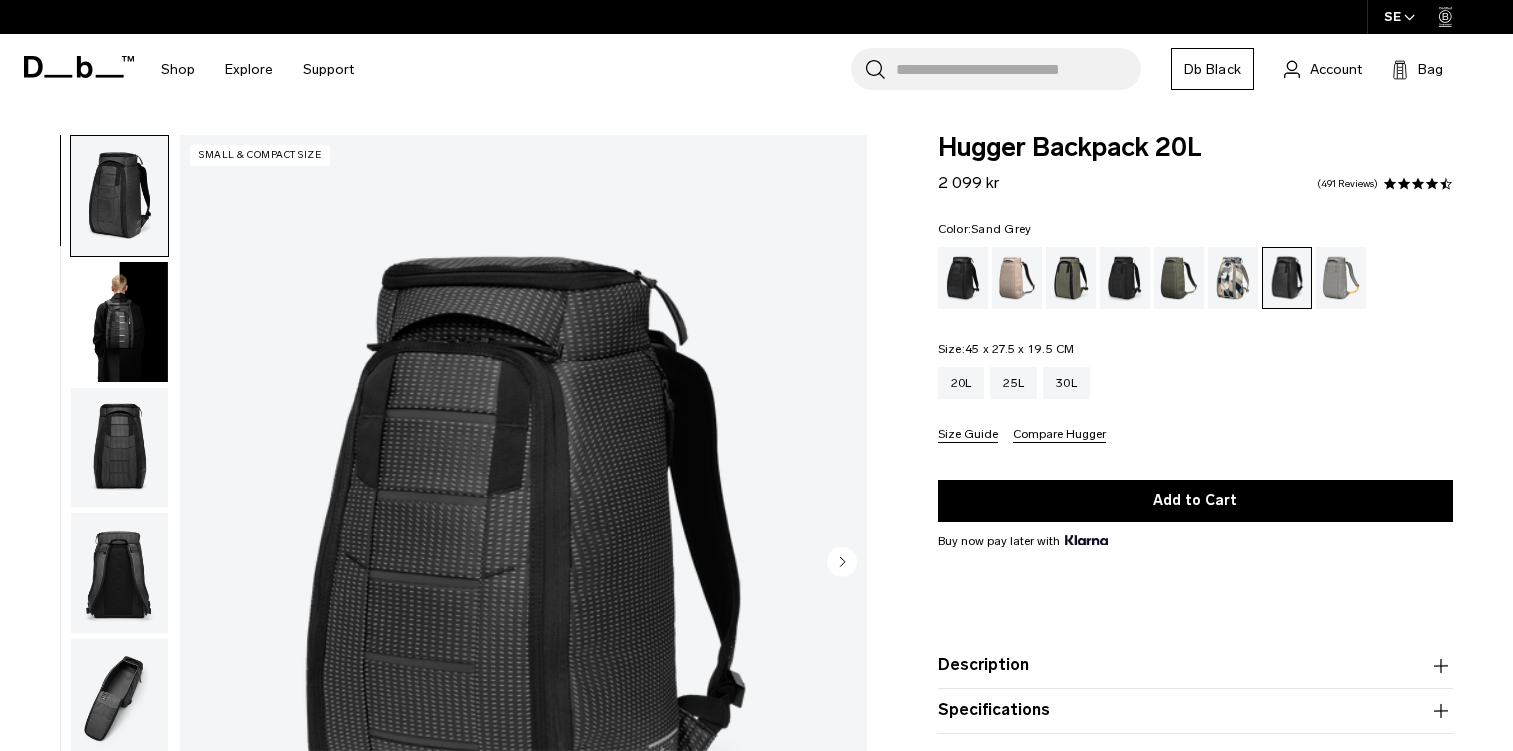scroll, scrollTop: 0, scrollLeft: 0, axis: both 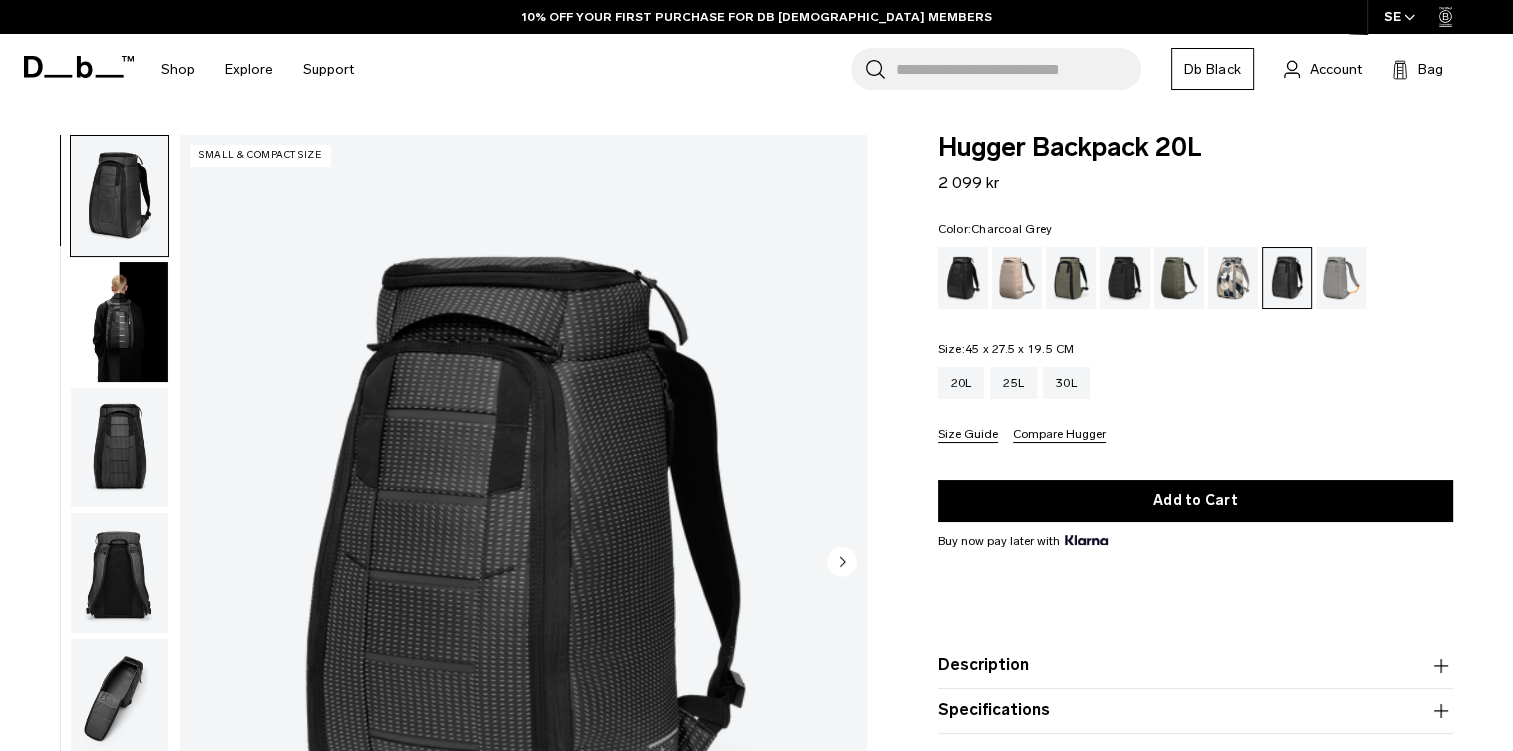 click at bounding box center [1125, 278] 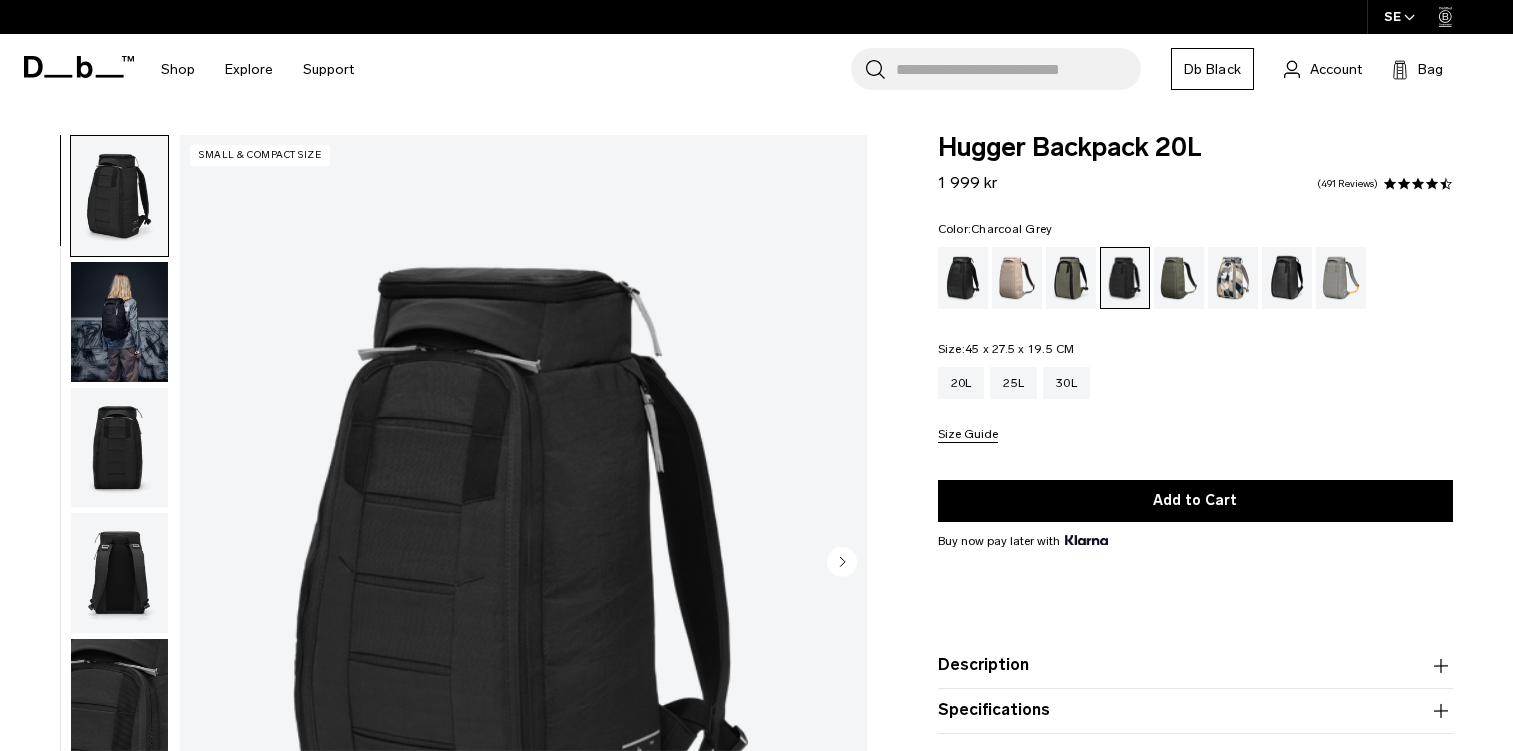 scroll, scrollTop: 0, scrollLeft: 0, axis: both 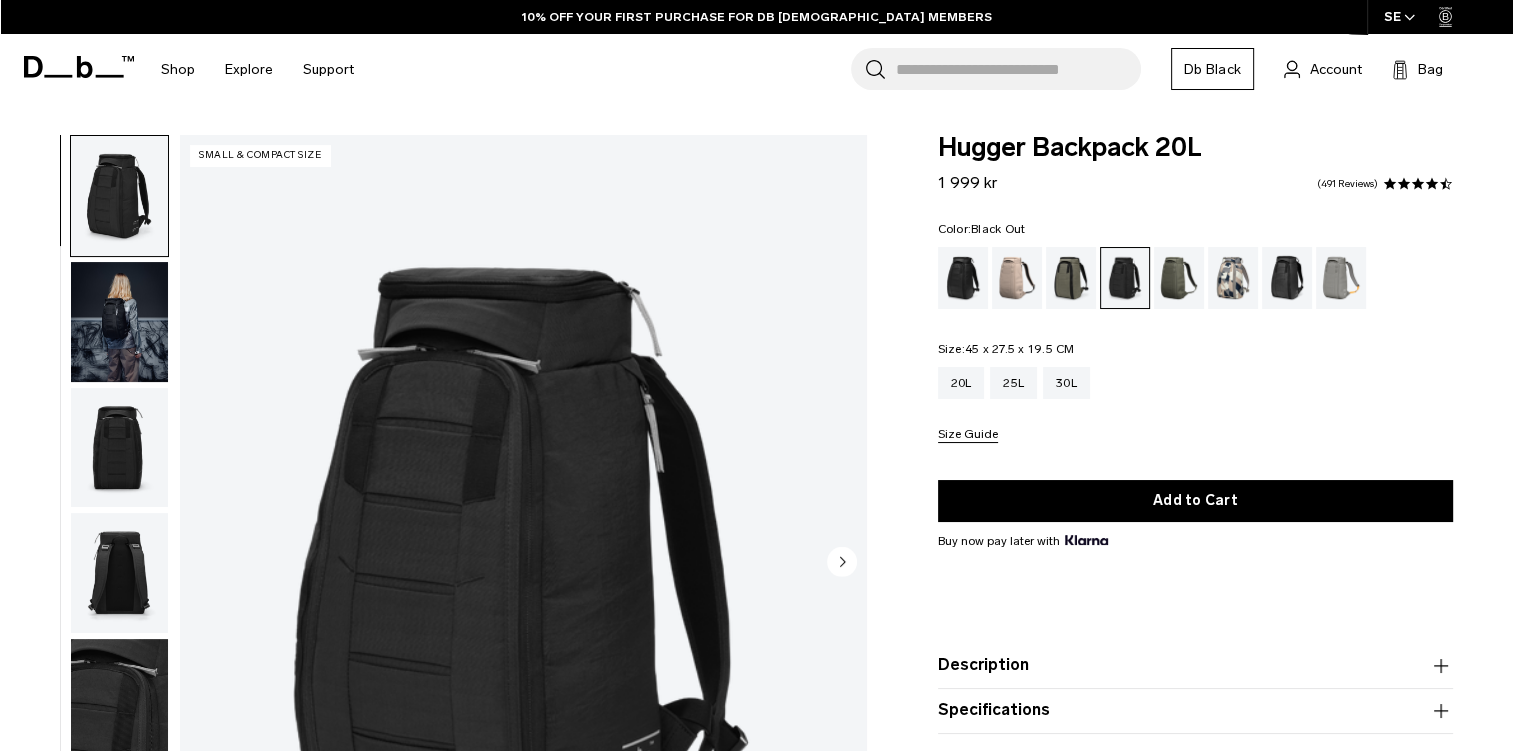 click at bounding box center (963, 278) 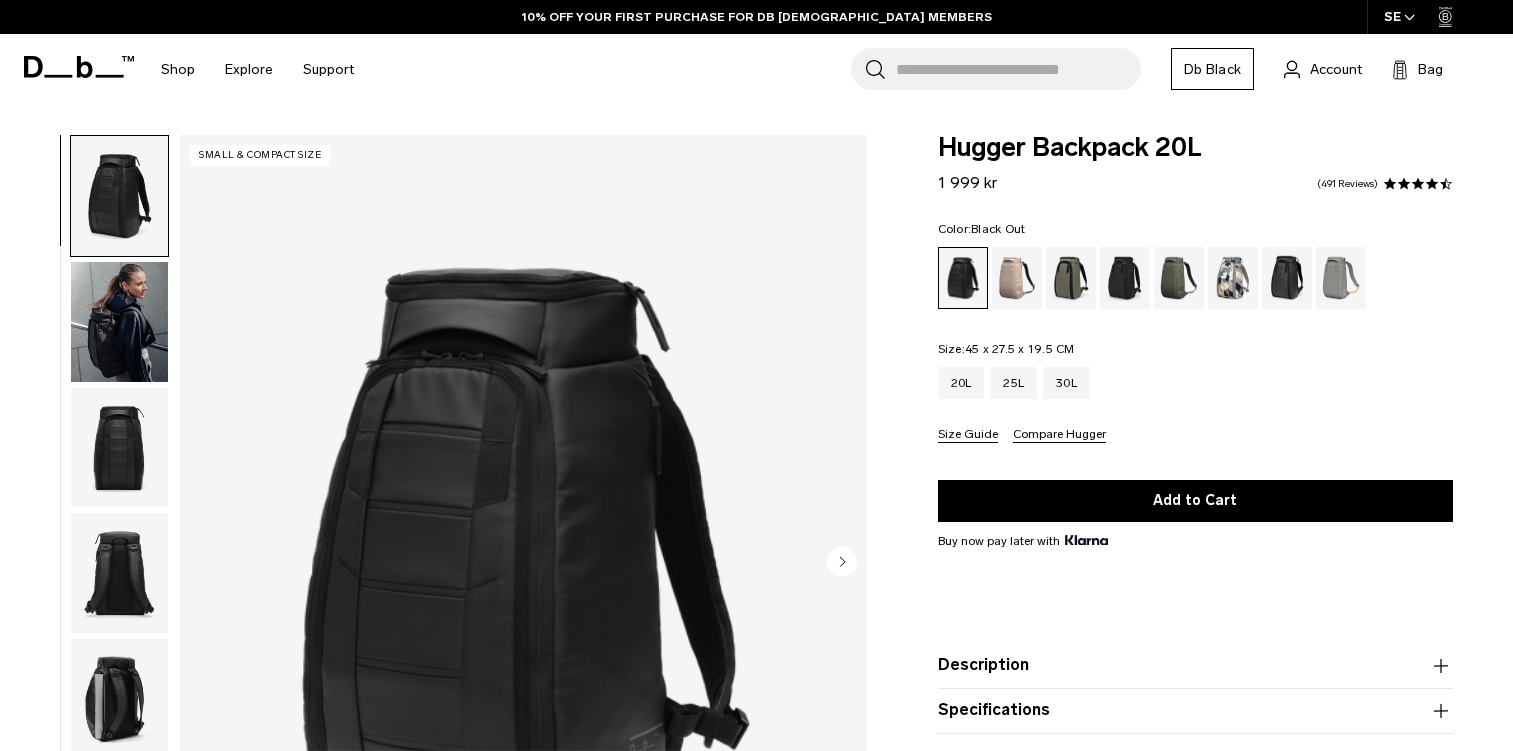scroll, scrollTop: 0, scrollLeft: 0, axis: both 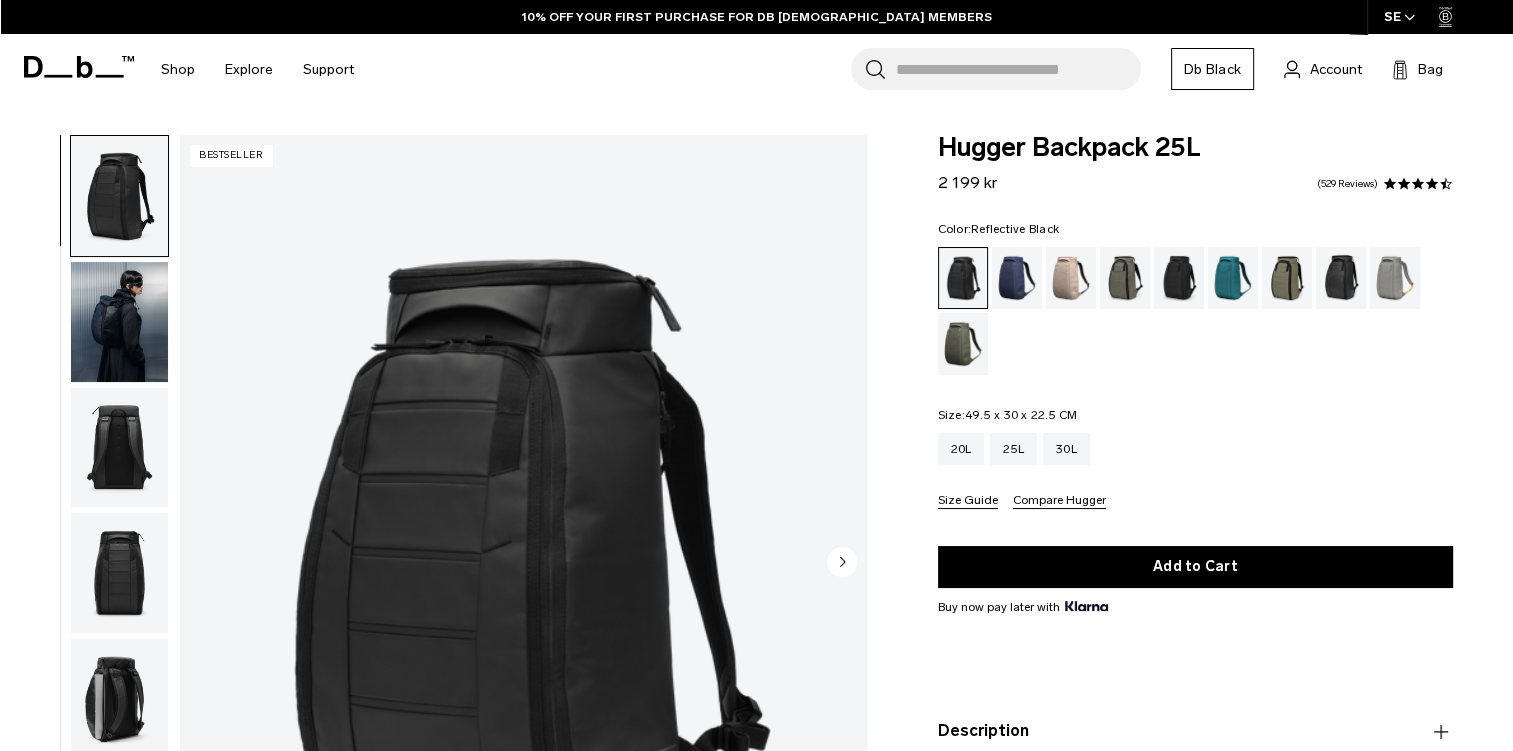 click at bounding box center [1341, 278] 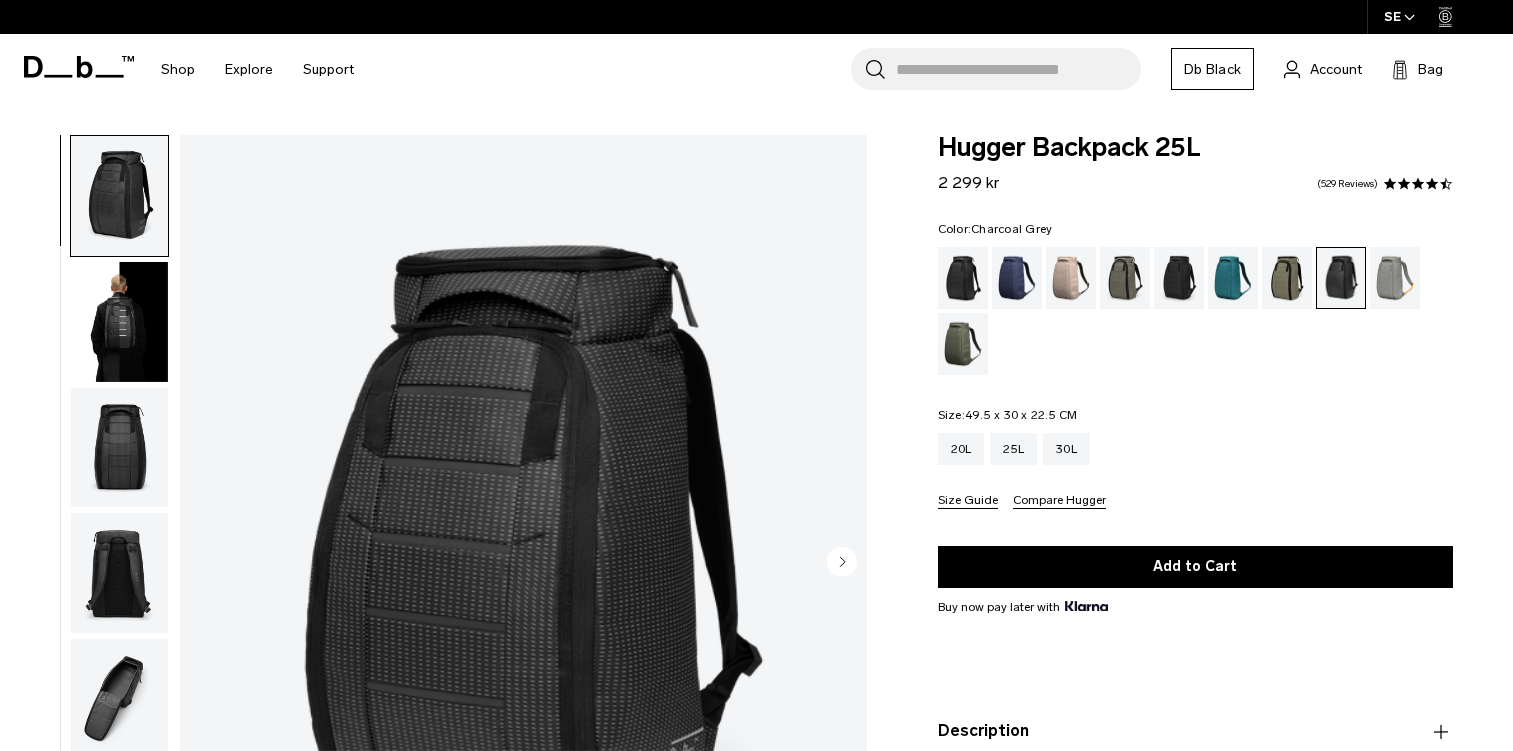click at bounding box center [1179, 278] 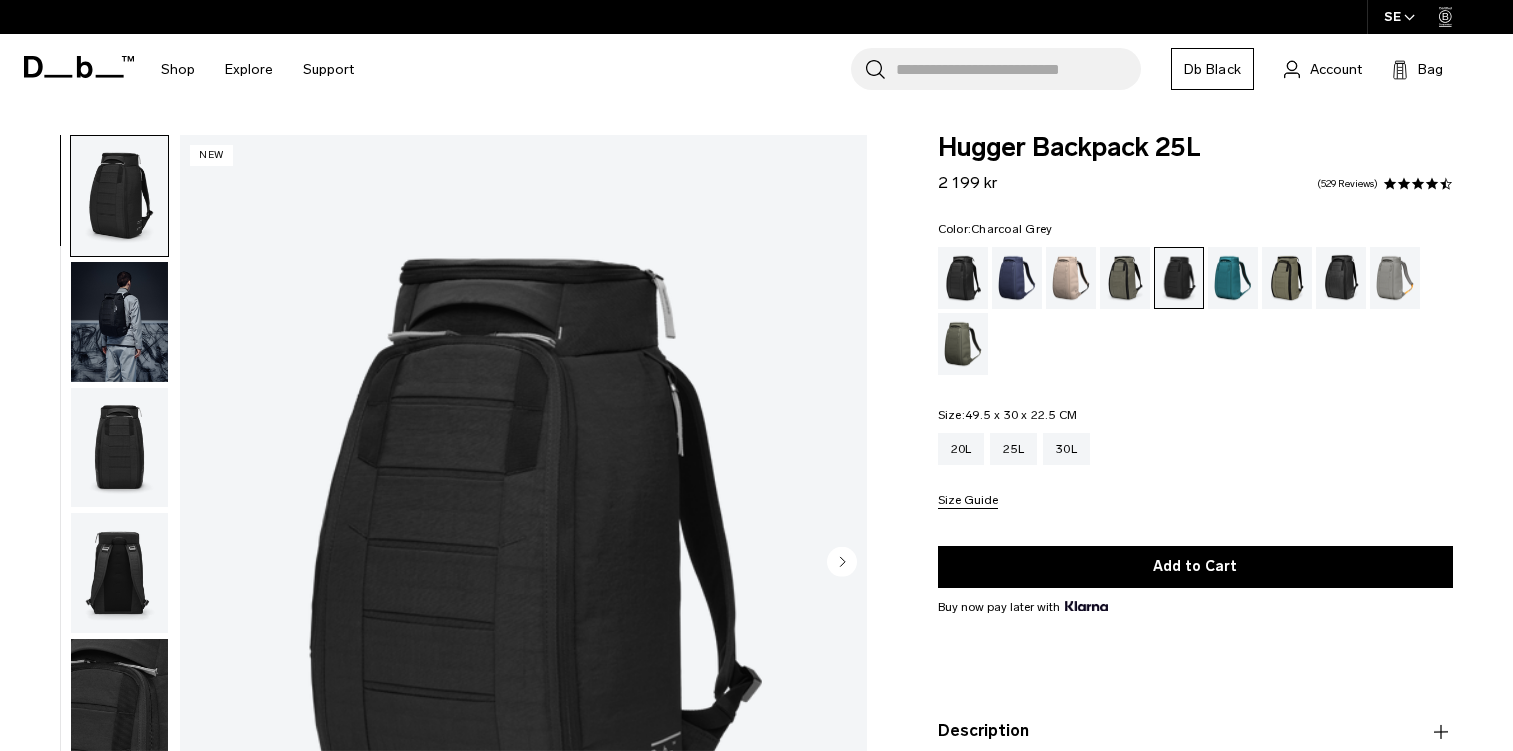 scroll, scrollTop: 0, scrollLeft: 0, axis: both 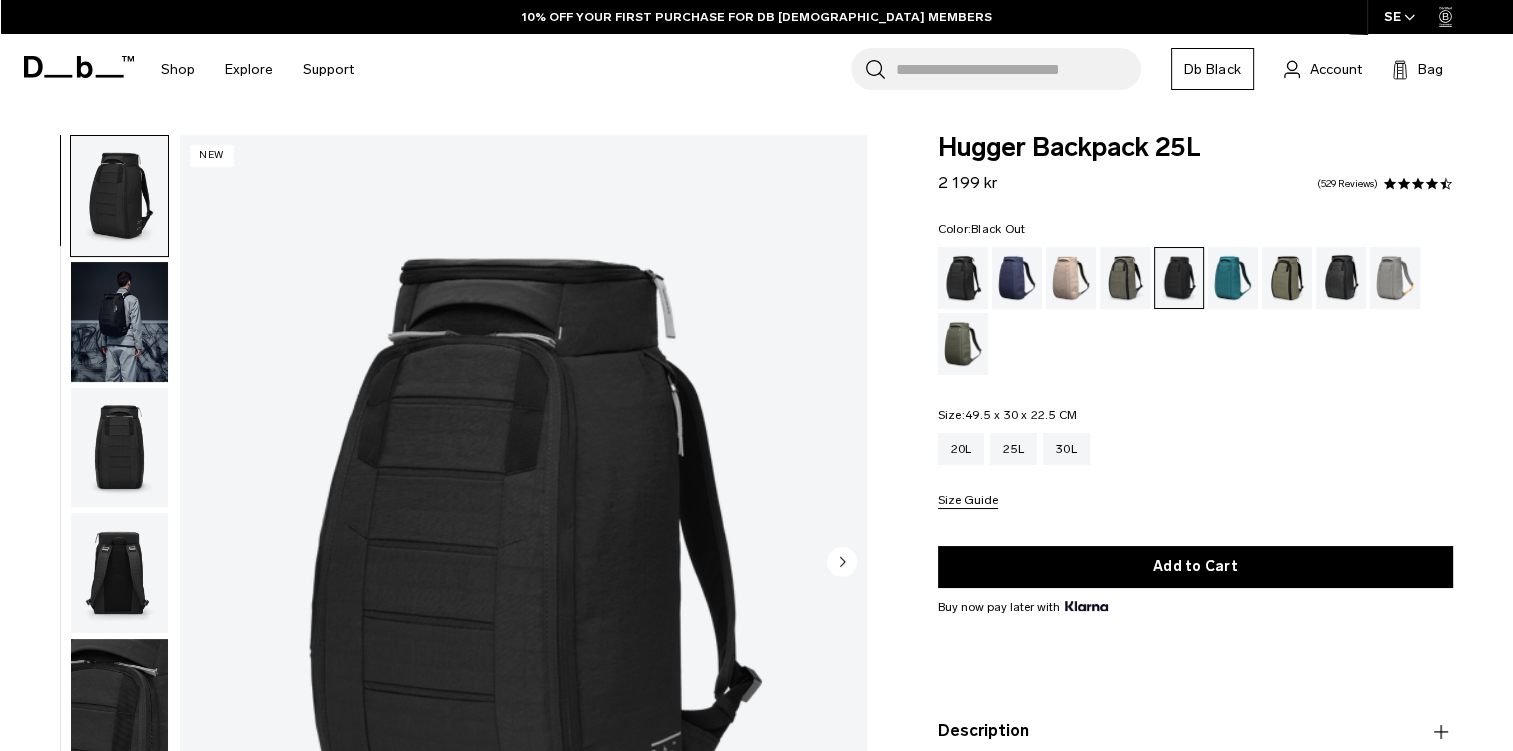 click at bounding box center [963, 278] 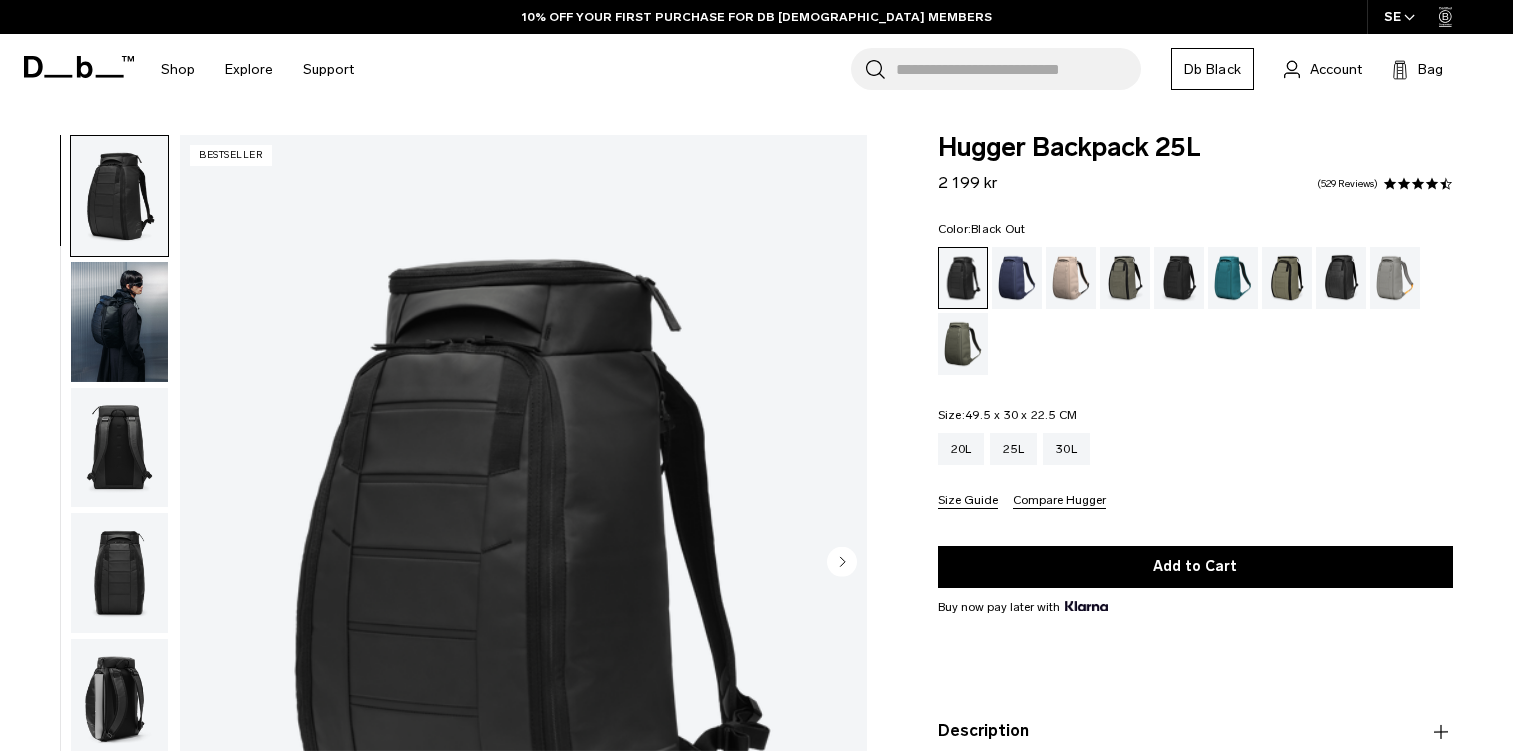 scroll, scrollTop: 0, scrollLeft: 0, axis: both 